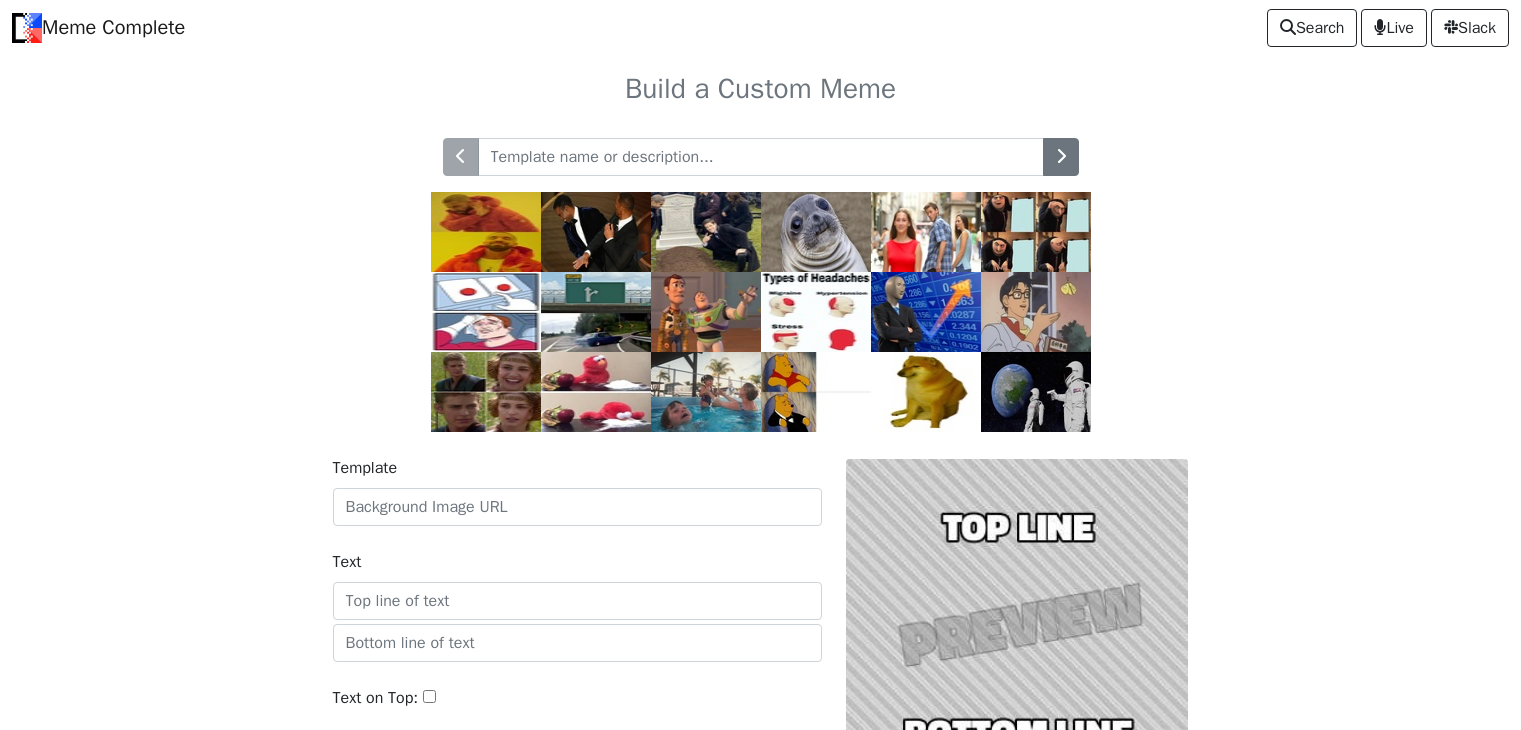 scroll, scrollTop: 0, scrollLeft: 0, axis: both 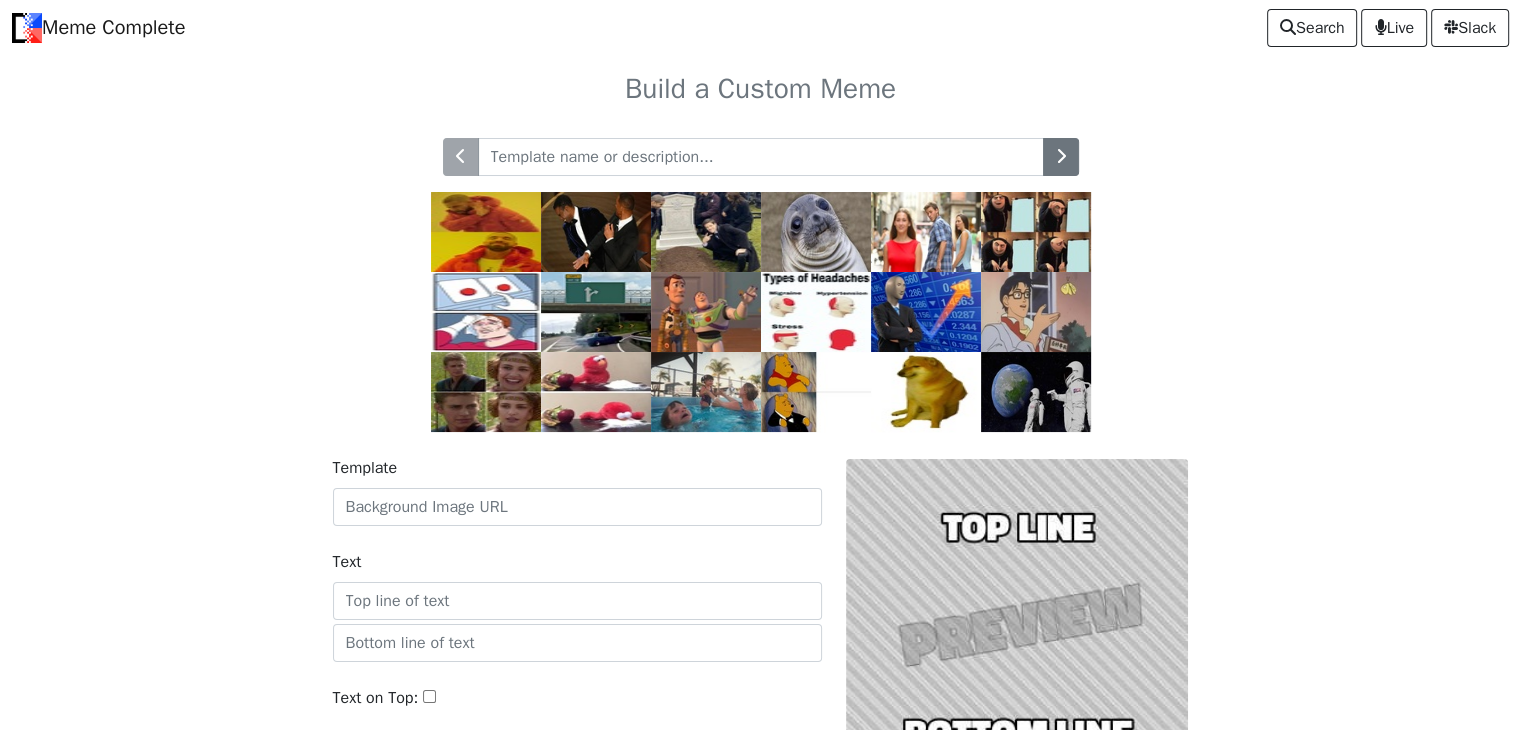 click on "Build a Custom Meme" at bounding box center [761, 89] 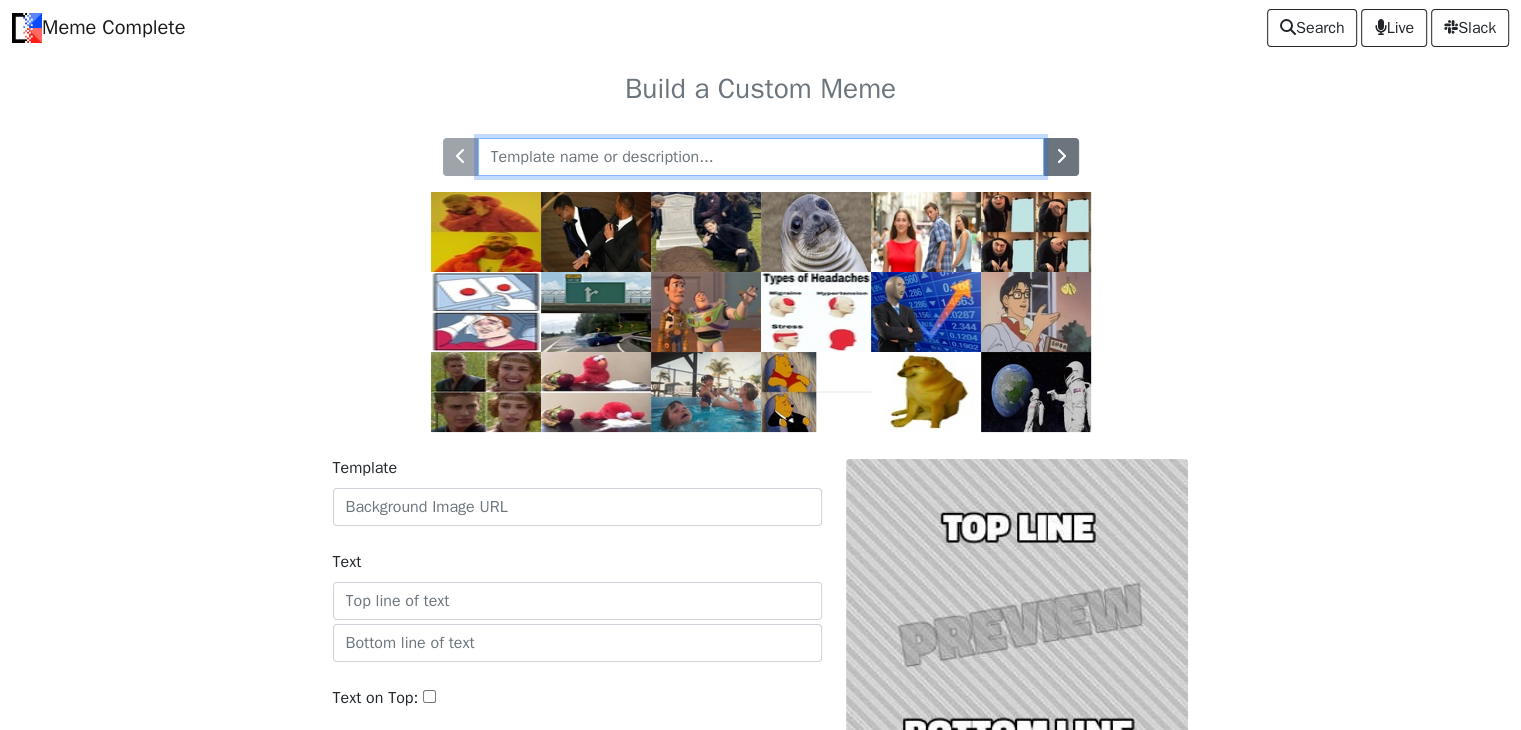 click at bounding box center [761, 157] 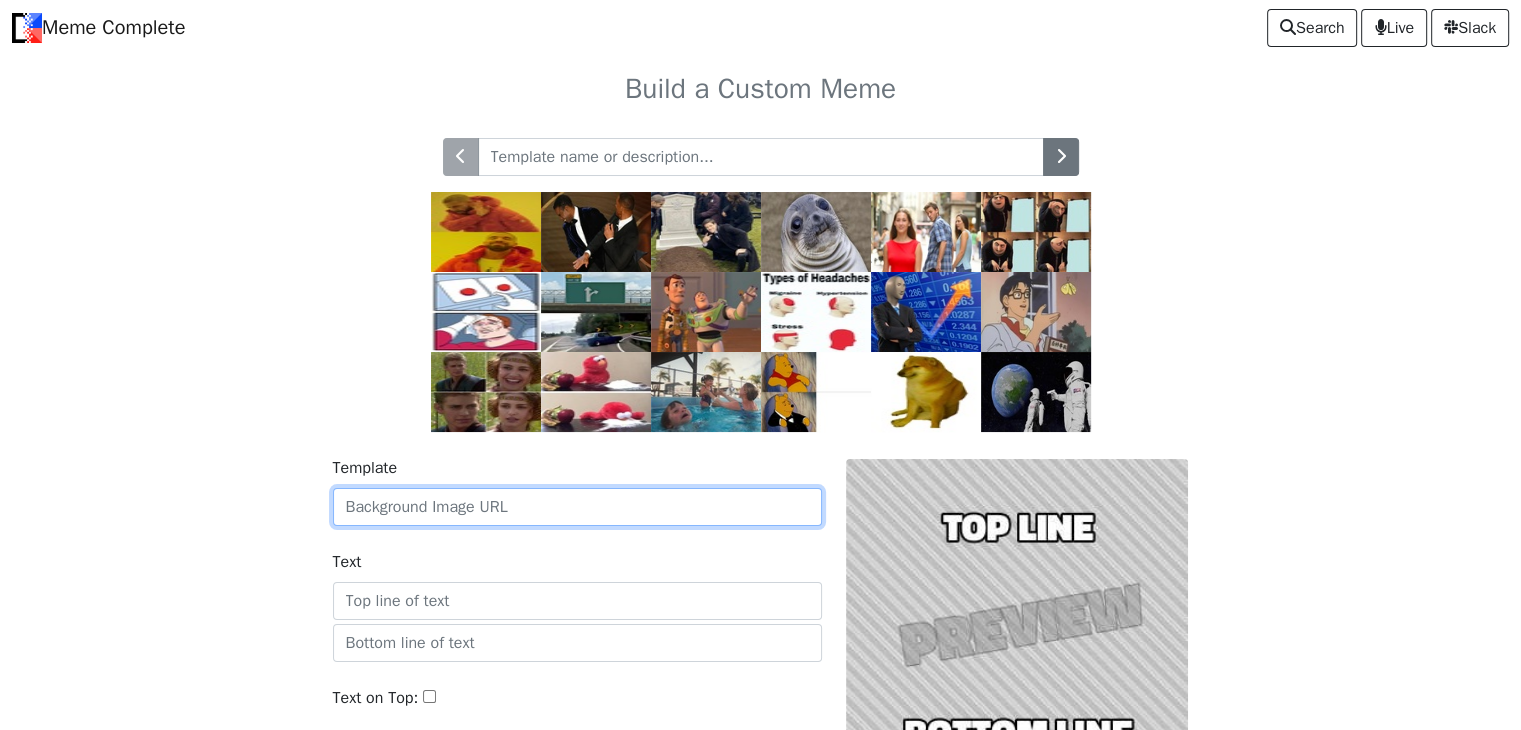 click on "Template" at bounding box center [577, 507] 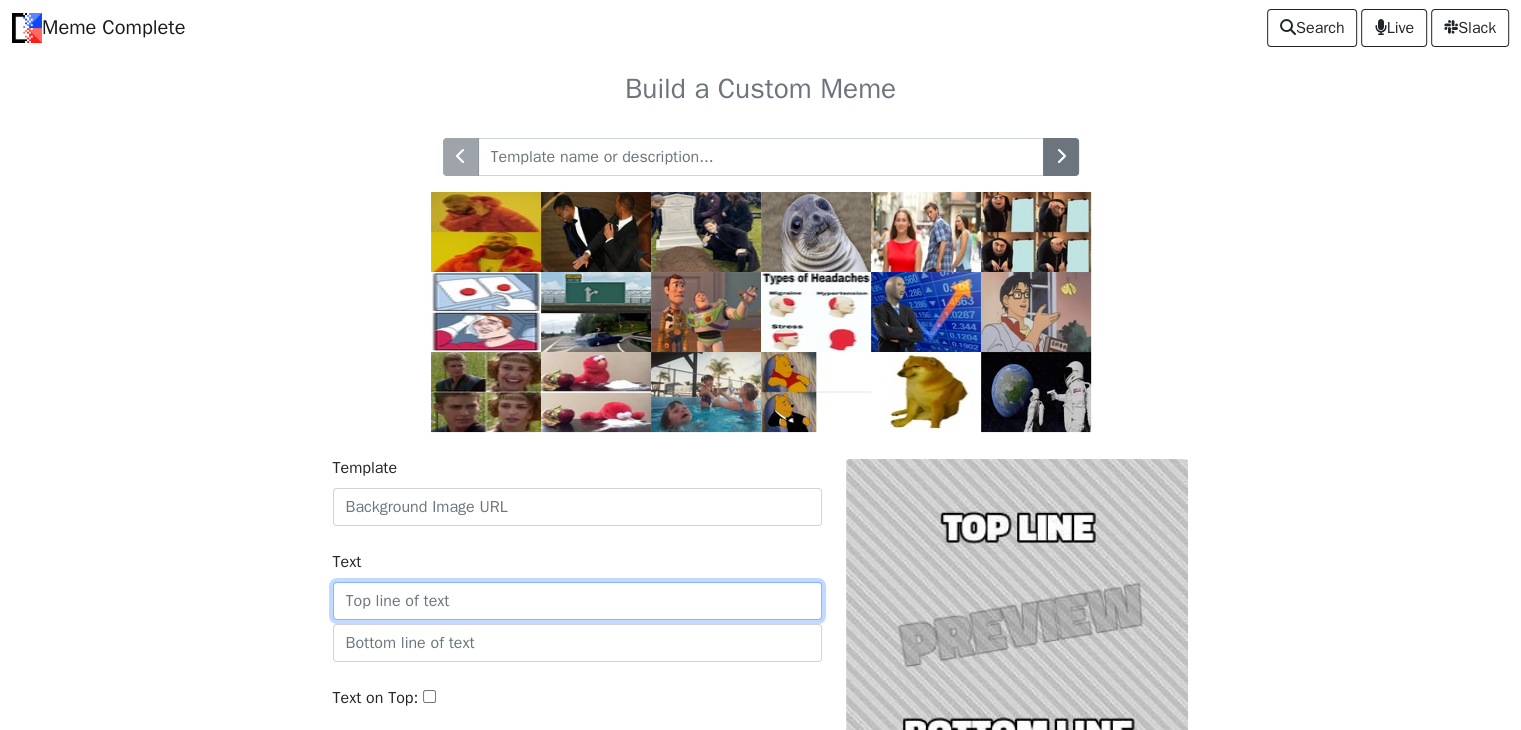 click on "Text" at bounding box center (577, 601) 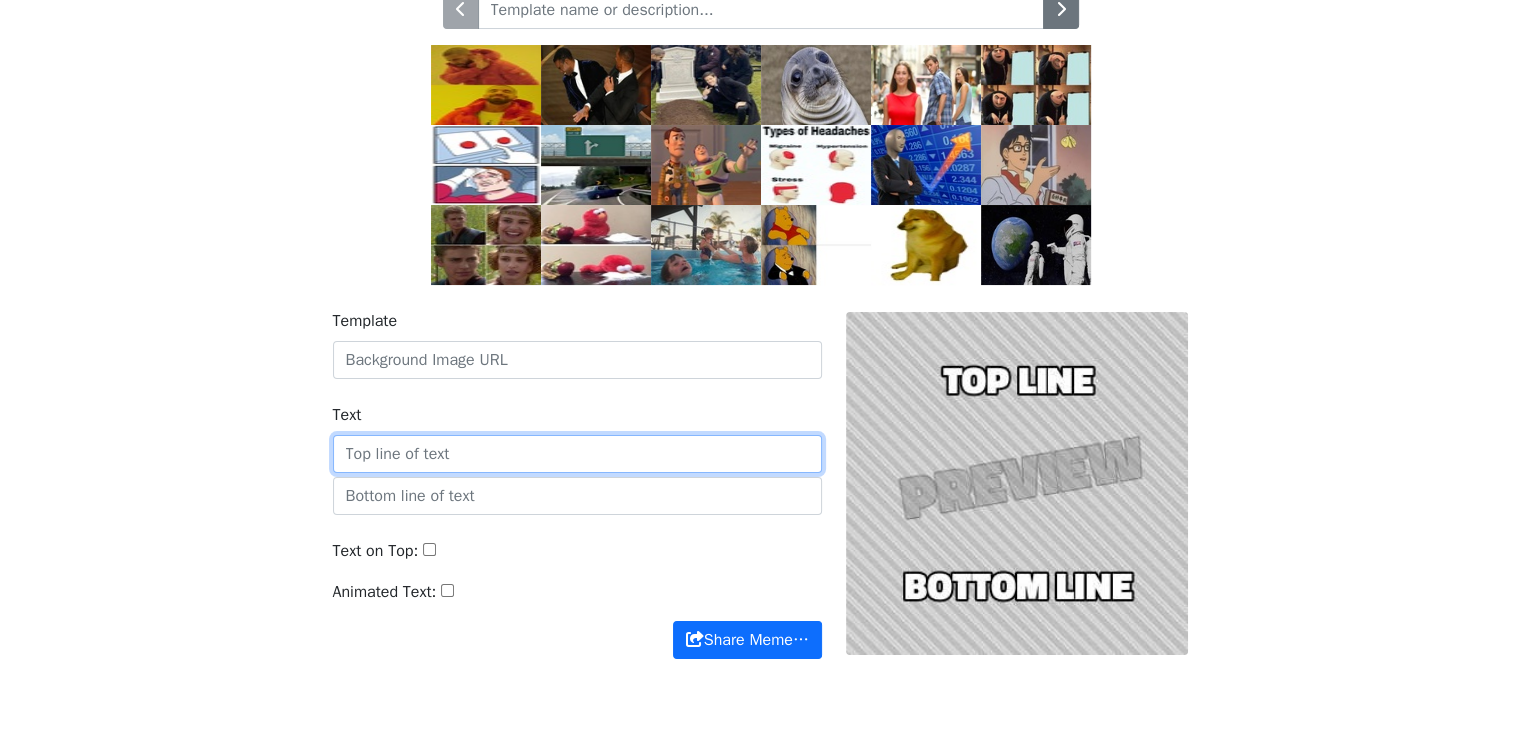 scroll, scrollTop: 223, scrollLeft: 0, axis: vertical 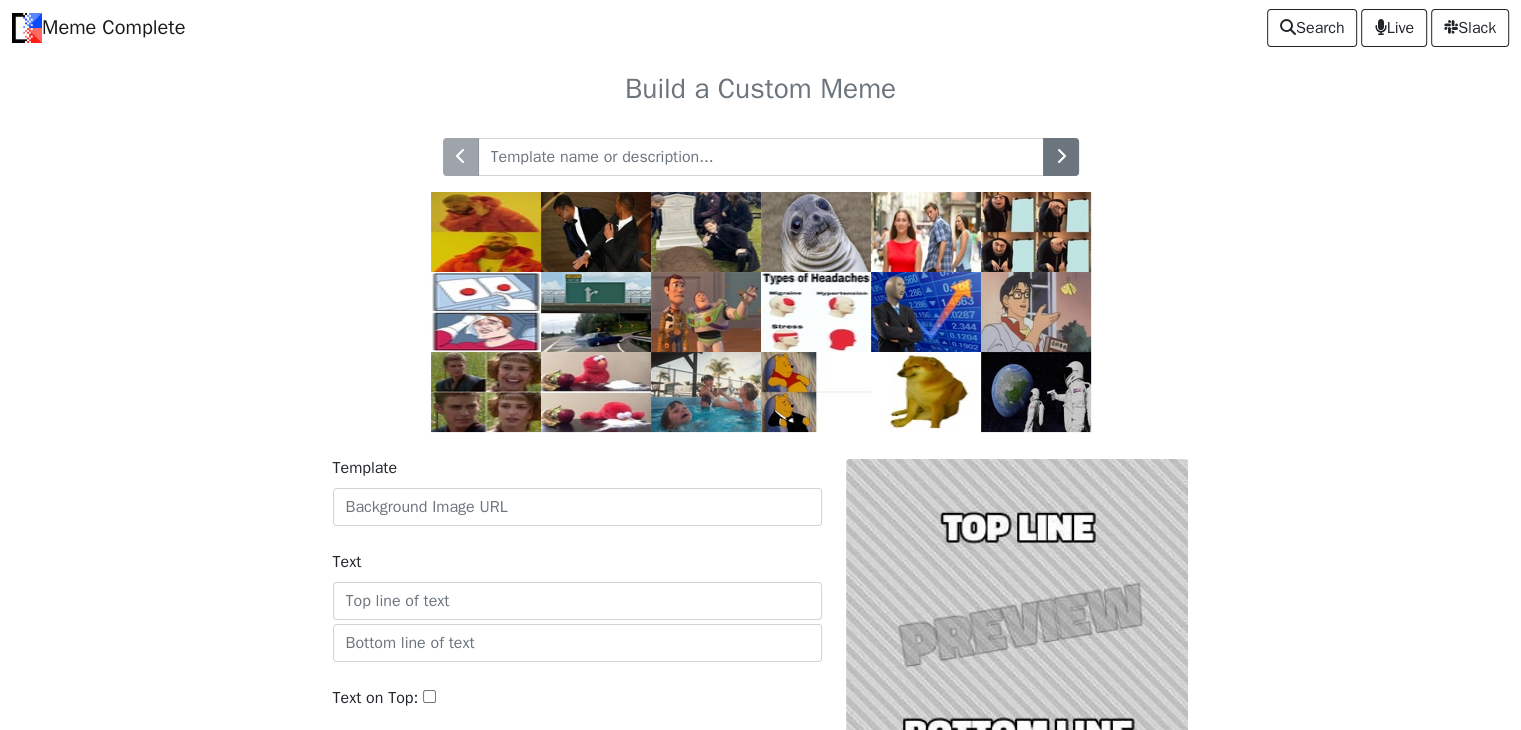 click at bounding box center (1036, 232) 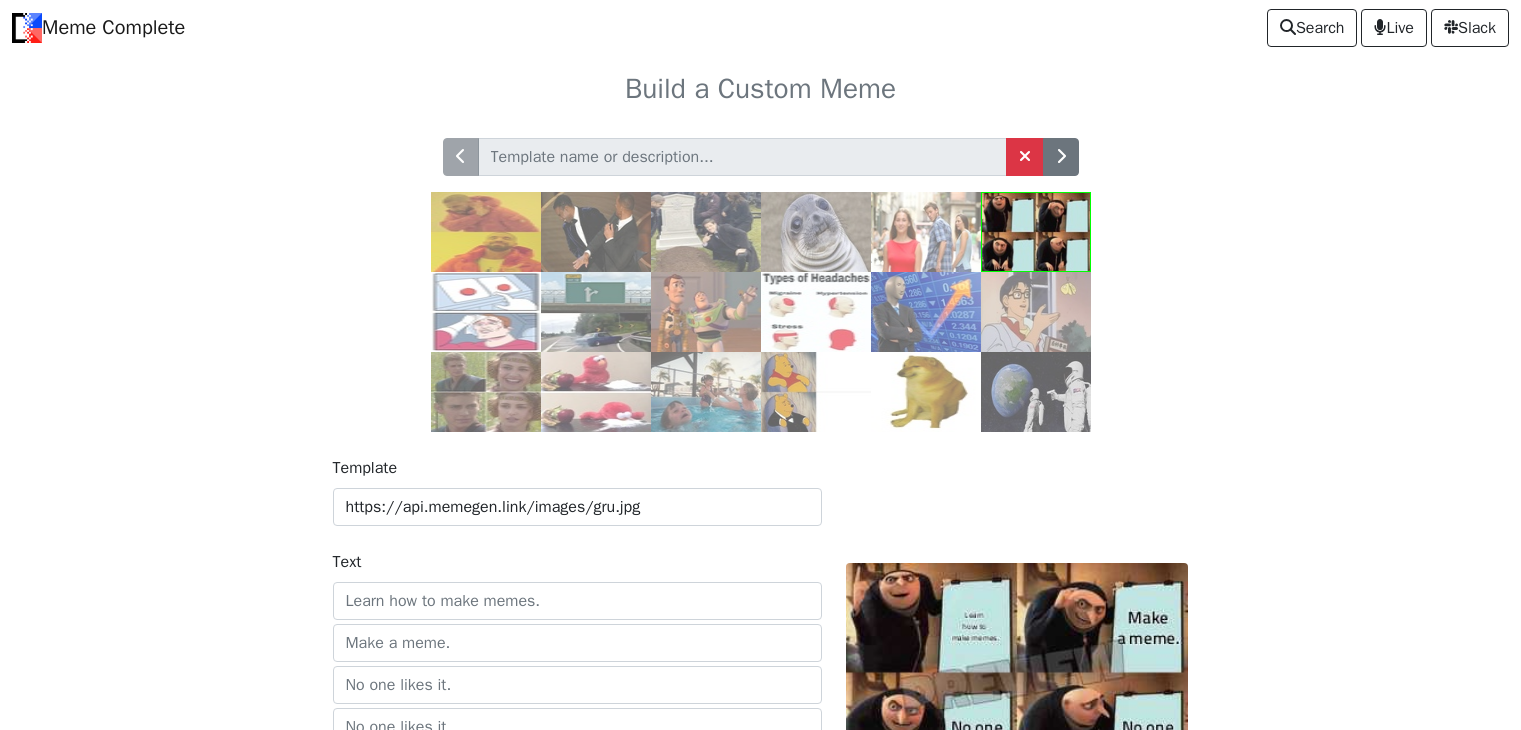 scroll, scrollTop: 0, scrollLeft: 0, axis: both 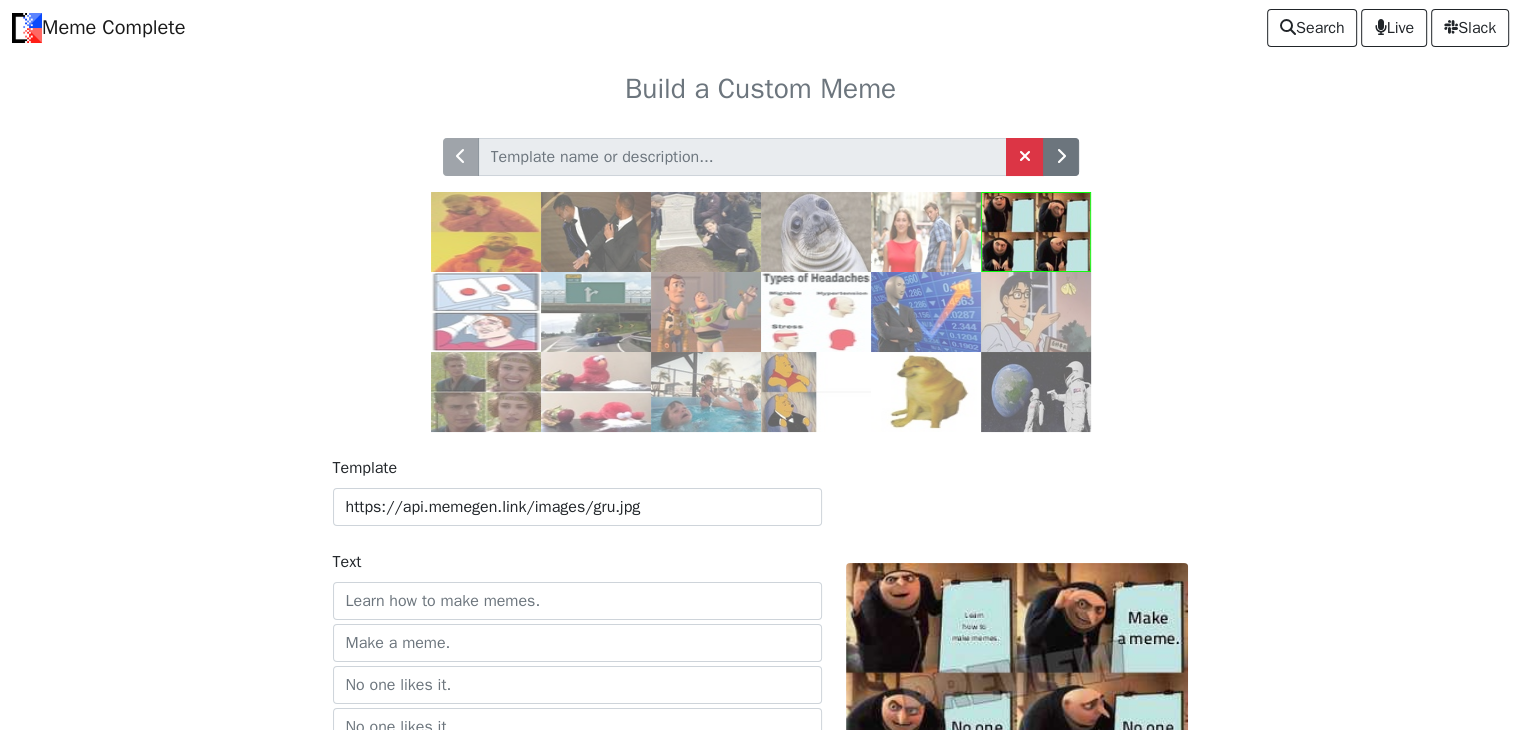 click at bounding box center (816, 392) 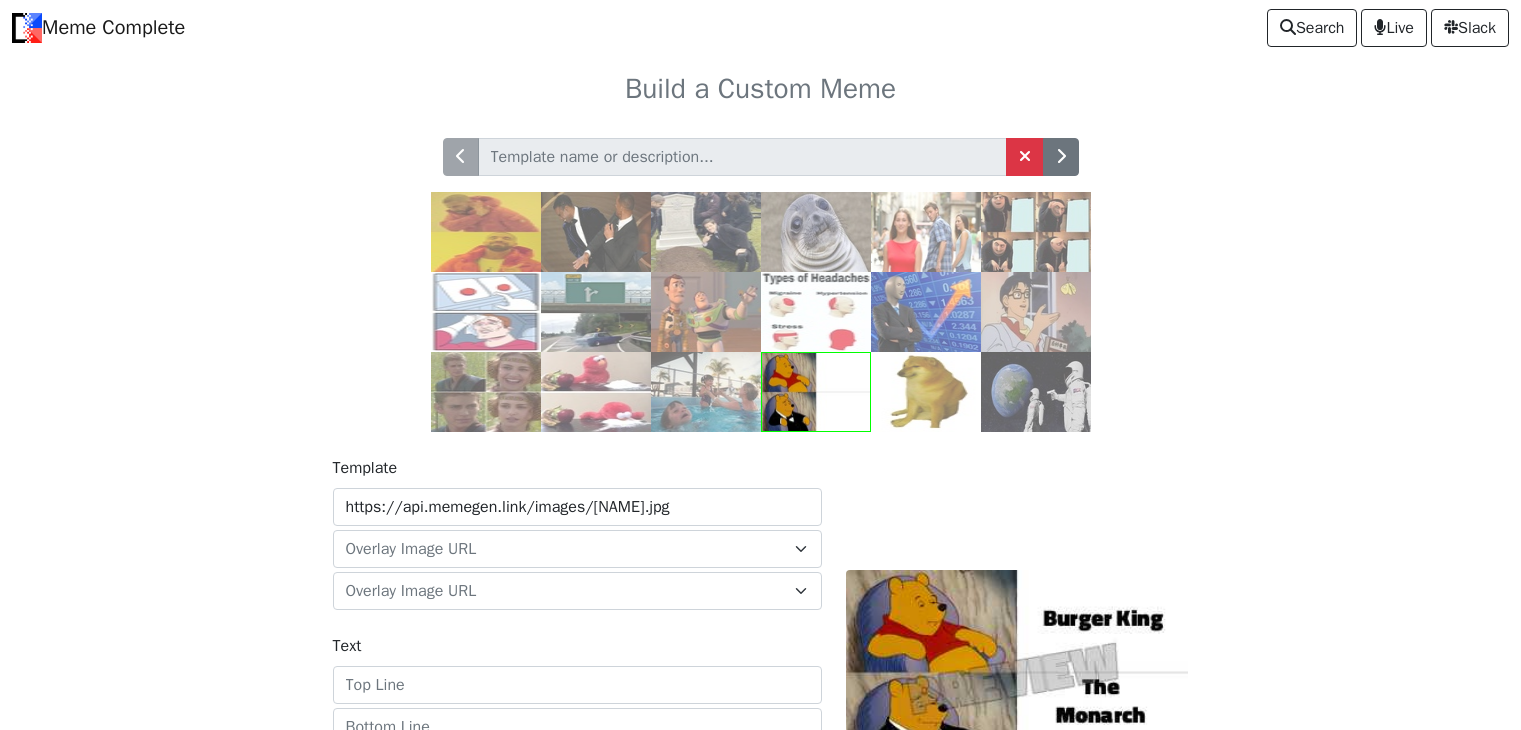 scroll, scrollTop: 0, scrollLeft: 0, axis: both 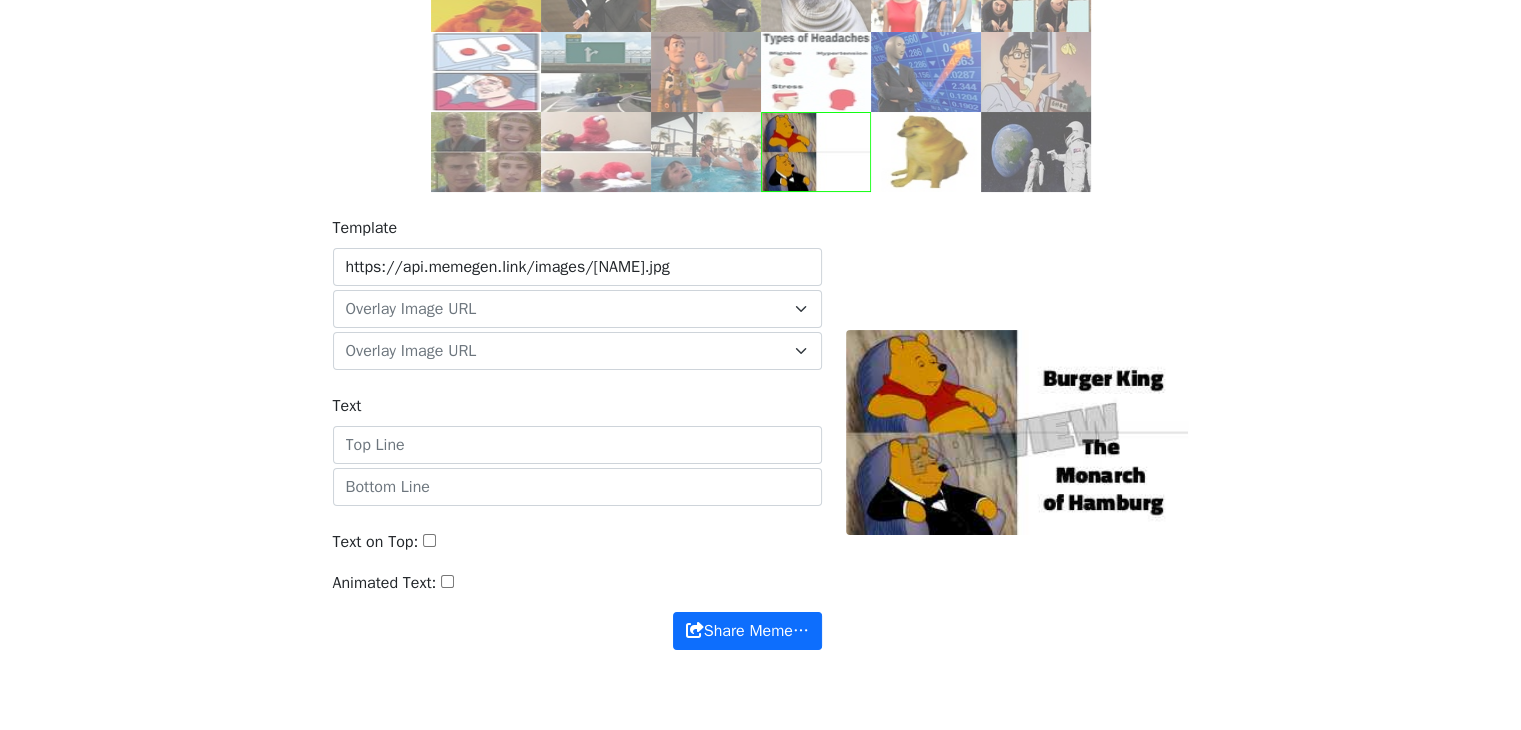 click on "Text" at bounding box center (577, 445) 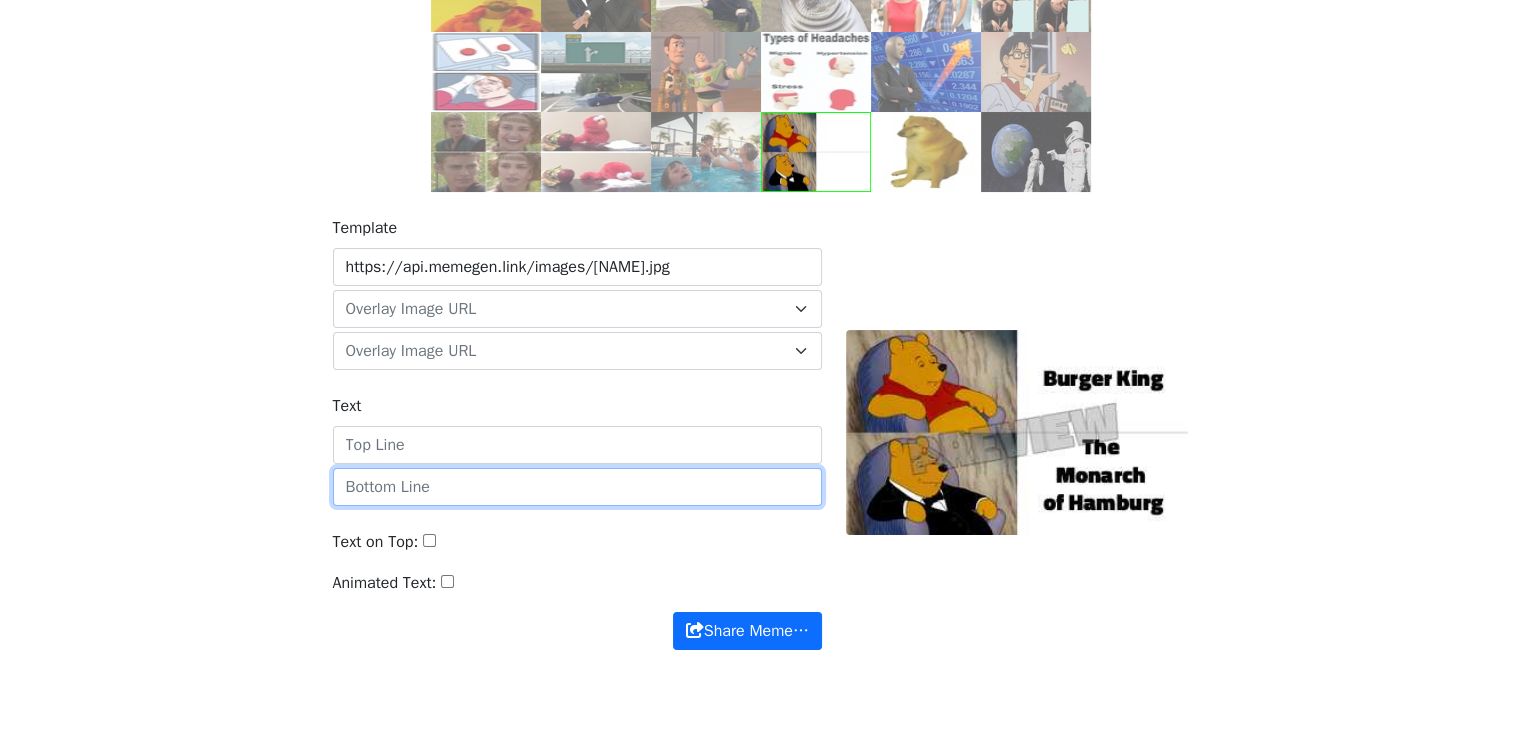 click at bounding box center [577, 487] 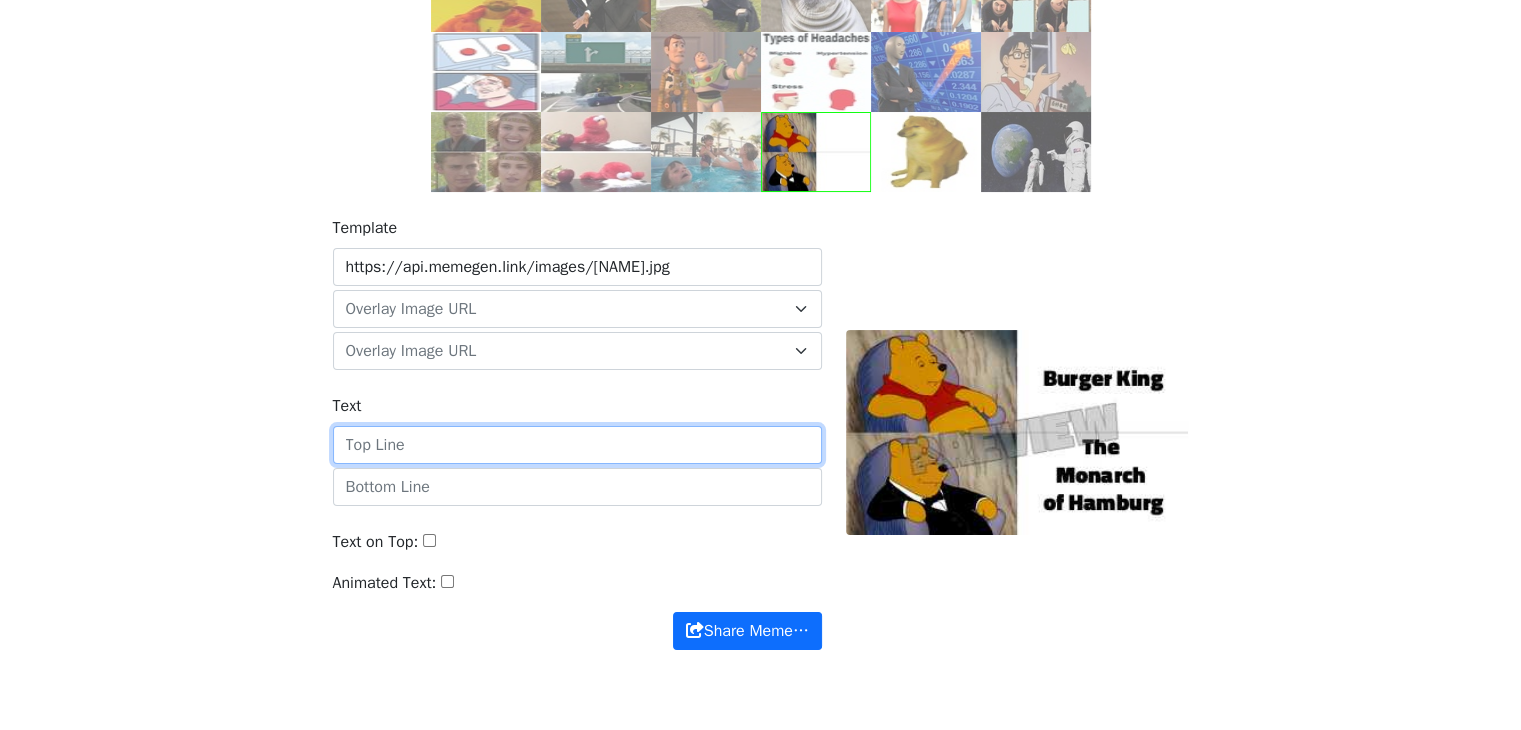 click on "Text" at bounding box center [577, 445] 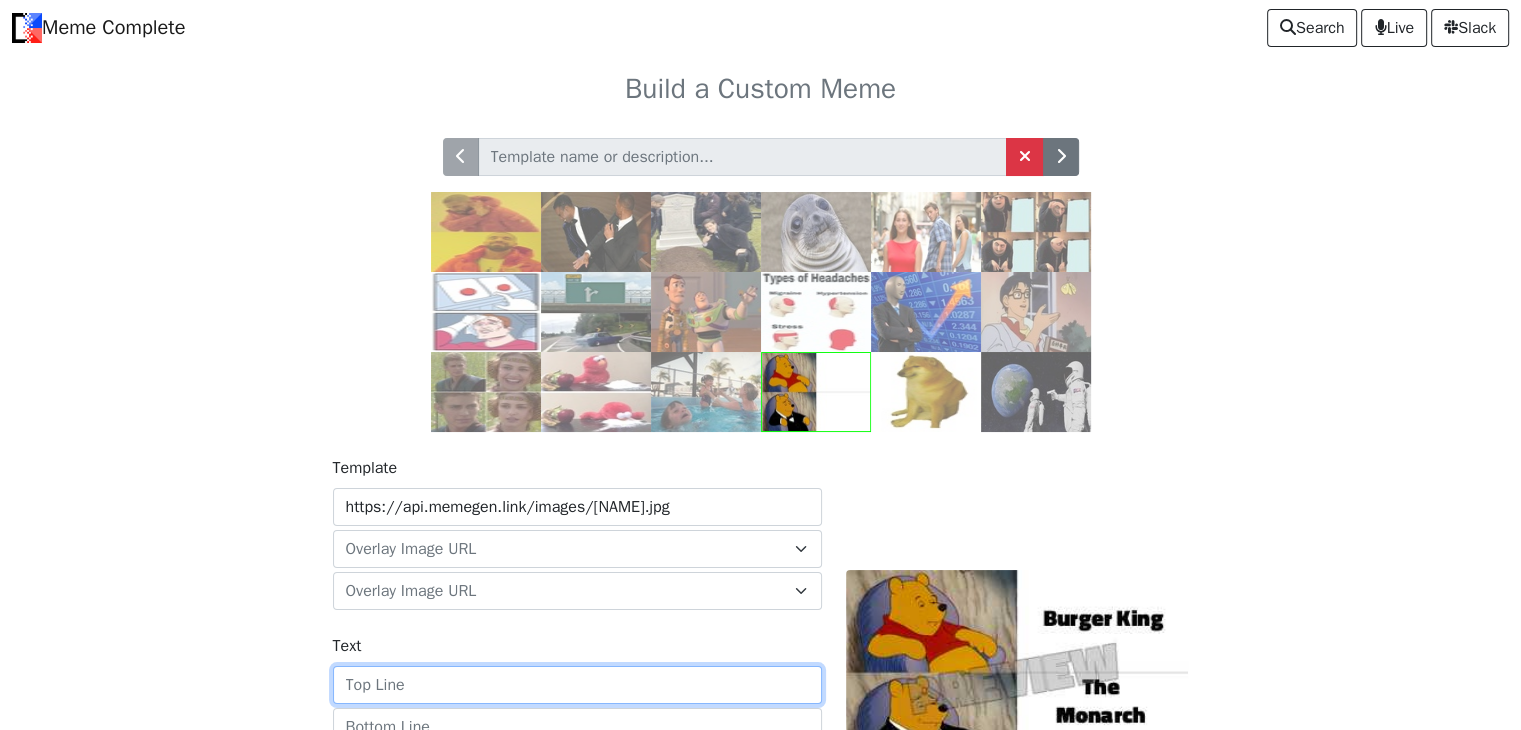scroll, scrollTop: 0, scrollLeft: 0, axis: both 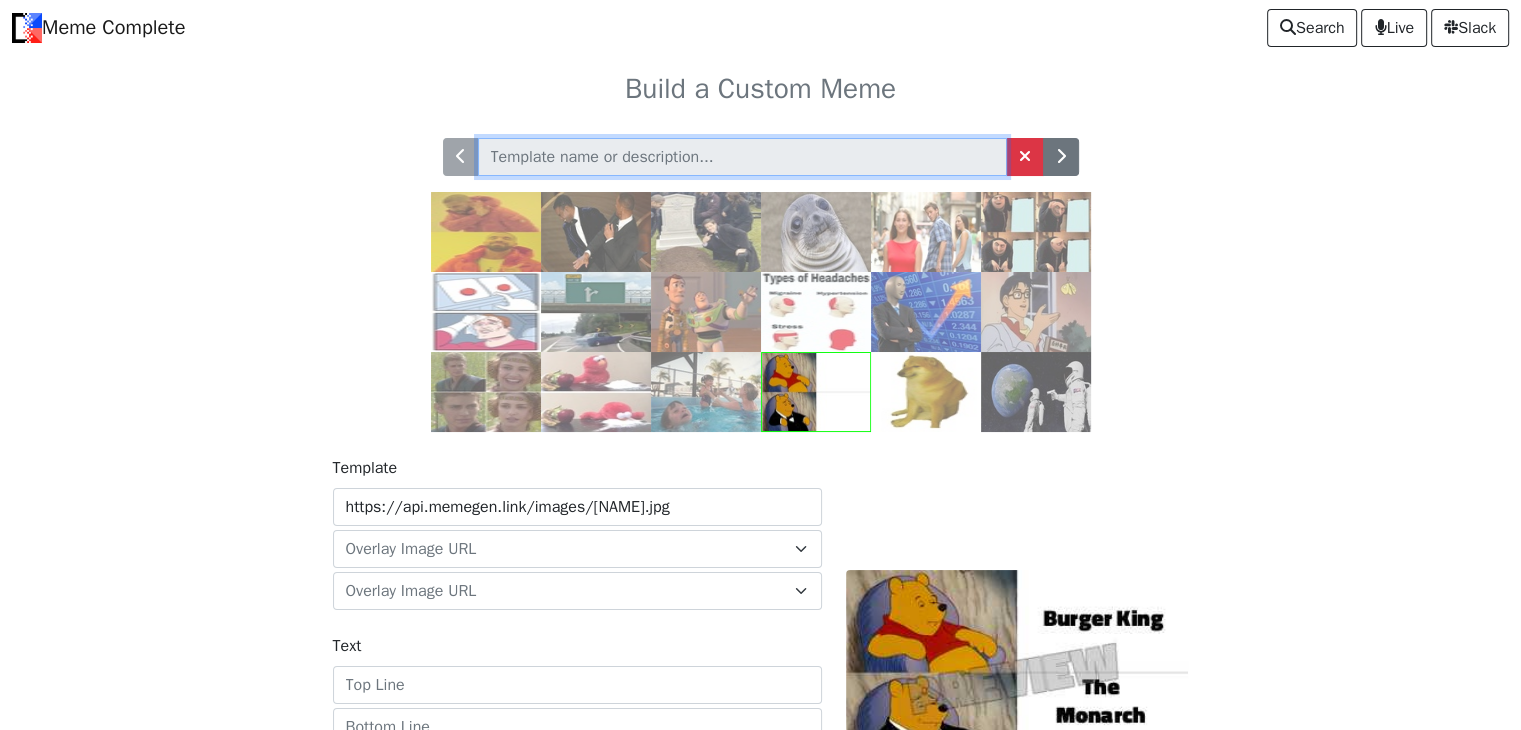 click at bounding box center [742, 157] 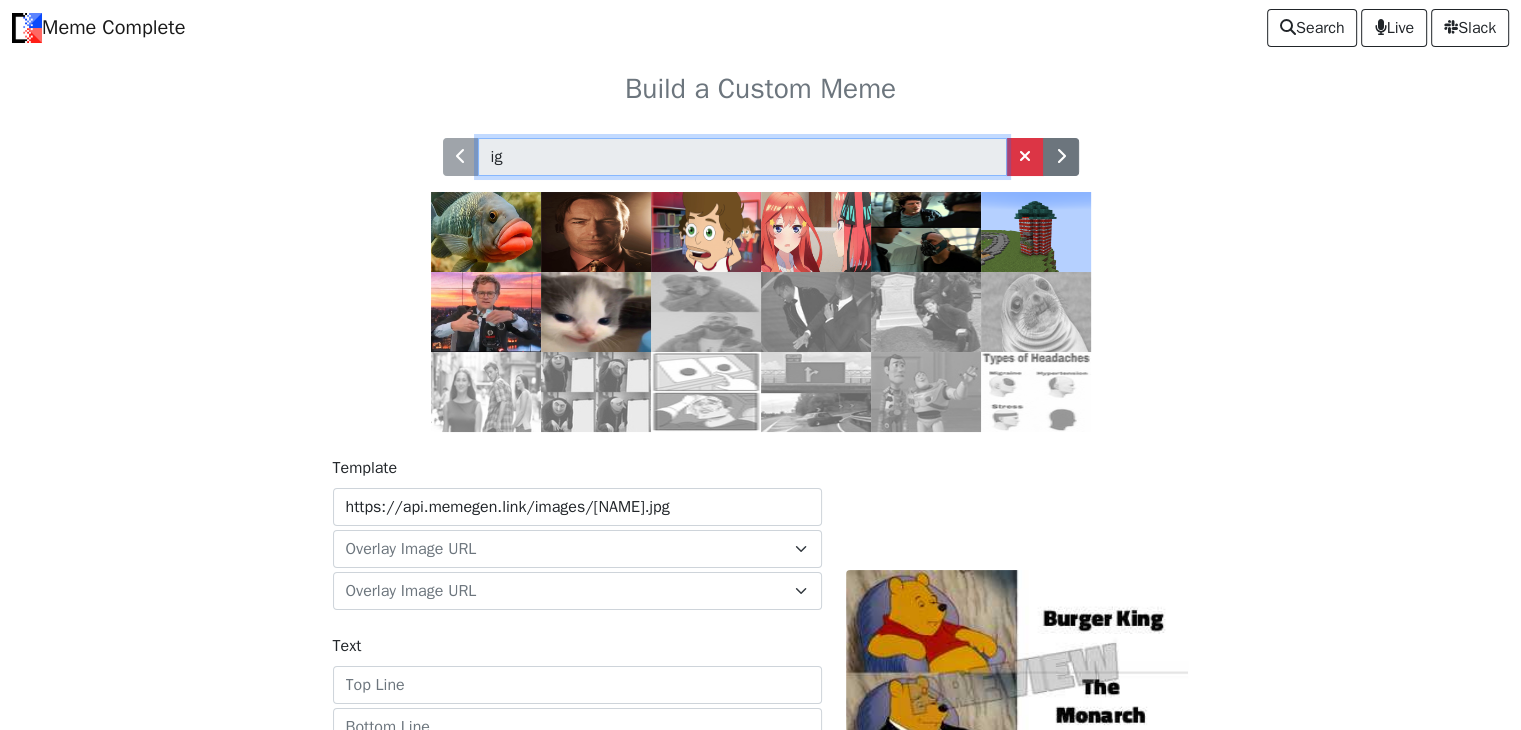 type on "i" 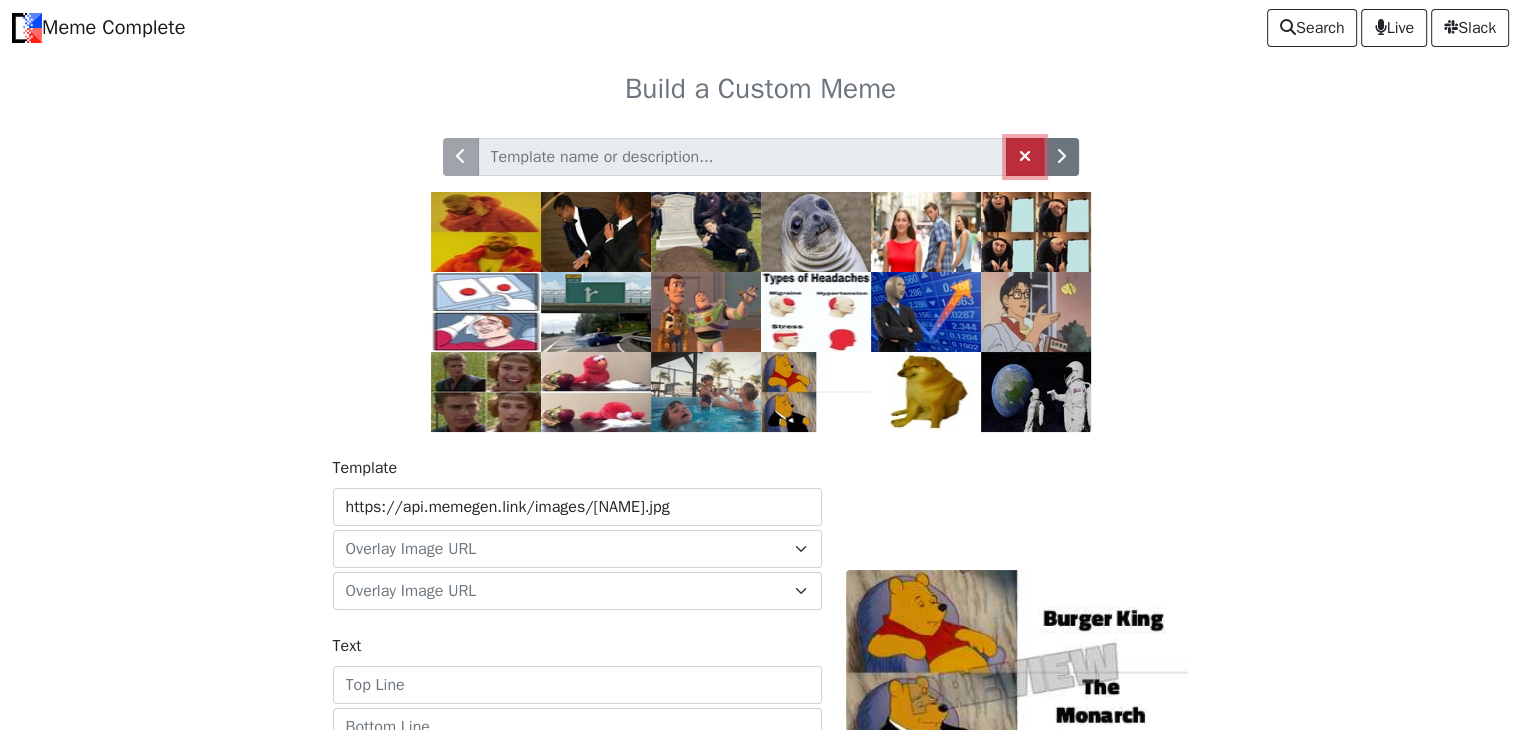 scroll, scrollTop: 307, scrollLeft: 0, axis: vertical 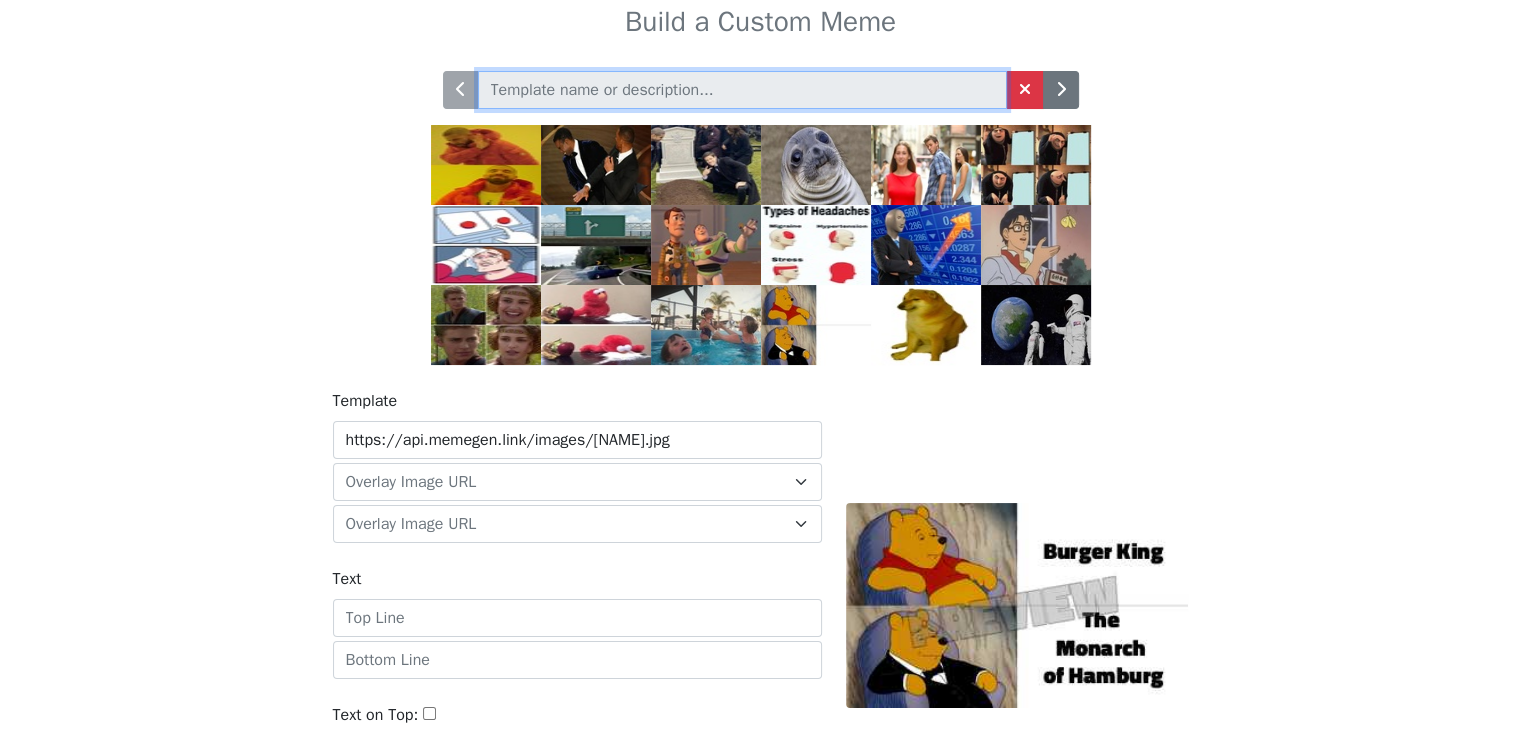 click at bounding box center [742, 90] 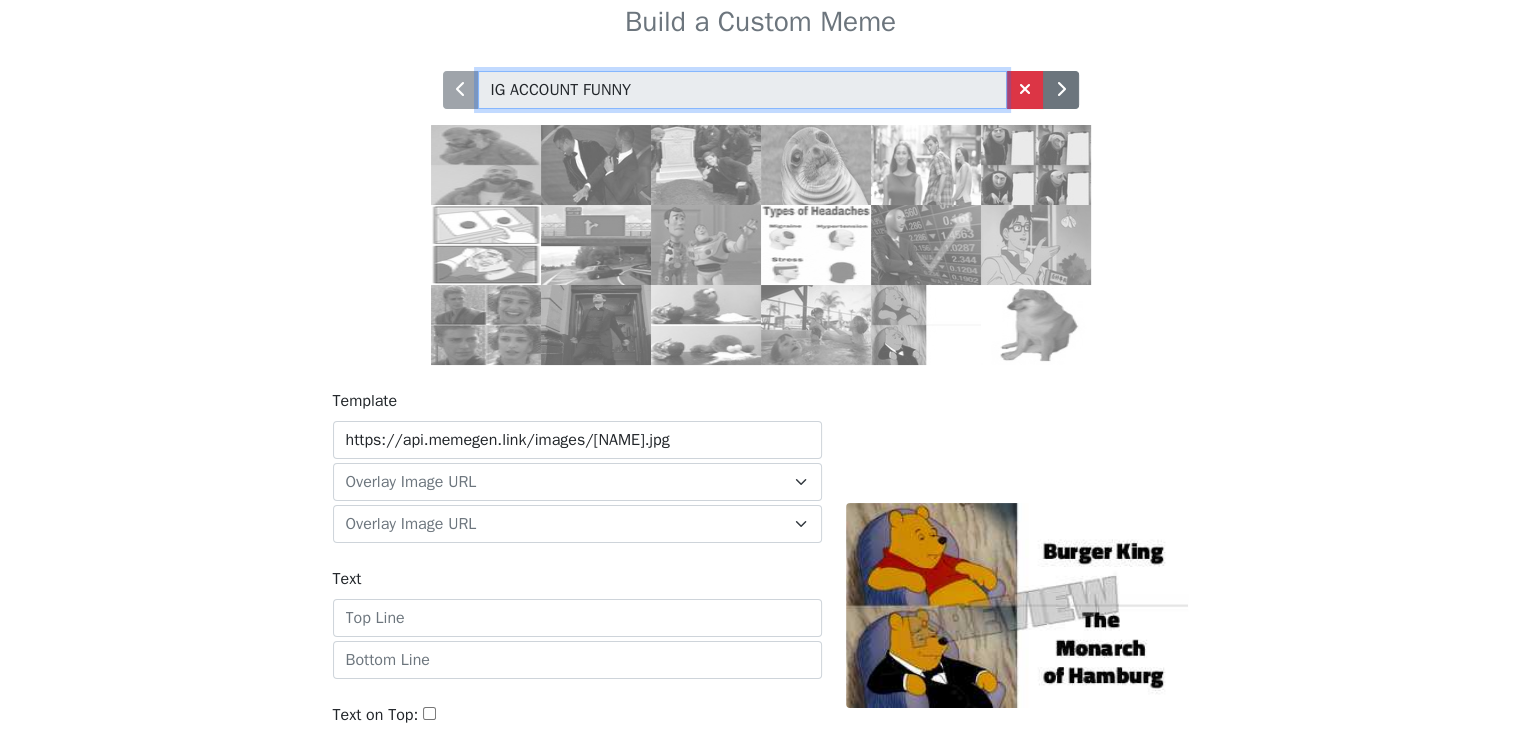 type on "IG ACCOUNT FUNNY" 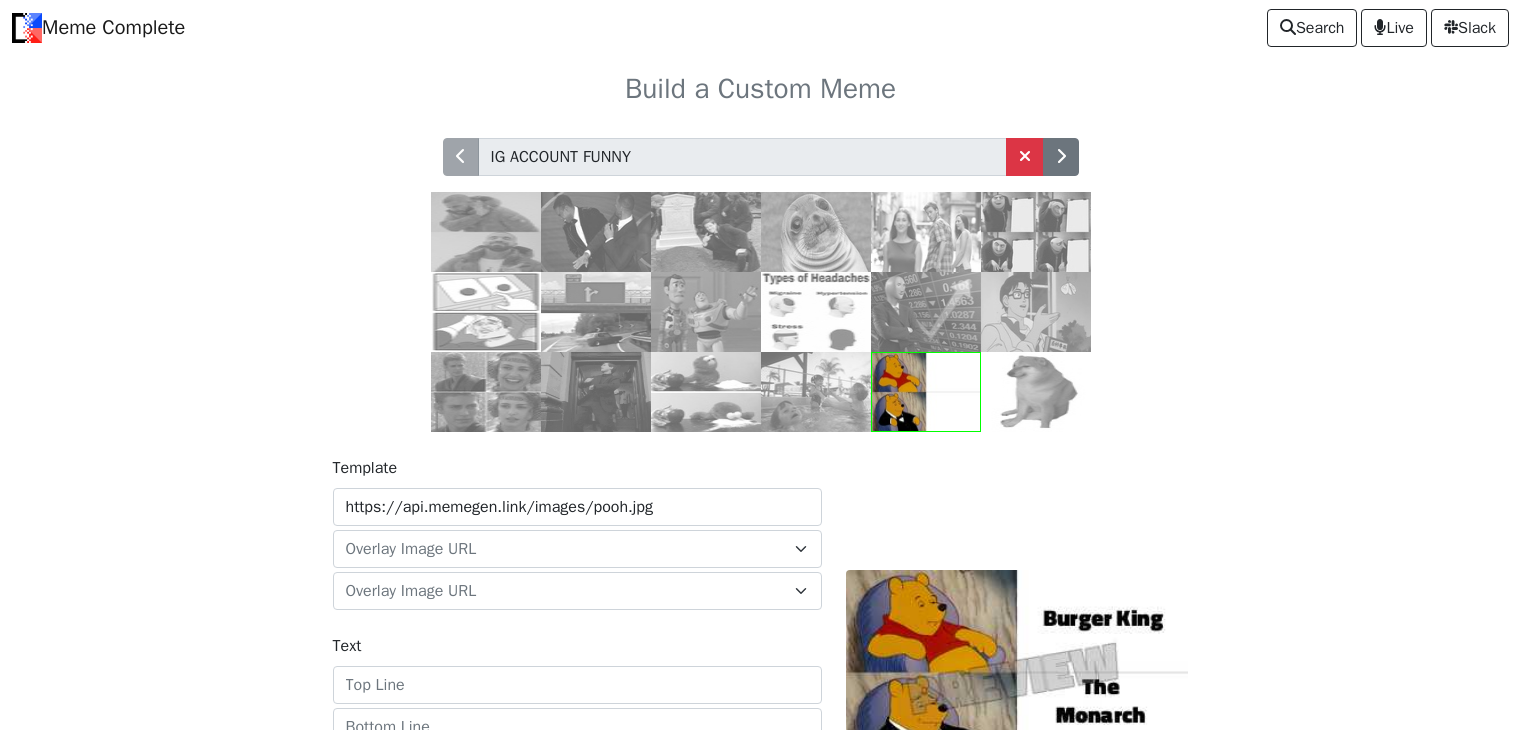 scroll, scrollTop: 0, scrollLeft: 0, axis: both 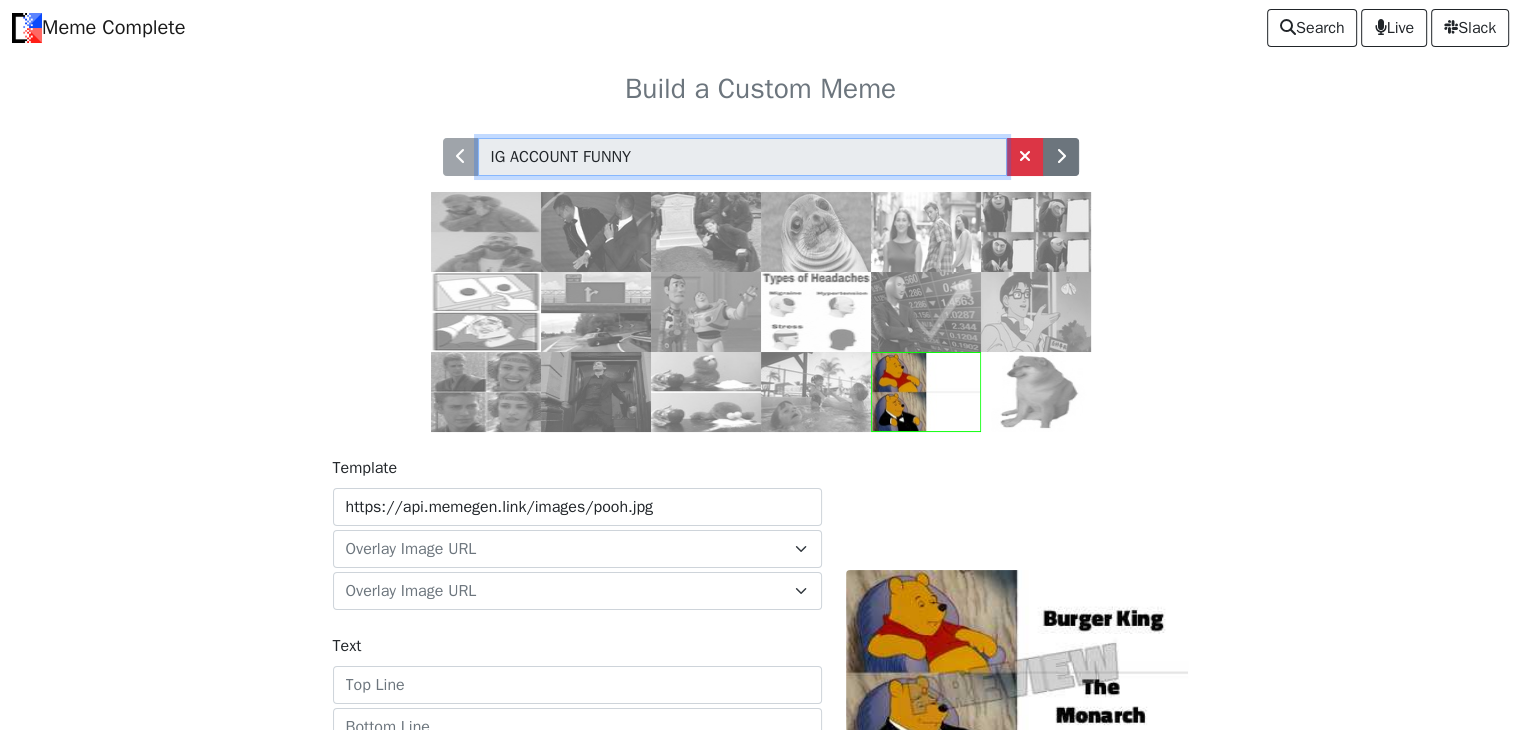 click on "IG ACCOUNT FUNNY" at bounding box center (742, 157) 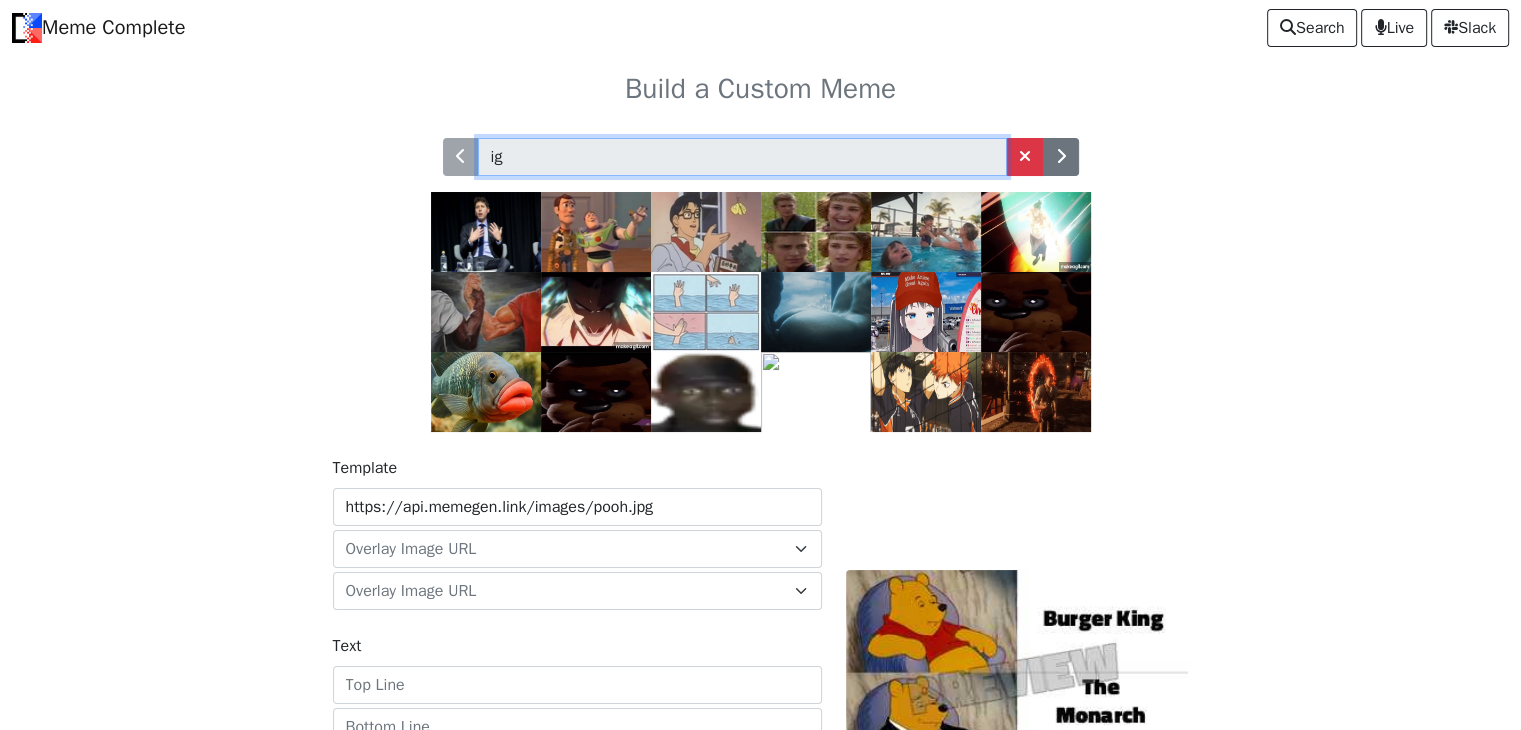 type on "i" 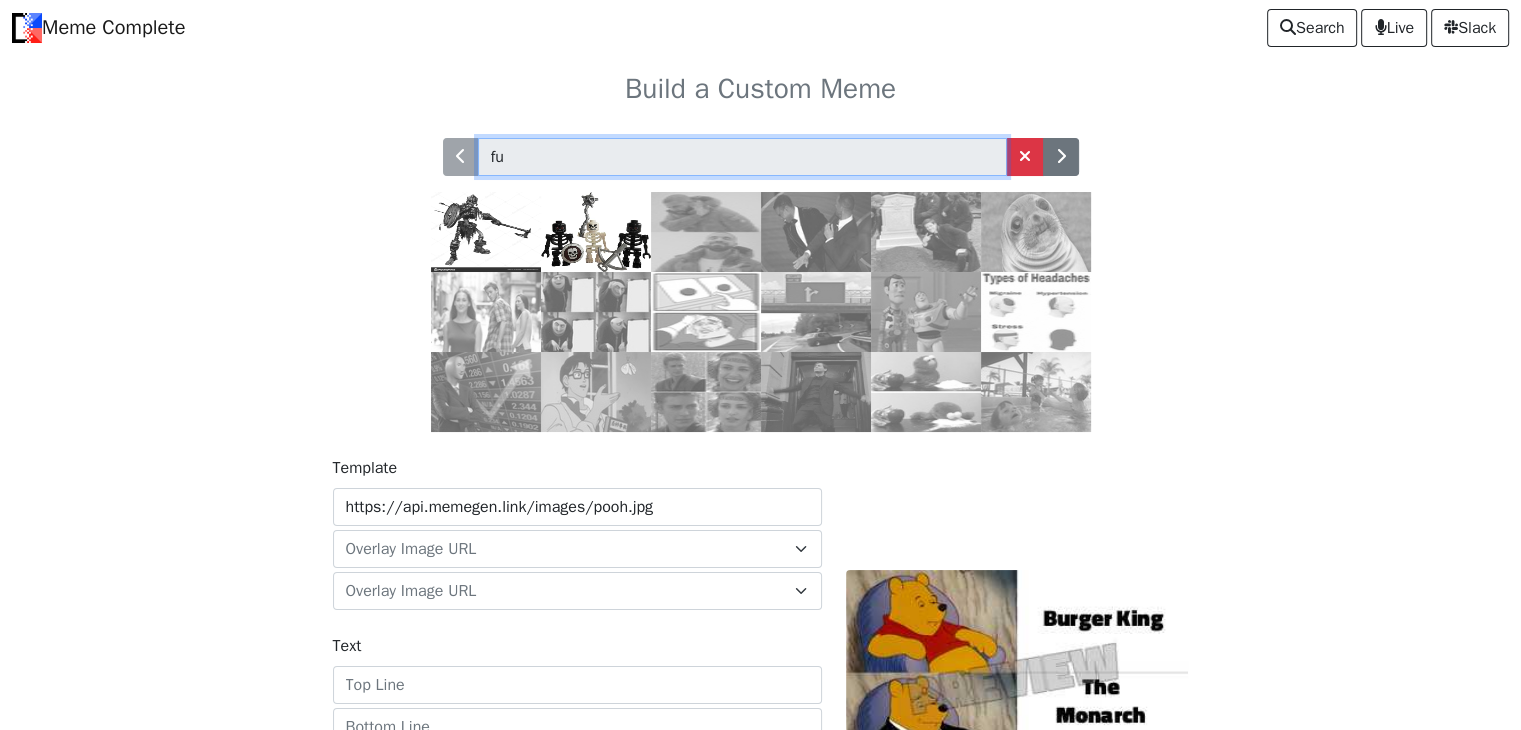 type on "f" 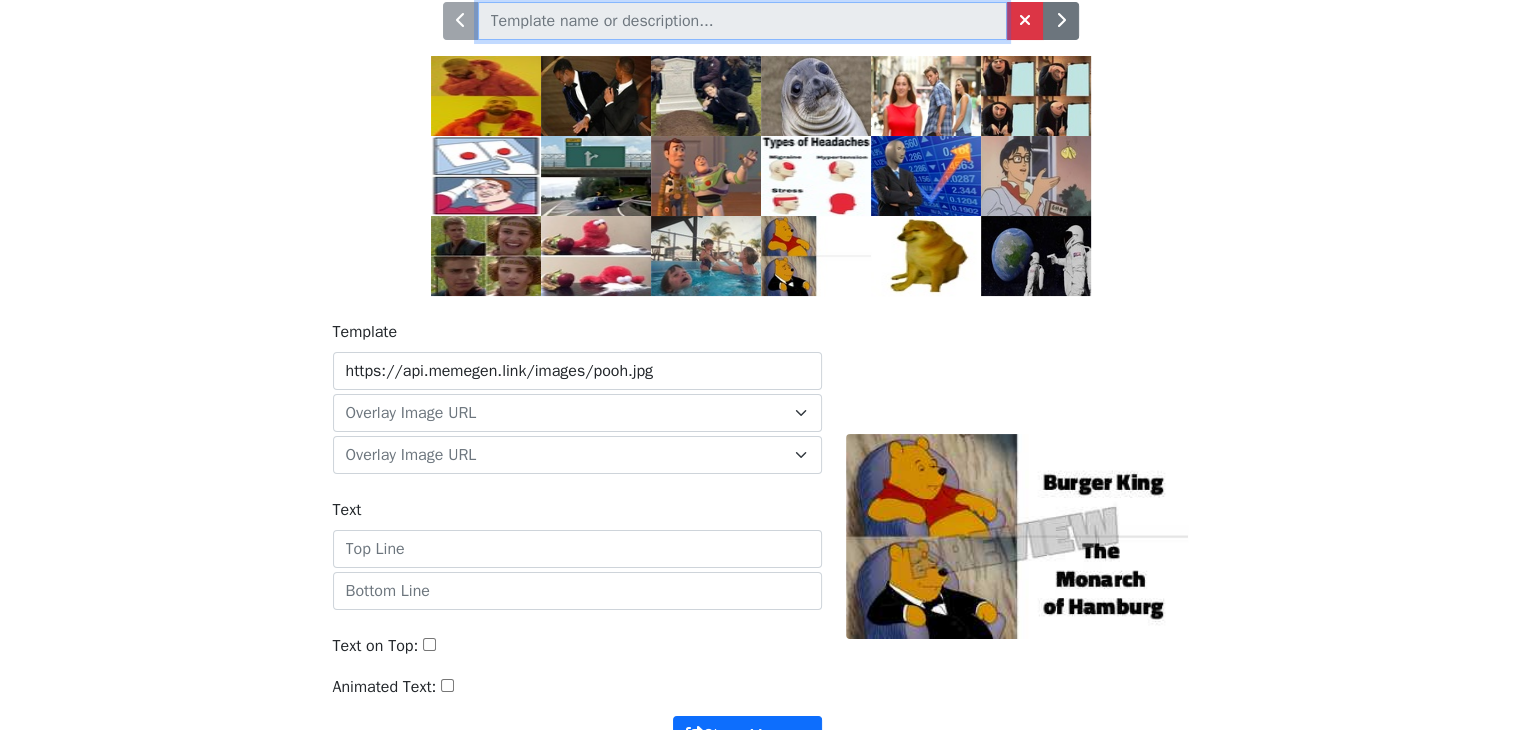 scroll, scrollTop: 160, scrollLeft: 0, axis: vertical 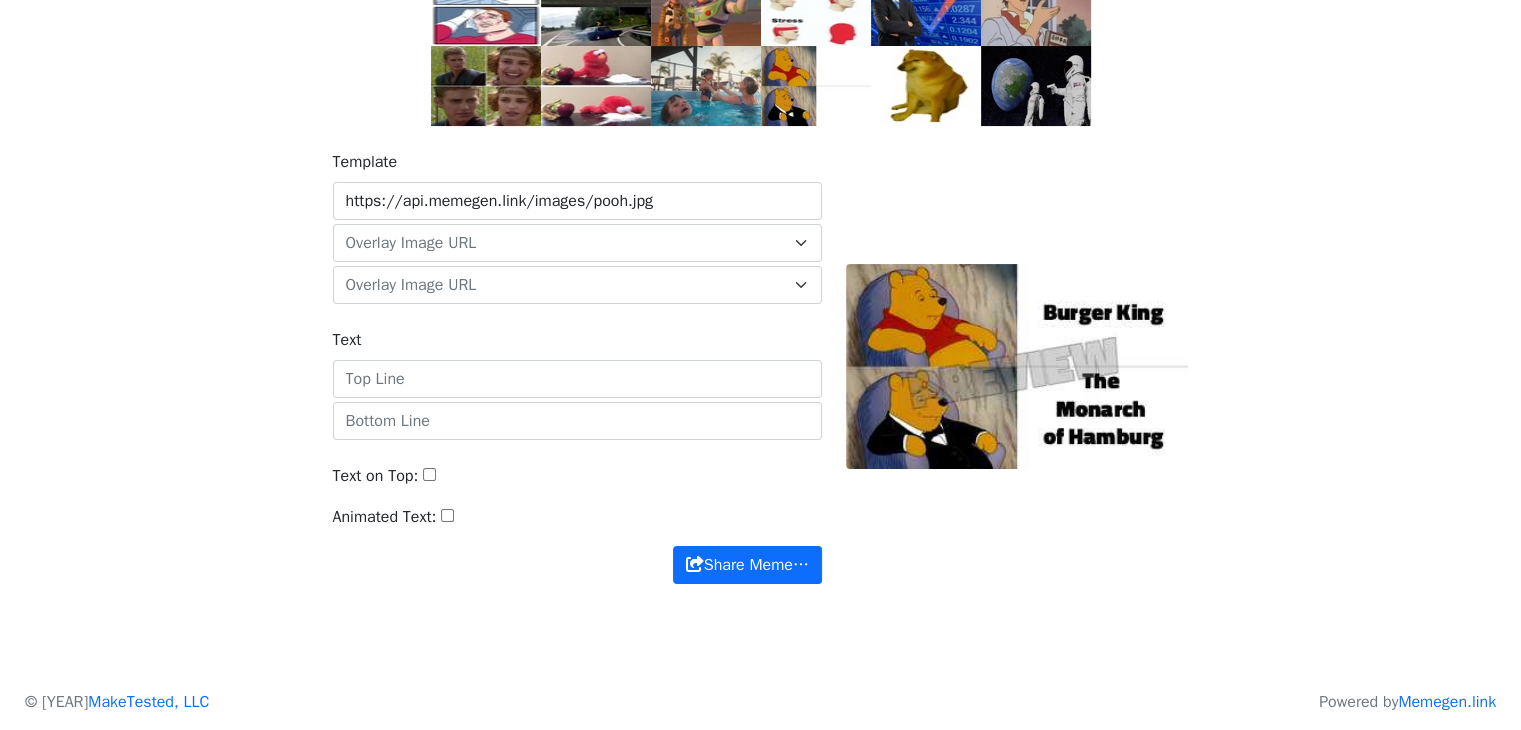 type 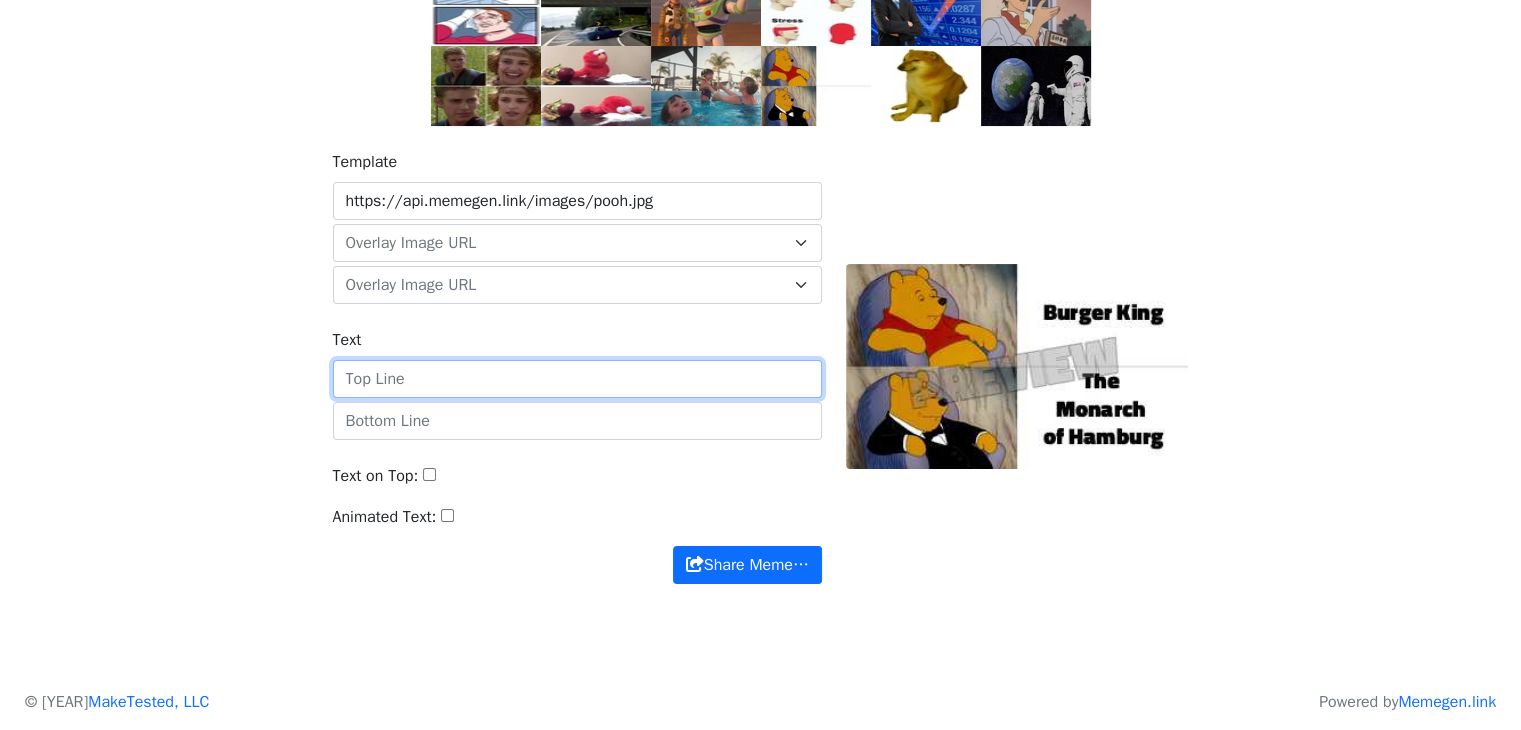 click on "Text" at bounding box center (577, 379) 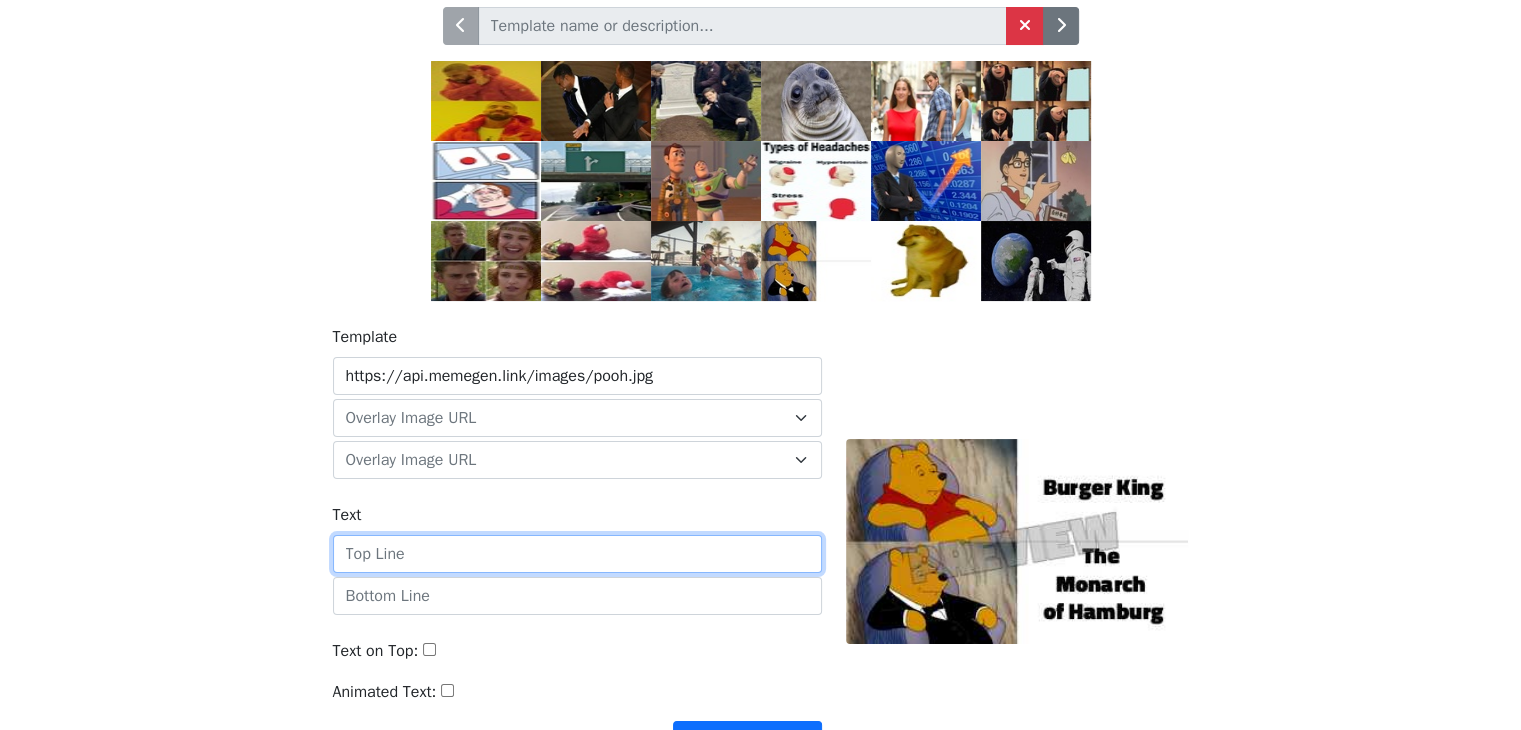 scroll, scrollTop: 104, scrollLeft: 0, axis: vertical 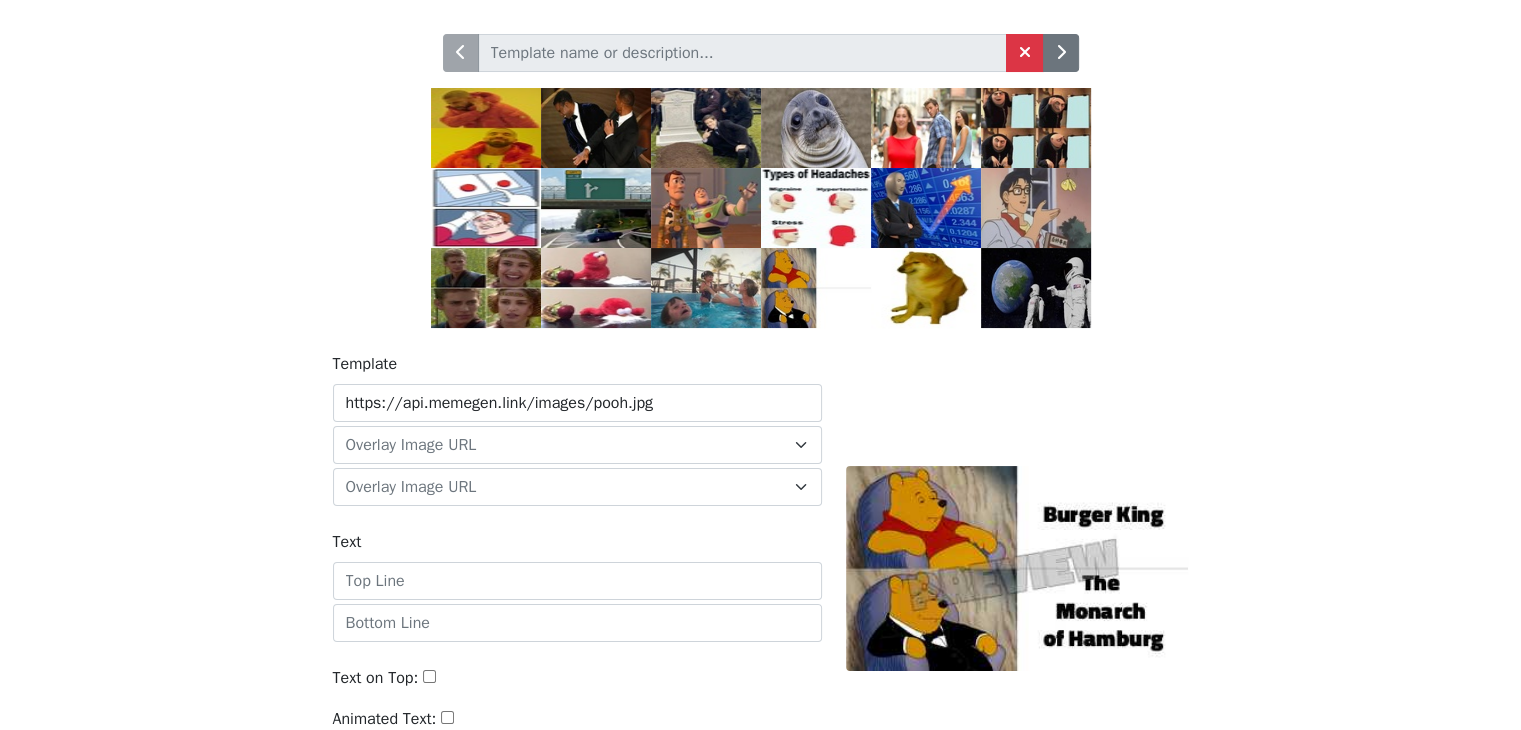 click at bounding box center (706, 208) 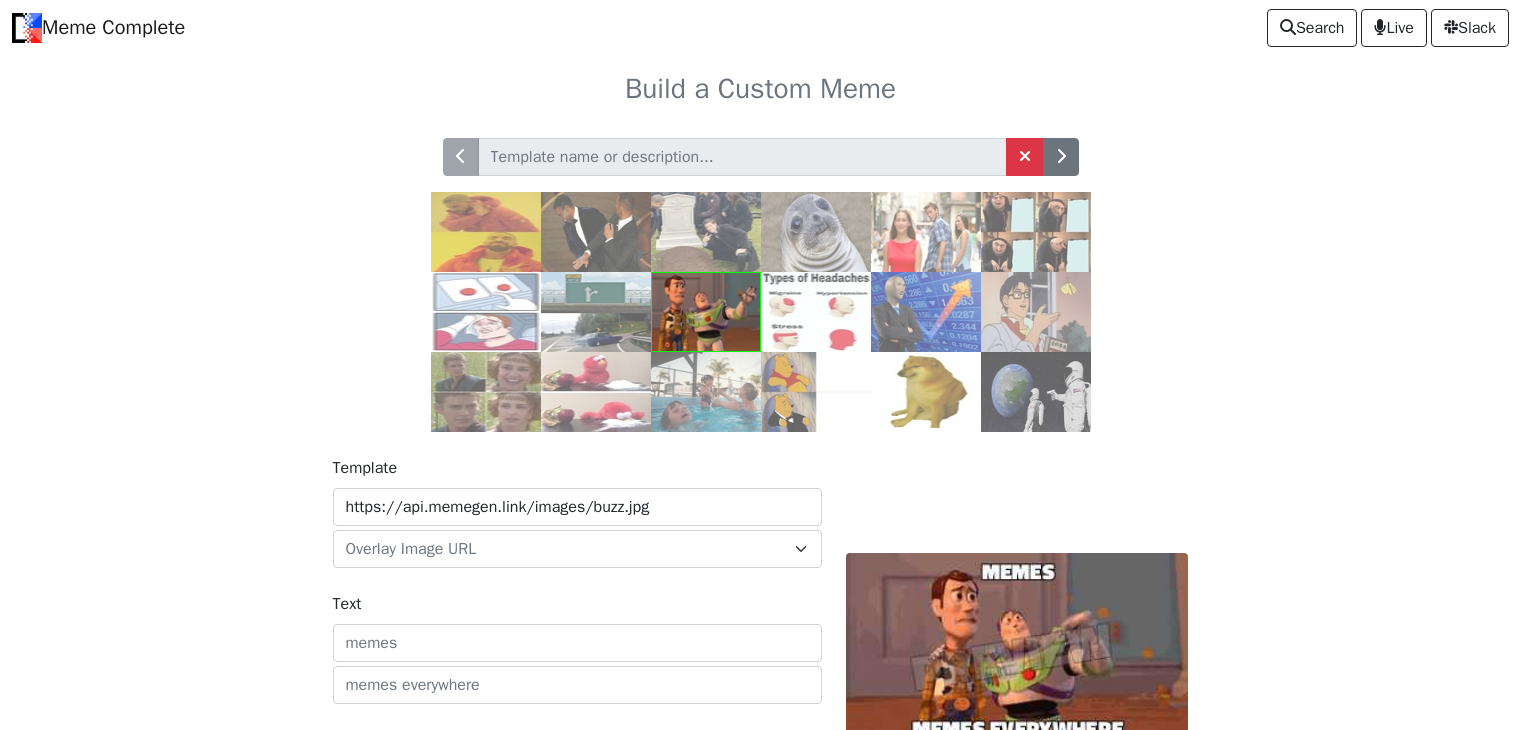 scroll, scrollTop: 0, scrollLeft: 0, axis: both 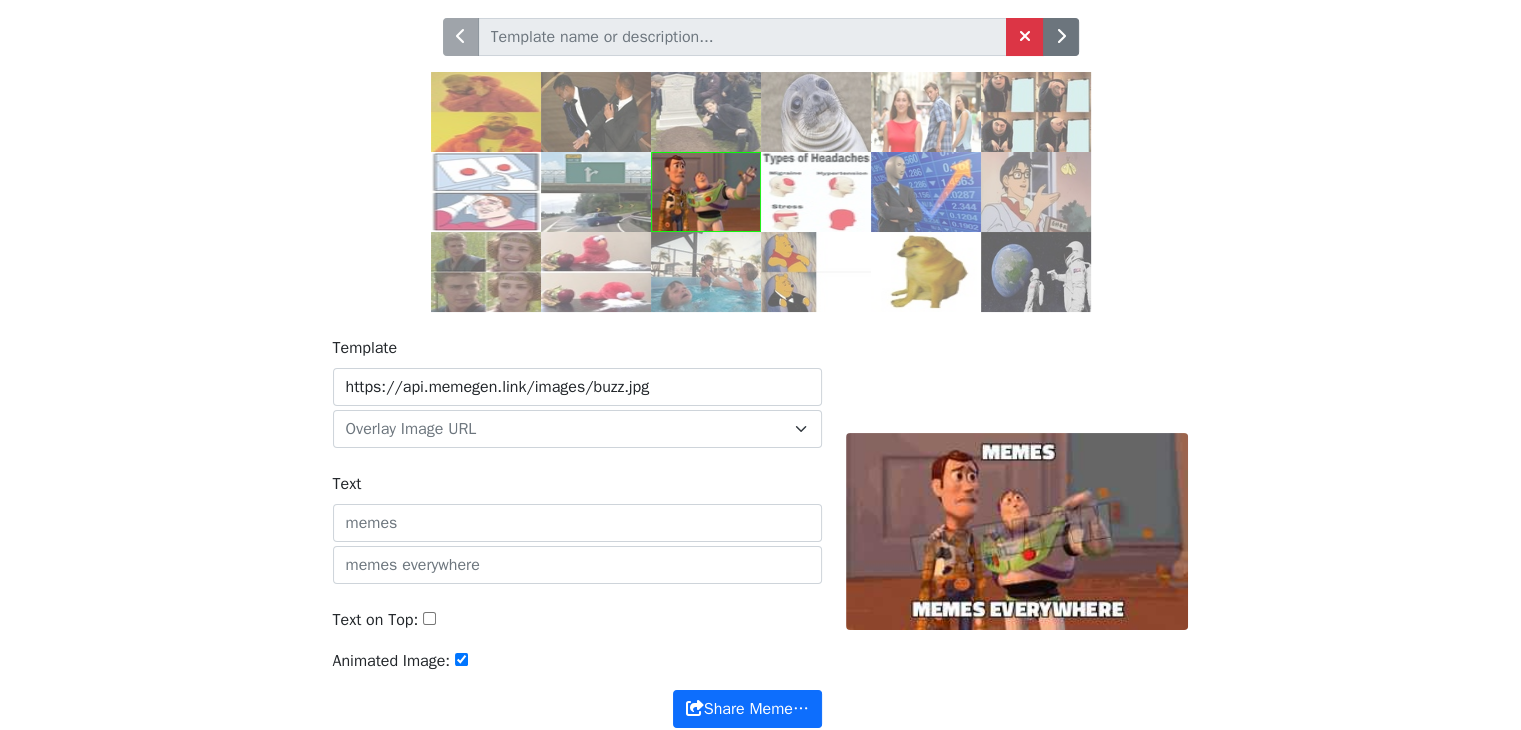 click at bounding box center (596, 192) 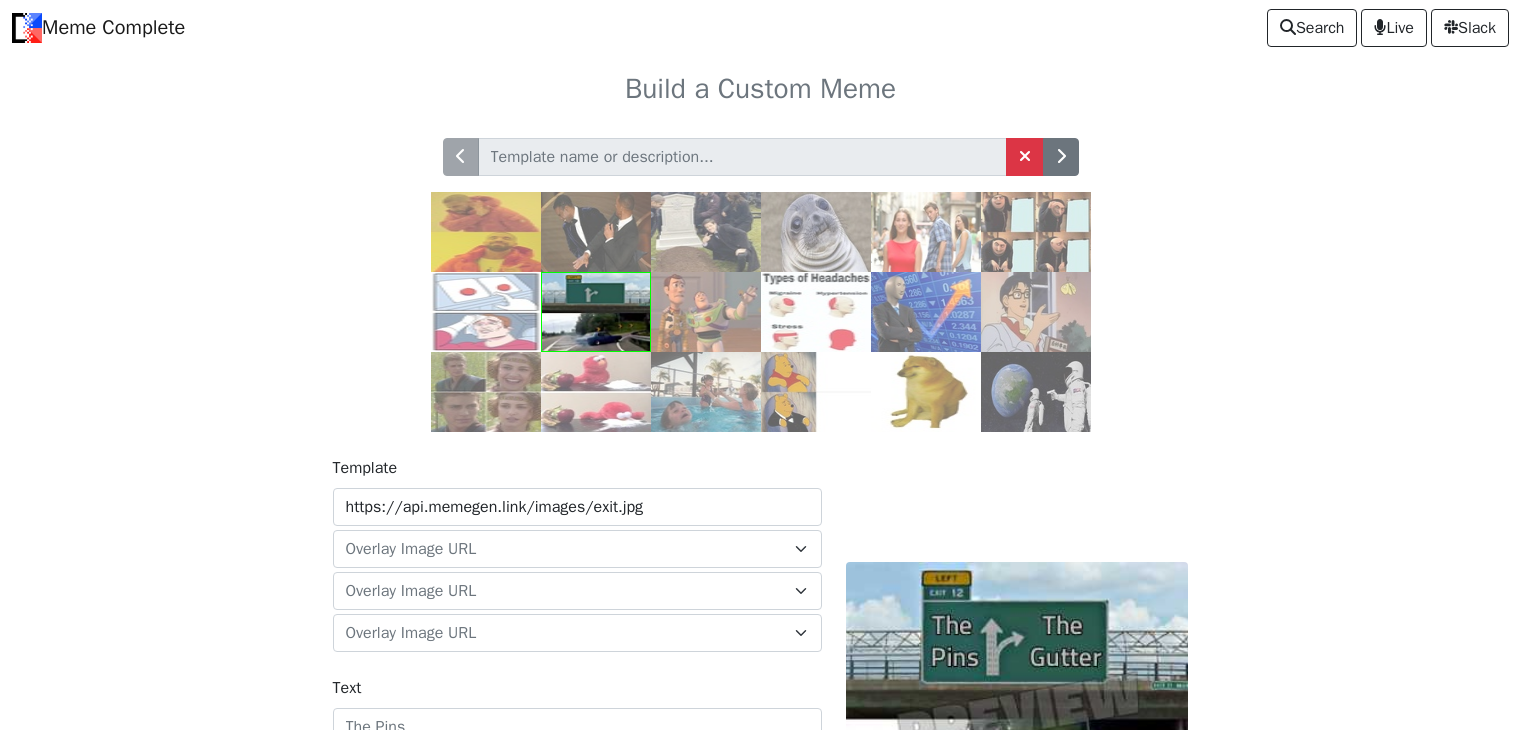scroll, scrollTop: 0, scrollLeft: 0, axis: both 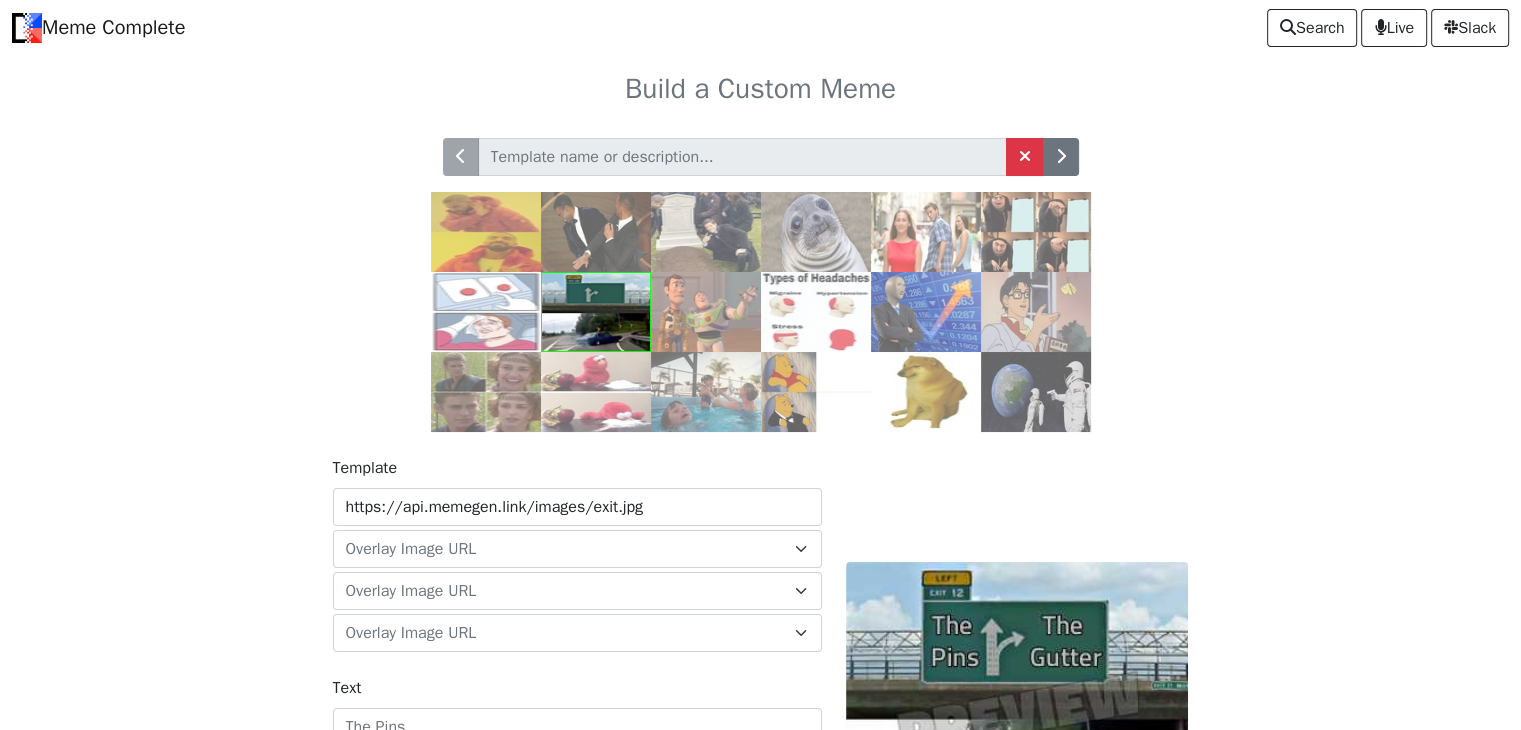 click at bounding box center [486, 392] 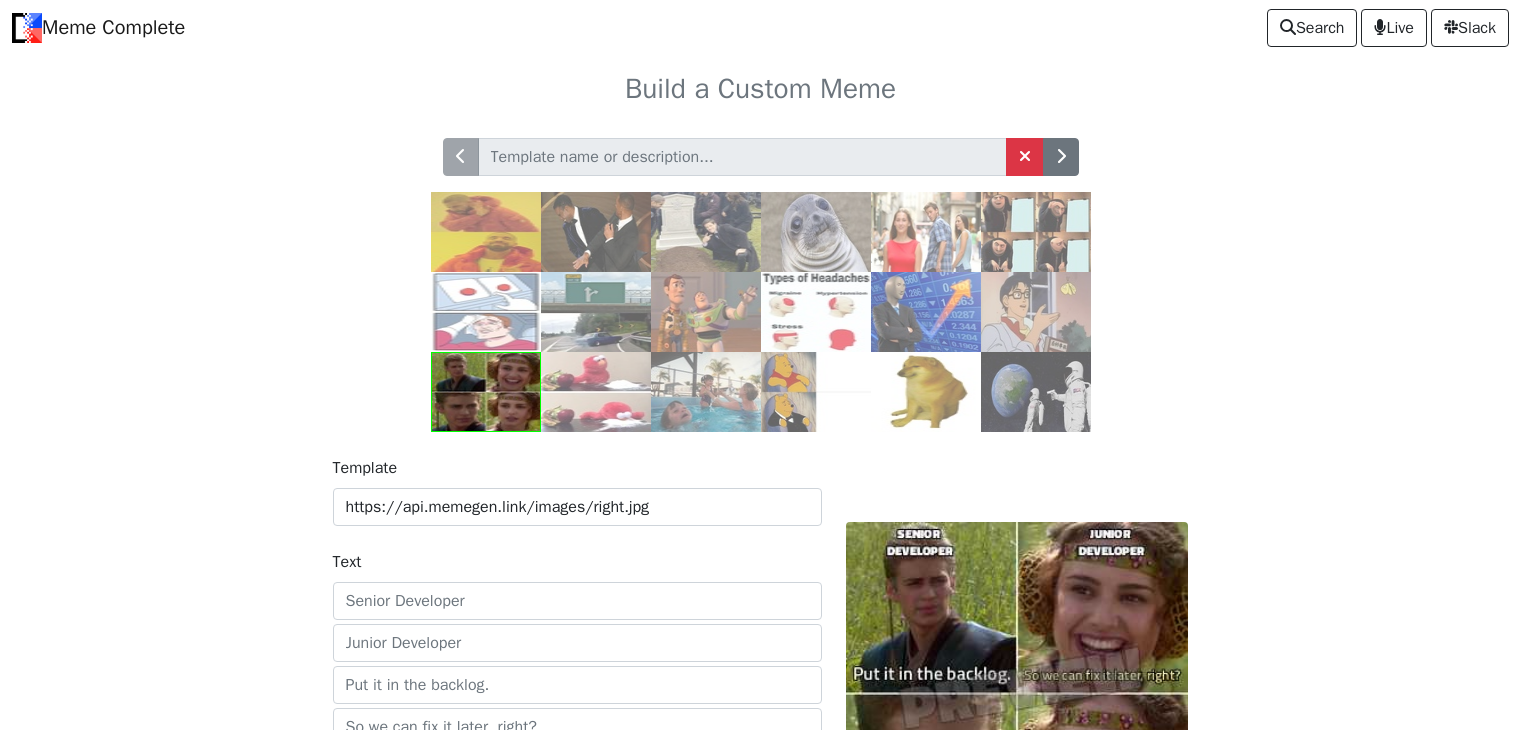 scroll, scrollTop: 0, scrollLeft: 0, axis: both 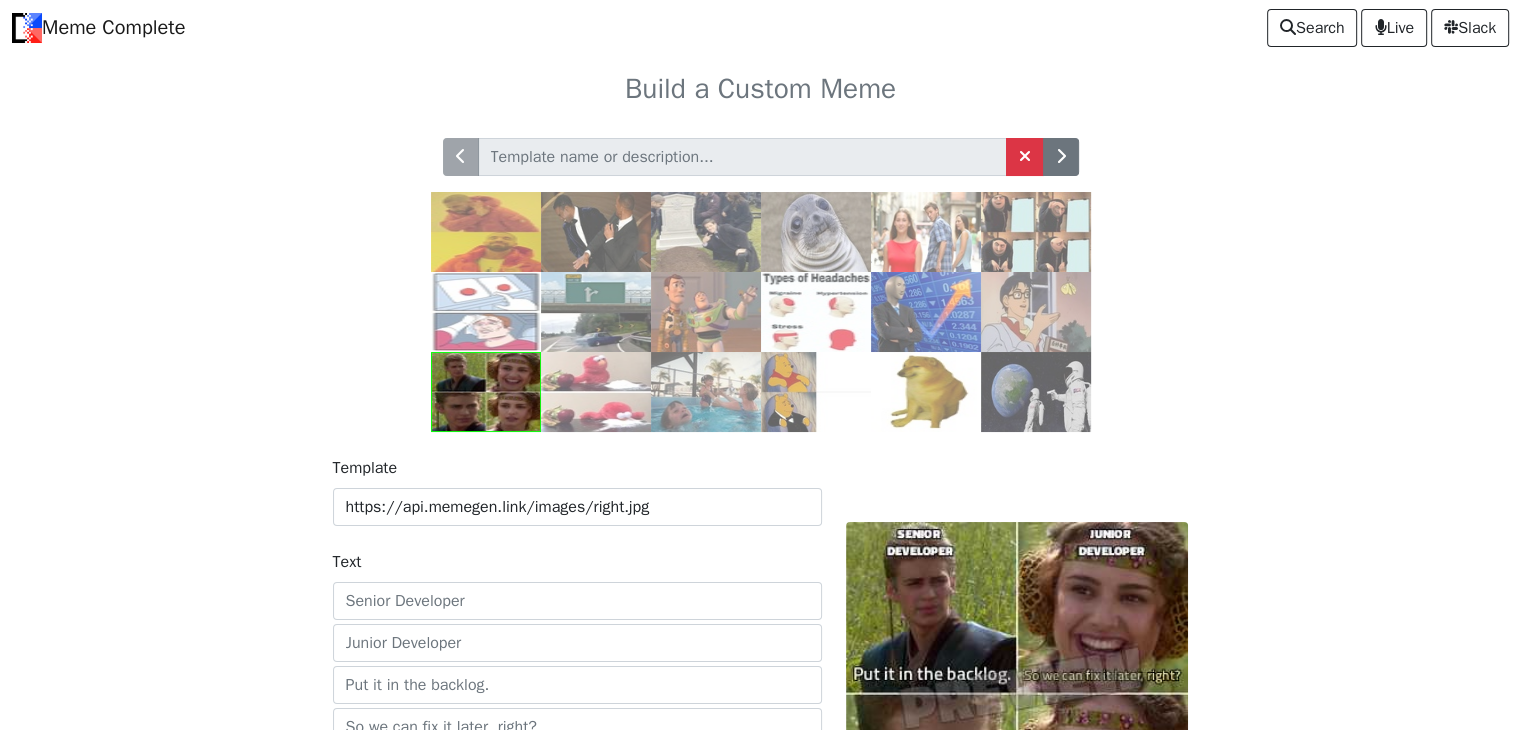 click at bounding box center (486, 392) 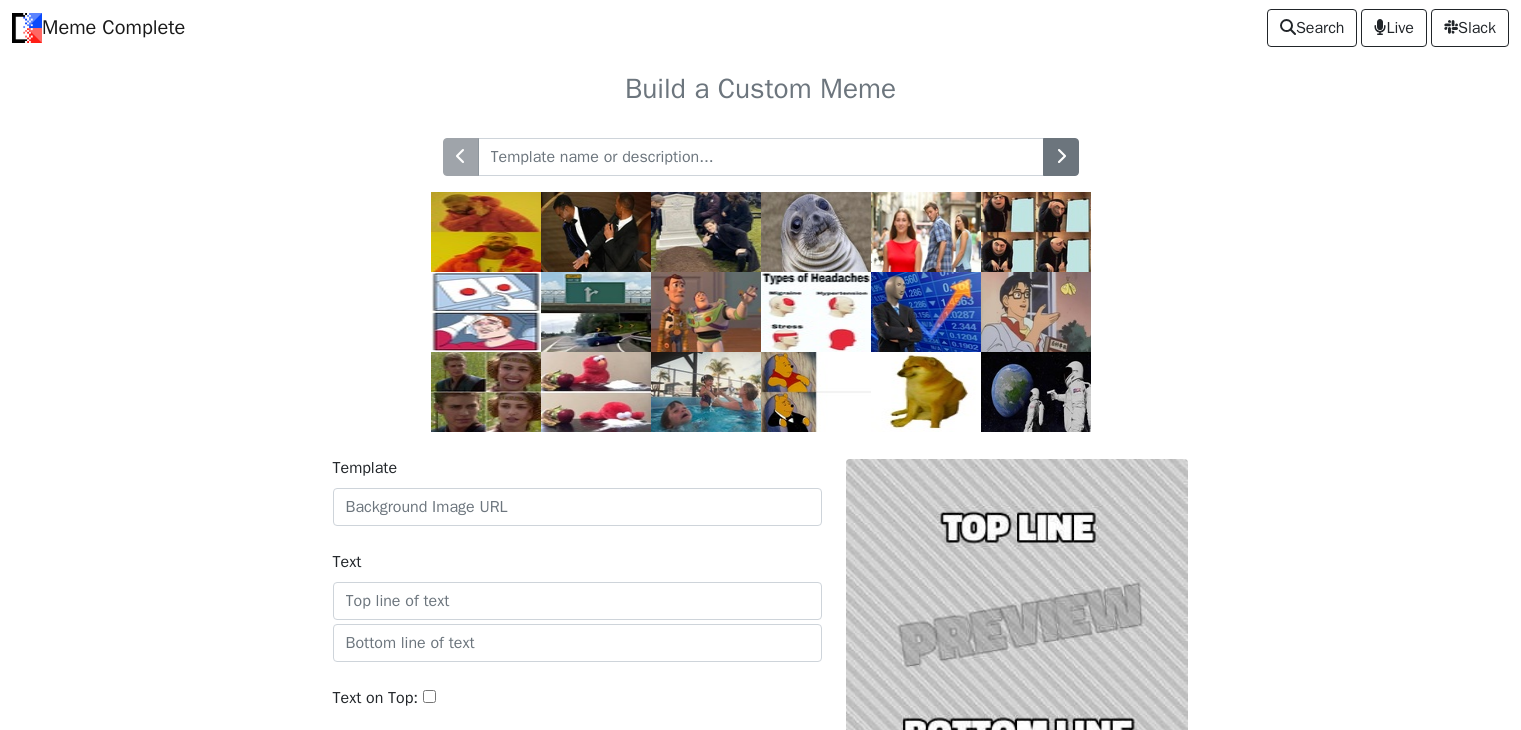 scroll, scrollTop: 0, scrollLeft: 0, axis: both 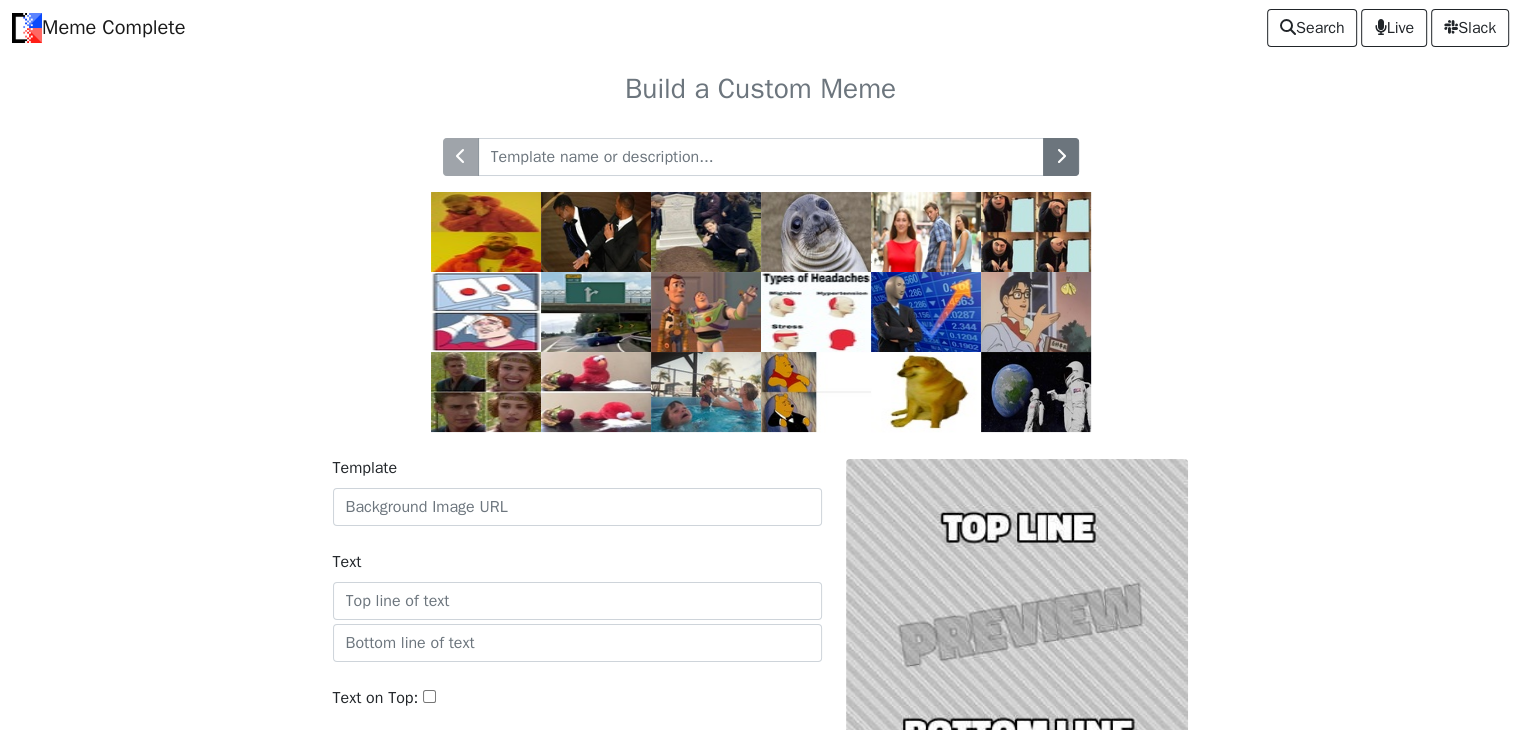 click at bounding box center (486, 392) 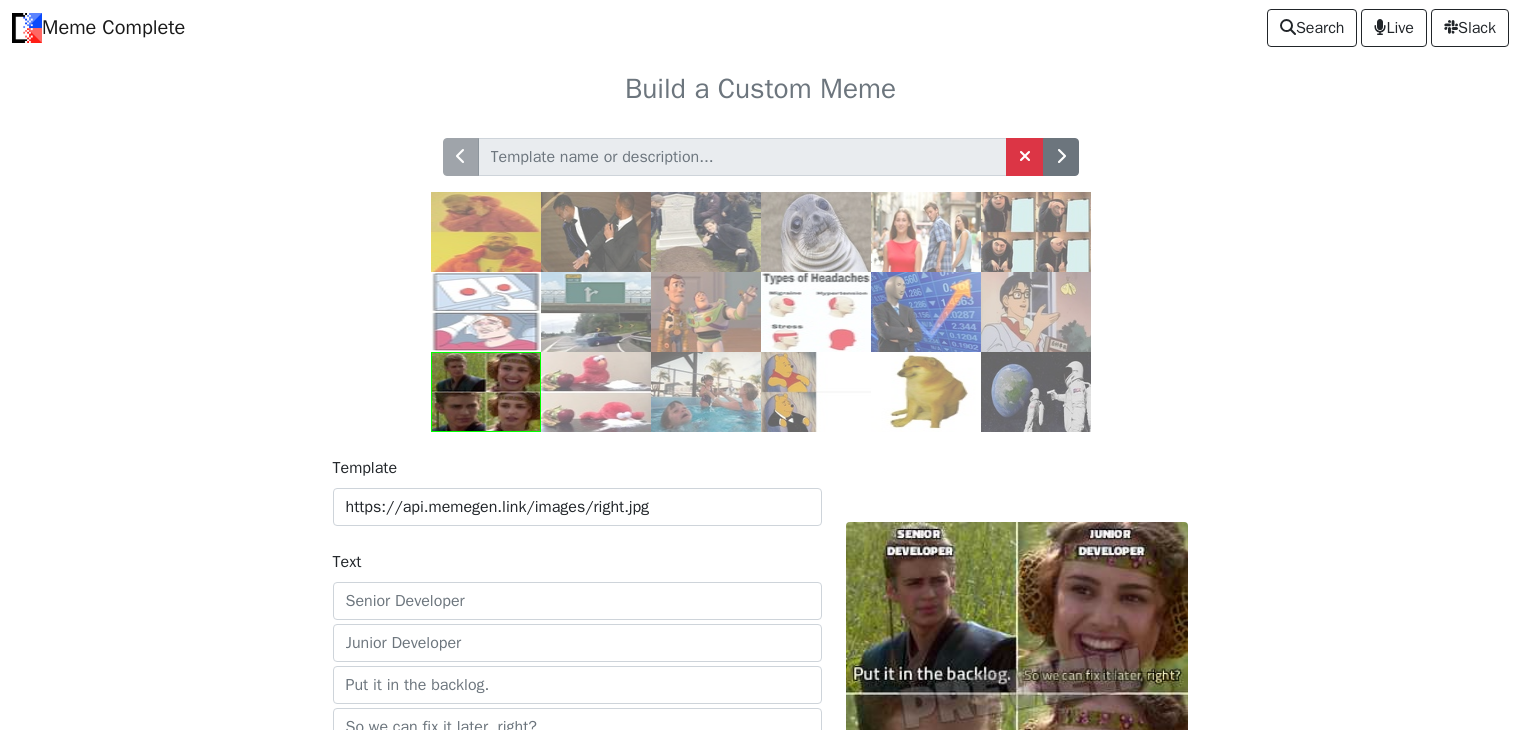 scroll, scrollTop: 0, scrollLeft: 0, axis: both 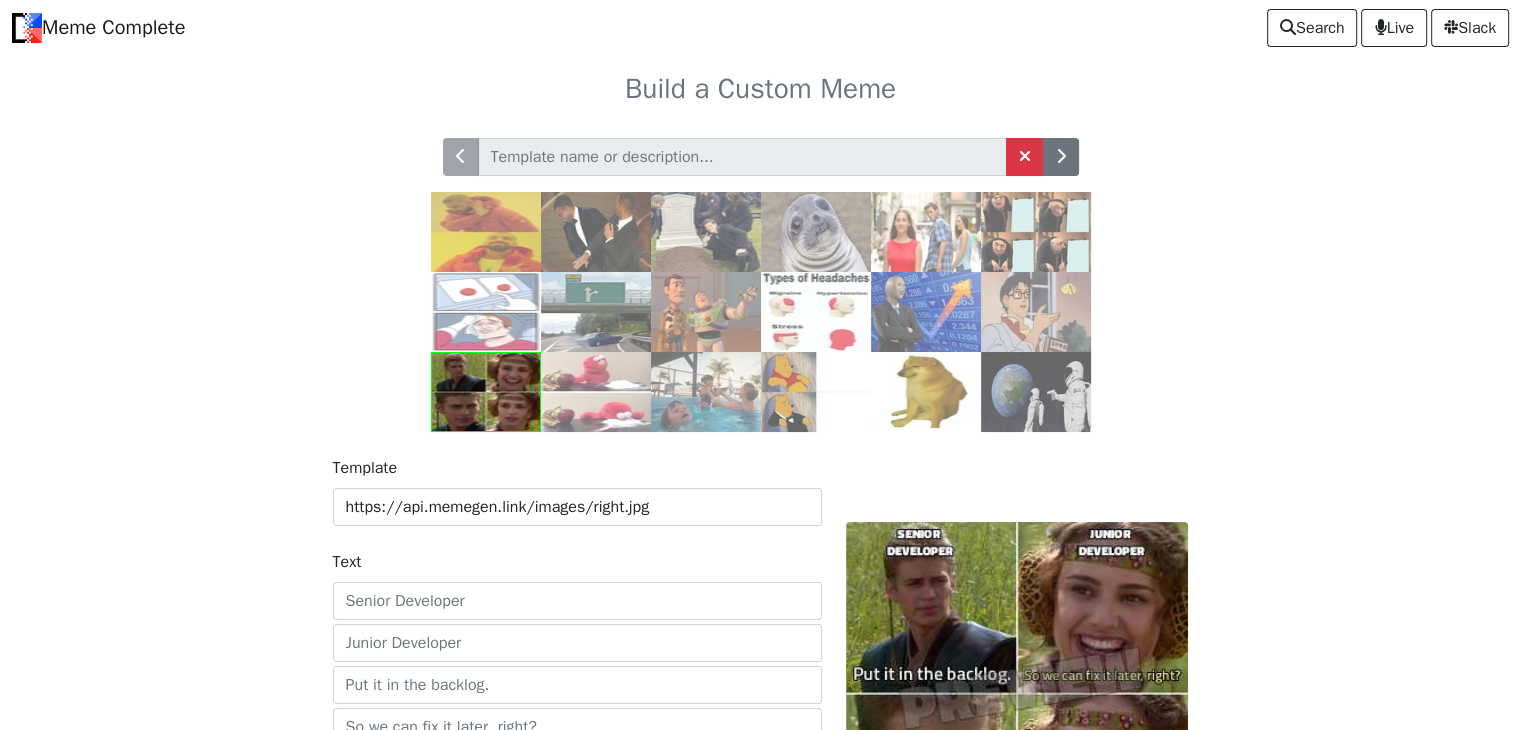 click at bounding box center [706, 232] 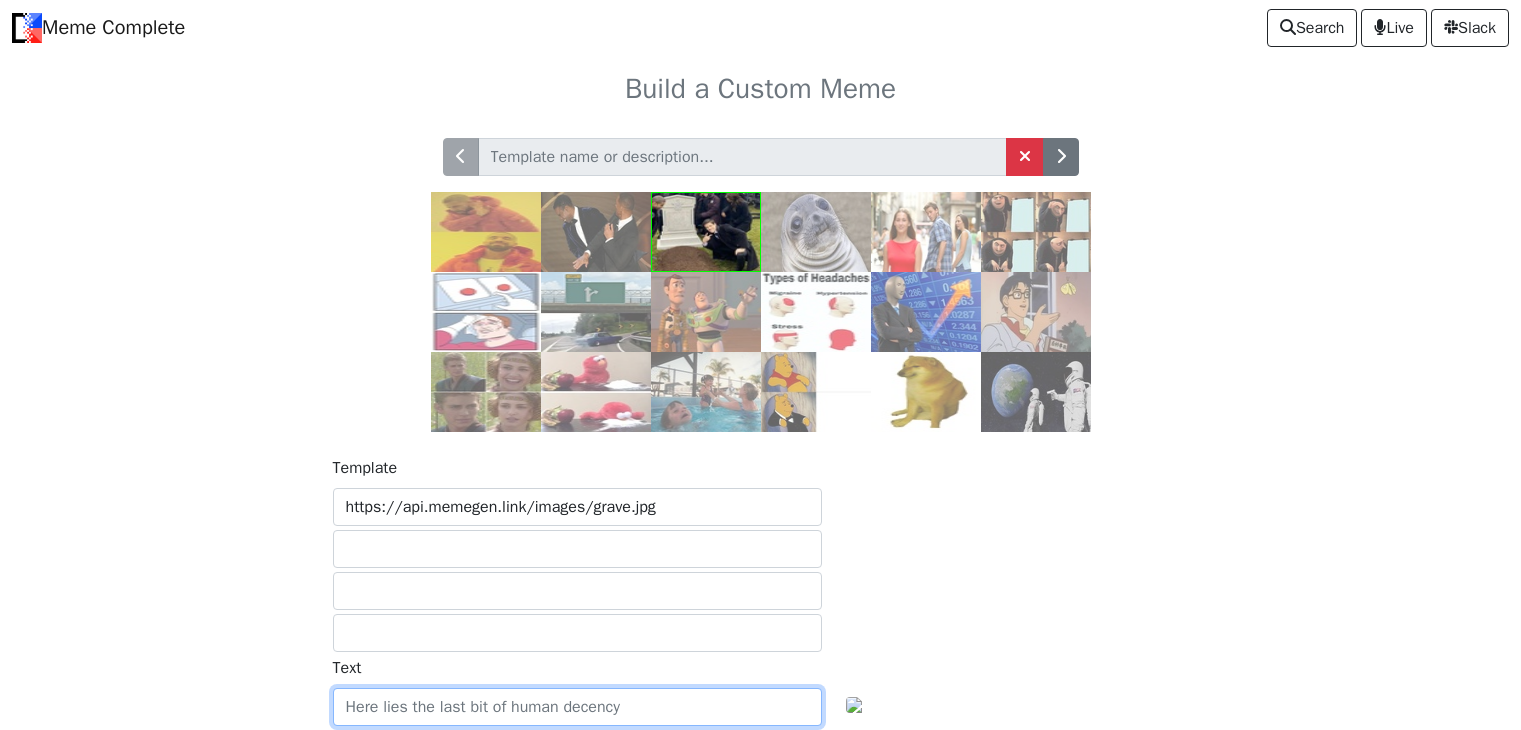 scroll, scrollTop: 0, scrollLeft: 0, axis: both 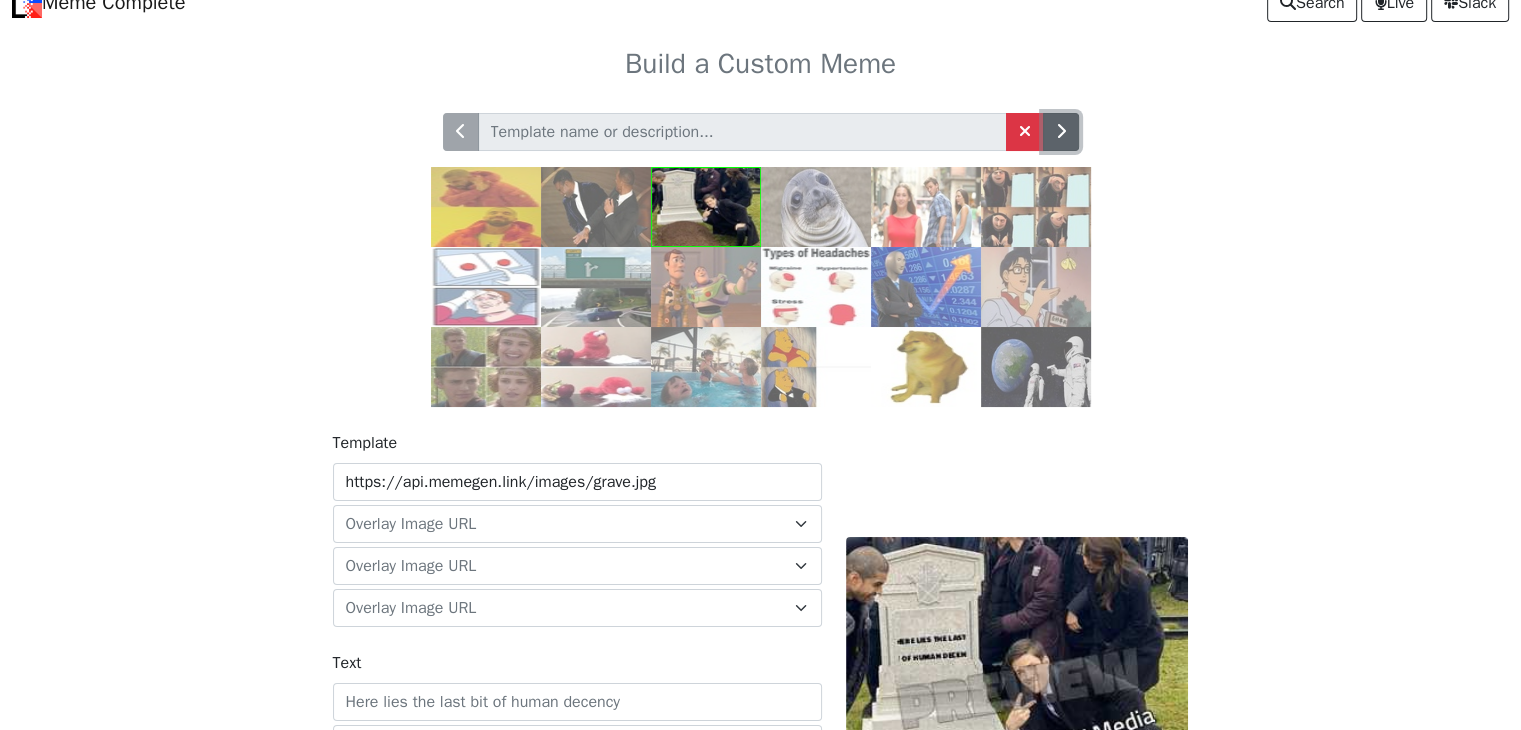 click at bounding box center [1061, 132] 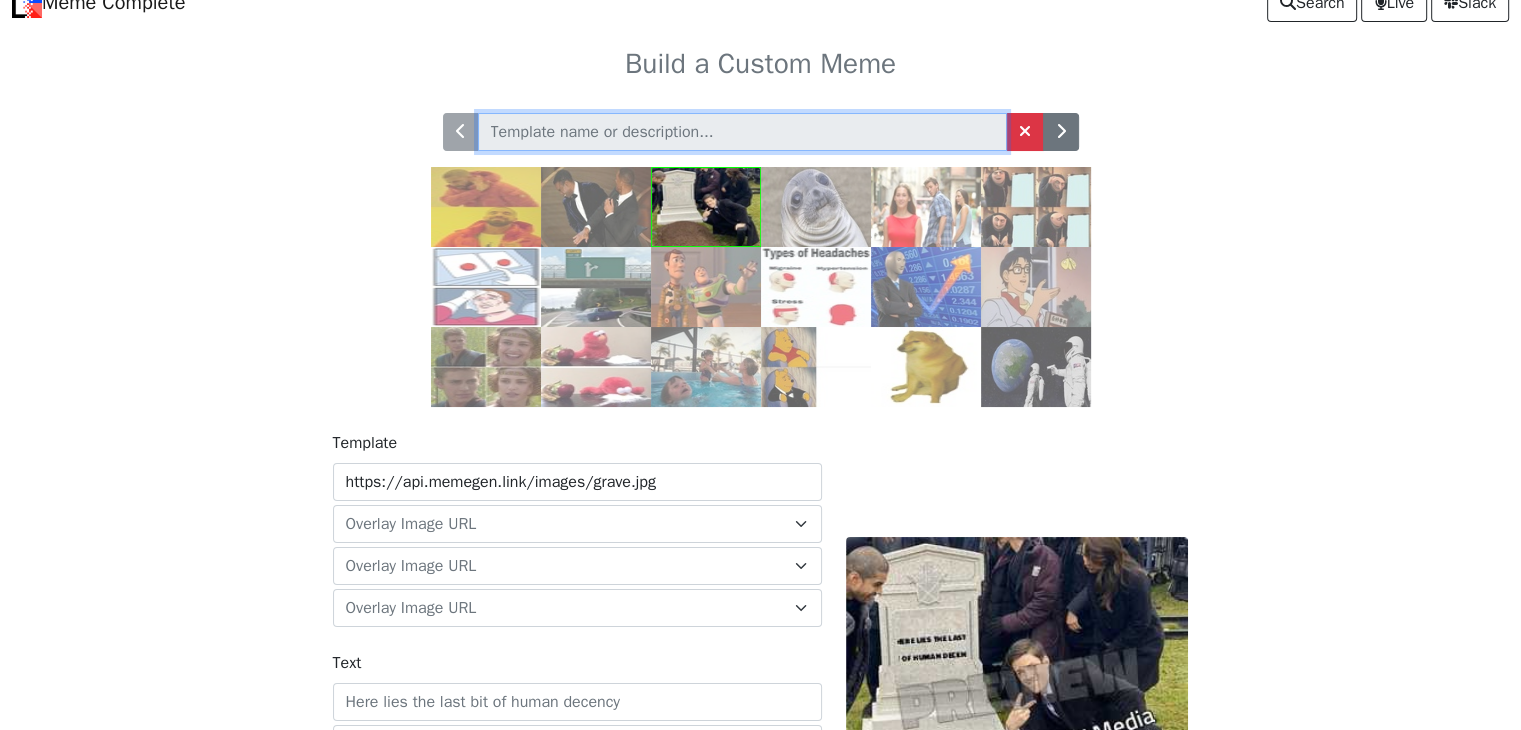click at bounding box center (742, 132) 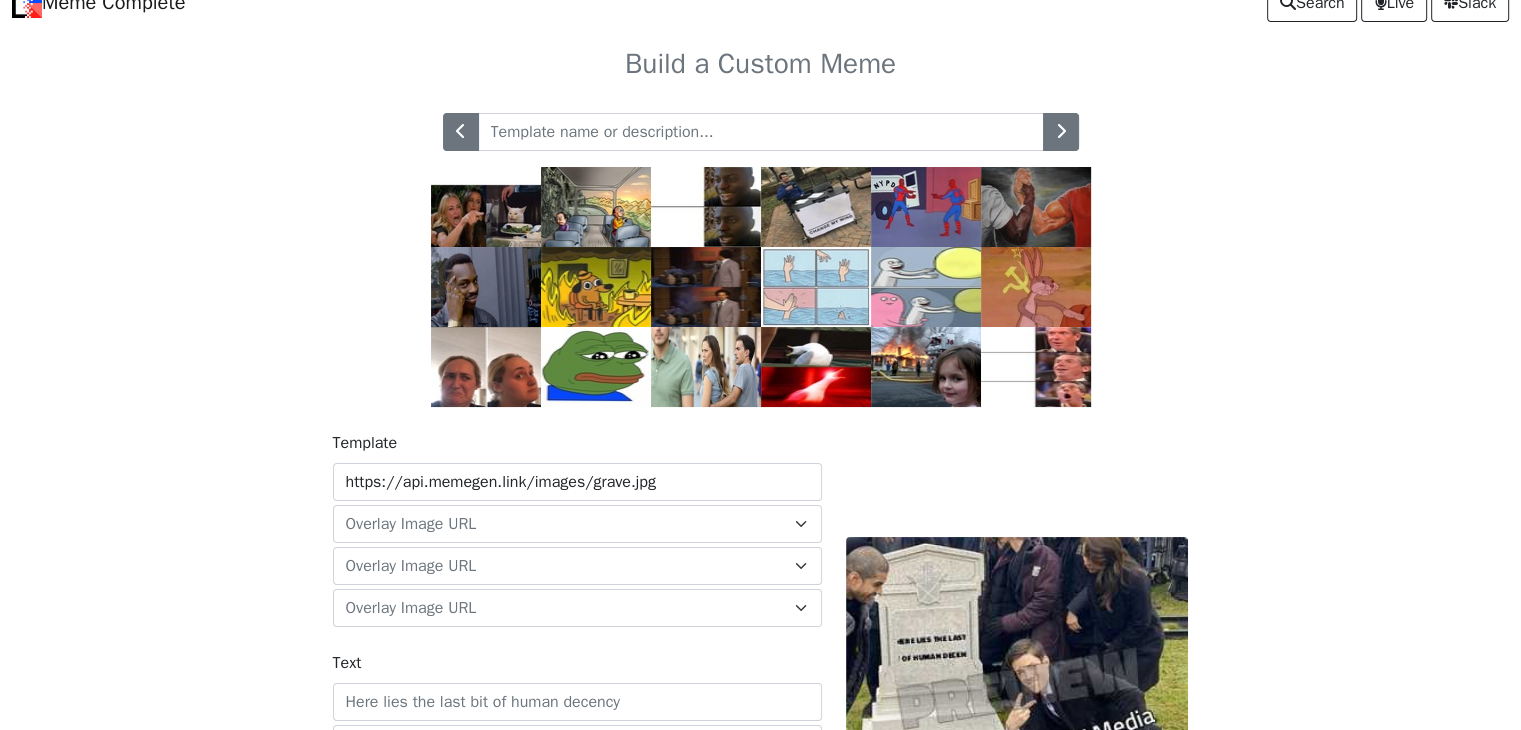 click at bounding box center (926, 287) 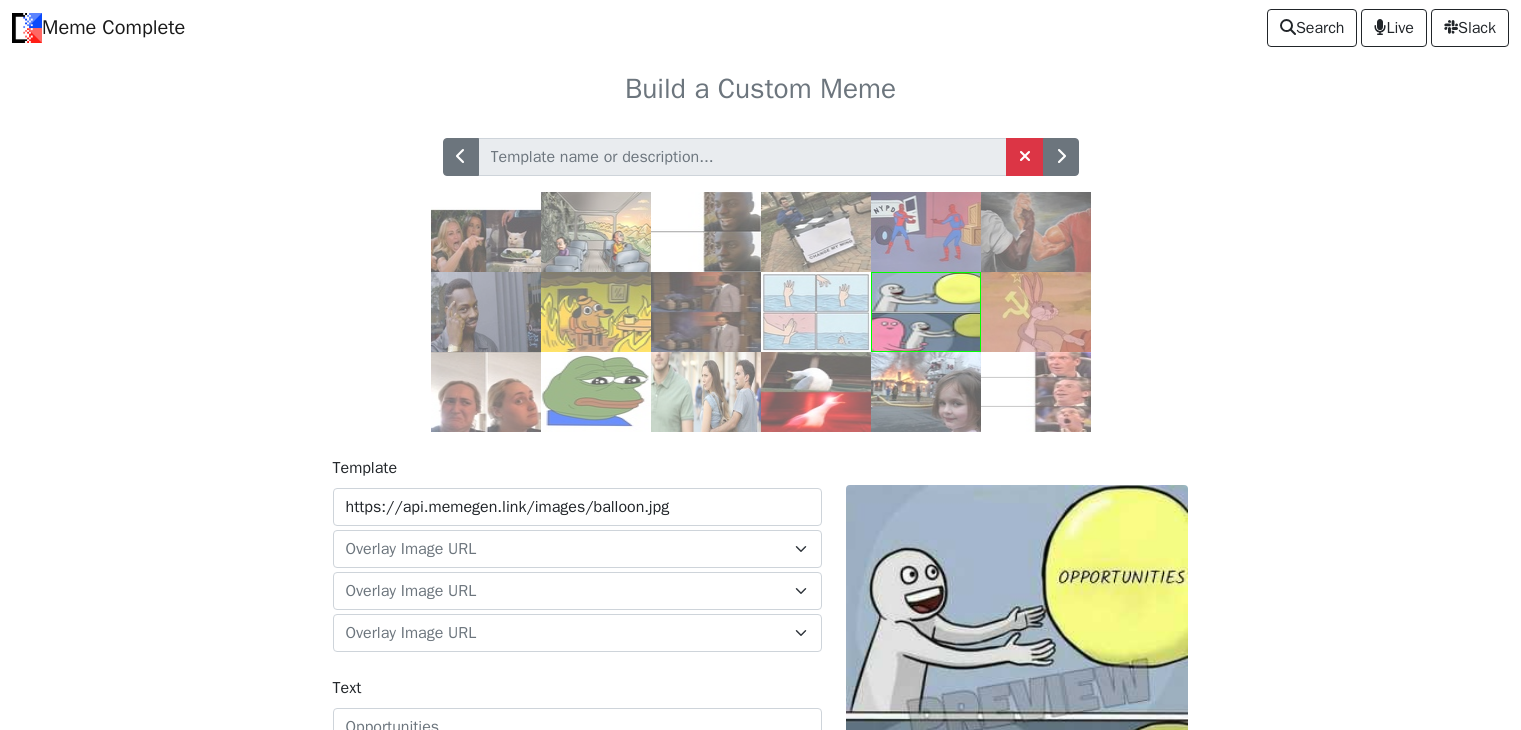 scroll, scrollTop: 0, scrollLeft: 0, axis: both 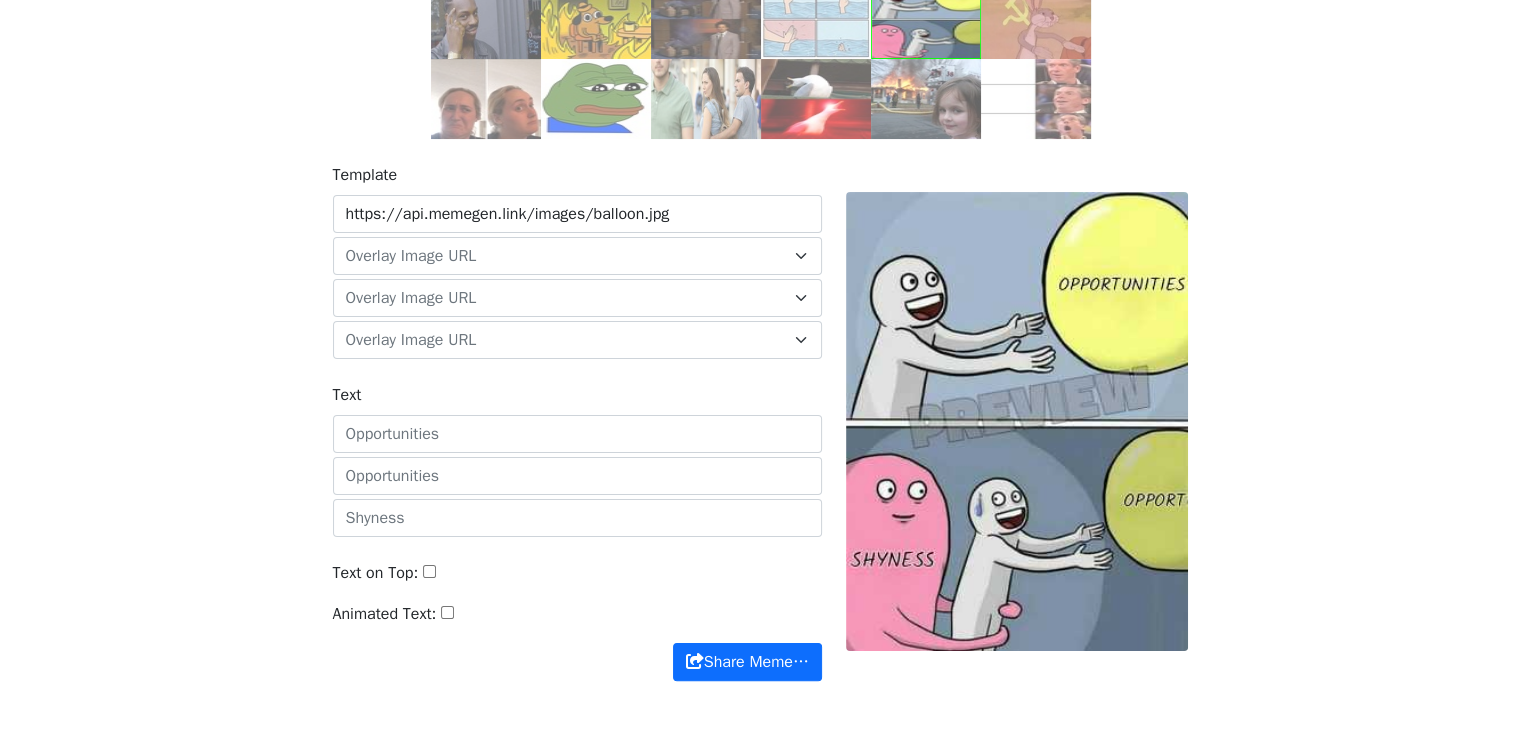 click at bounding box center (1017, 422) 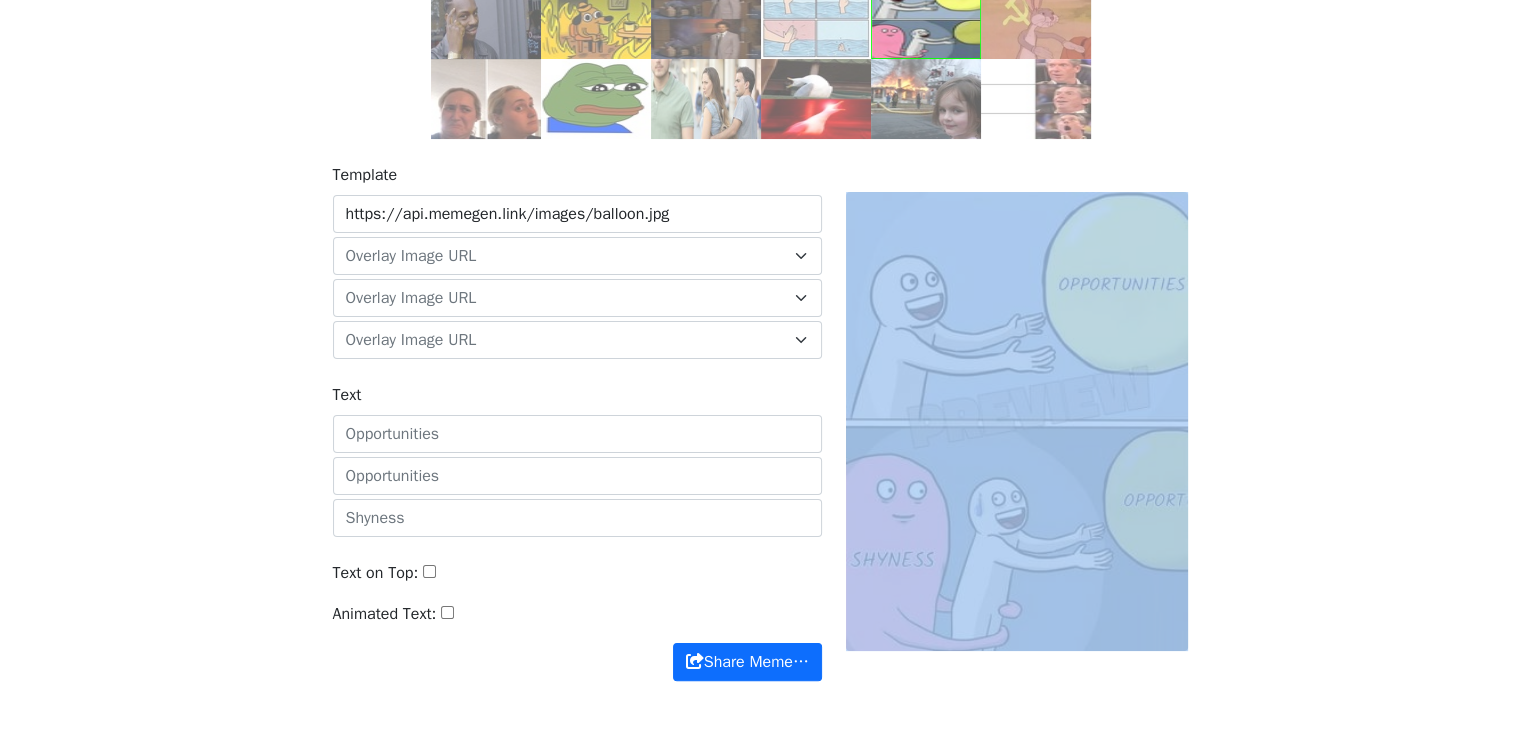 click at bounding box center [1017, 422] 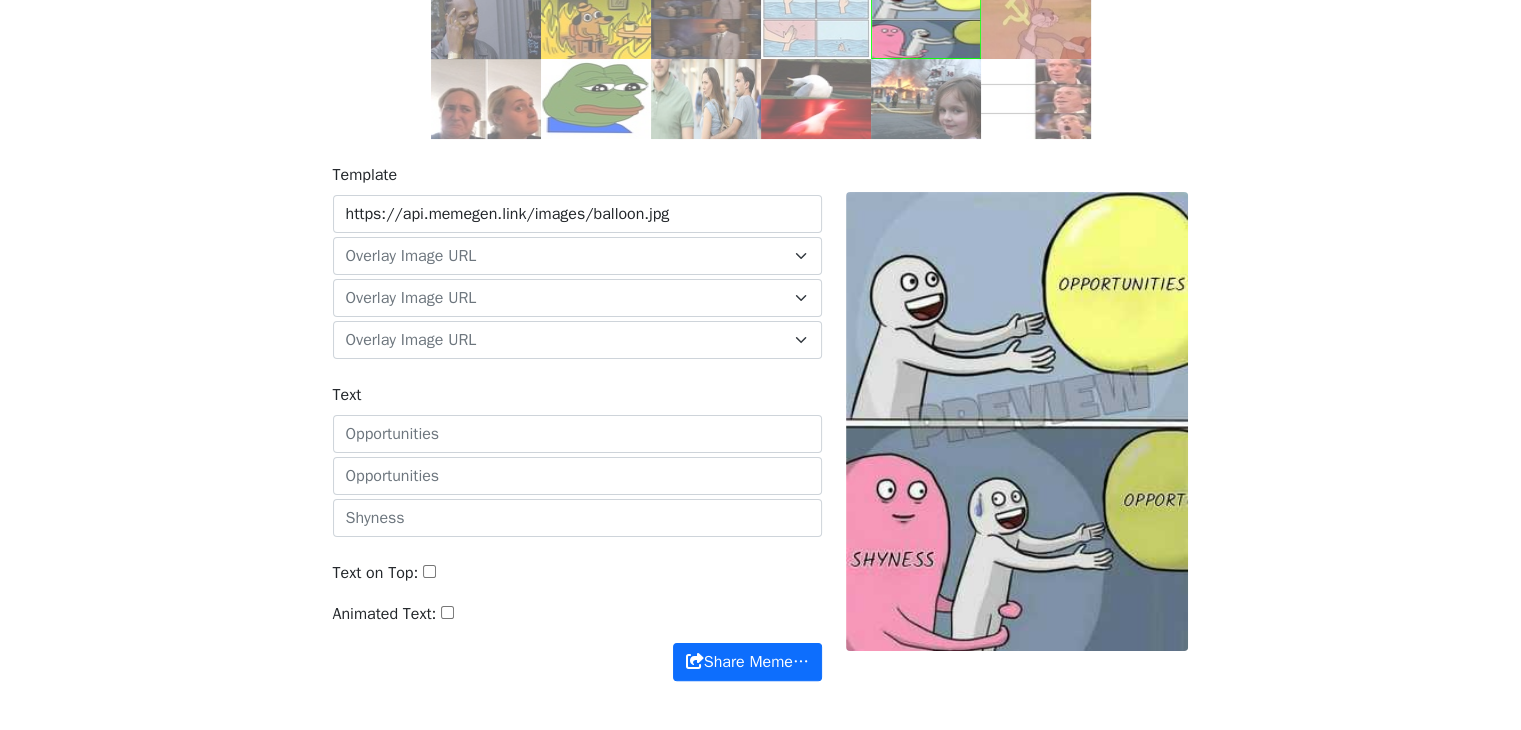 click at bounding box center [761, -20] 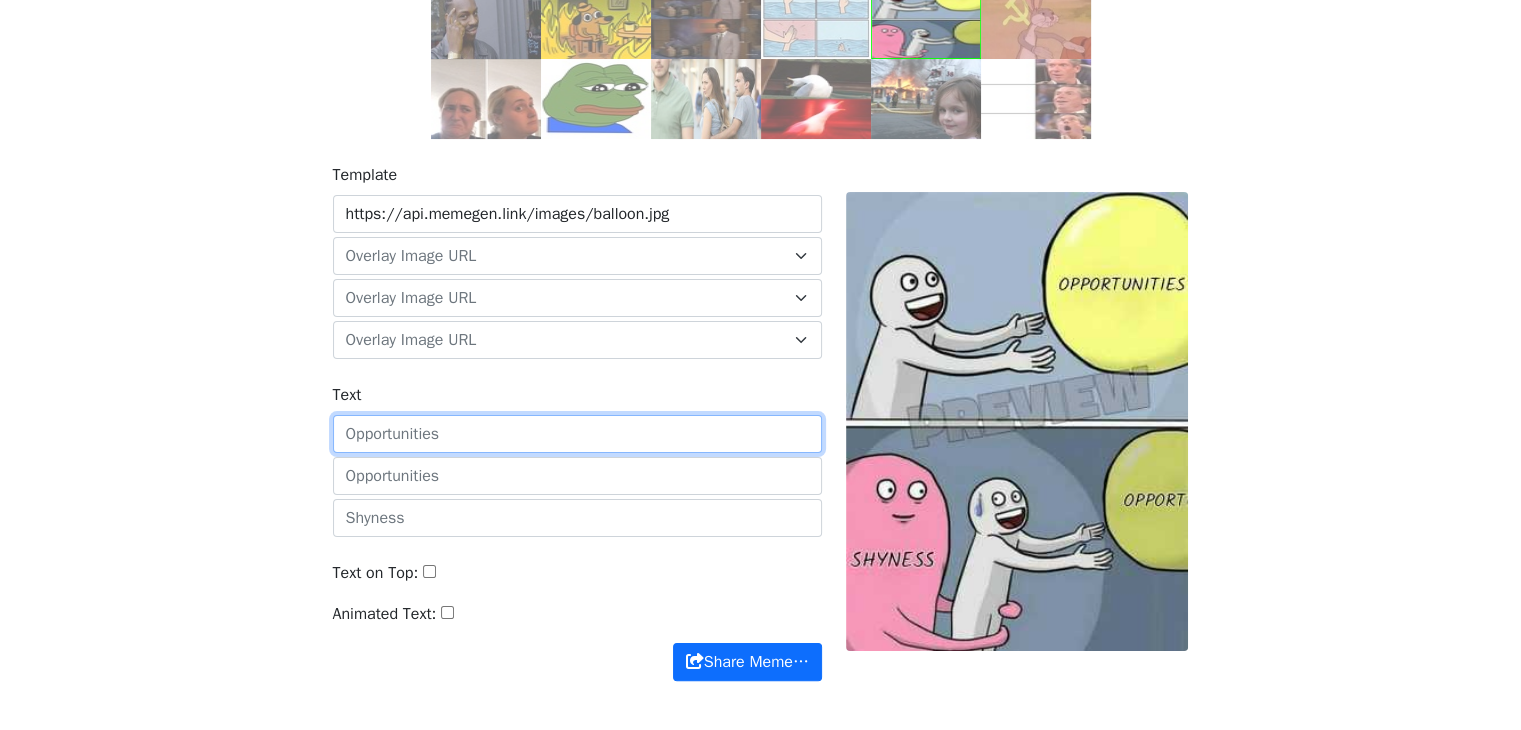 click on "Text" at bounding box center [577, 434] 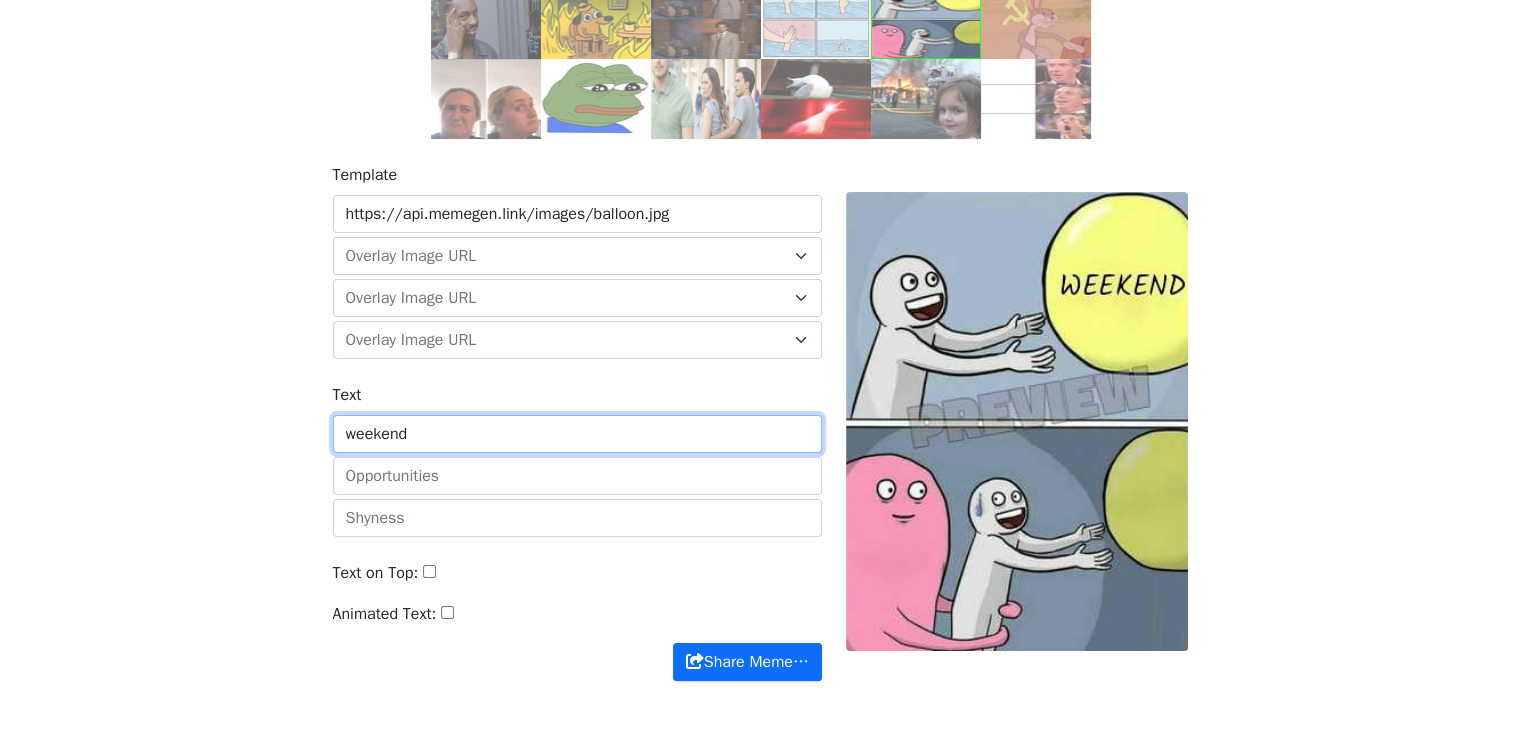 click on "weekend" at bounding box center (577, 434) 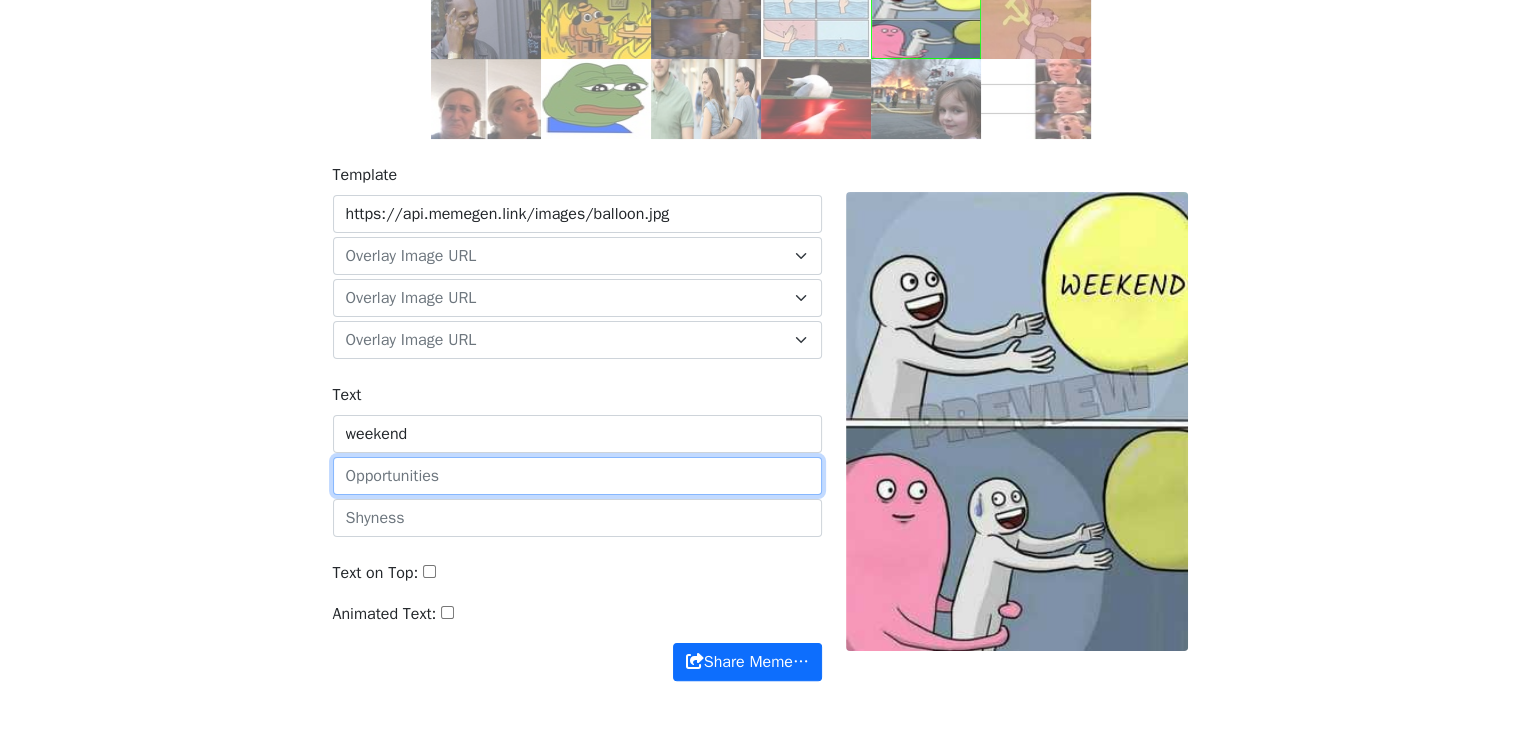 click at bounding box center [577, 476] 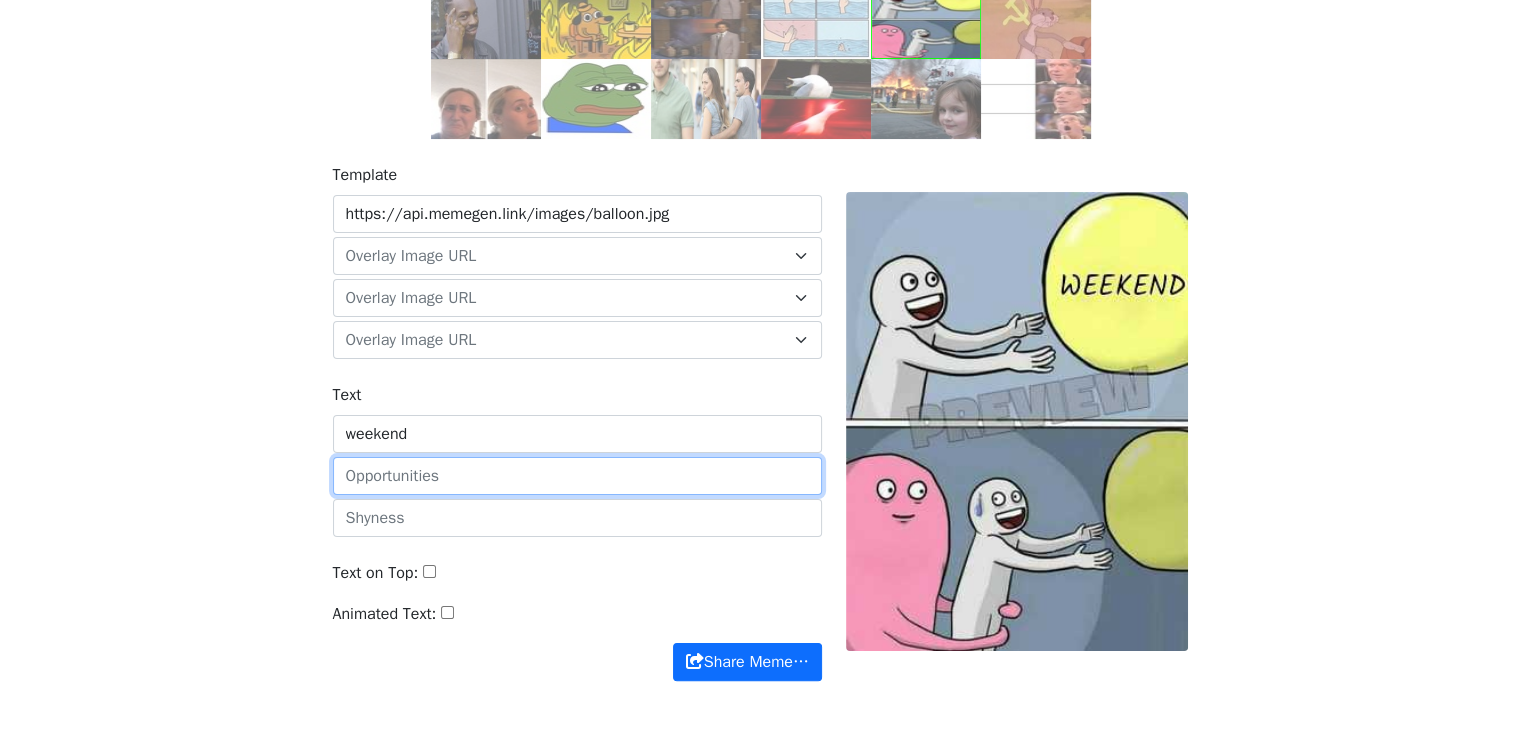 type on "m" 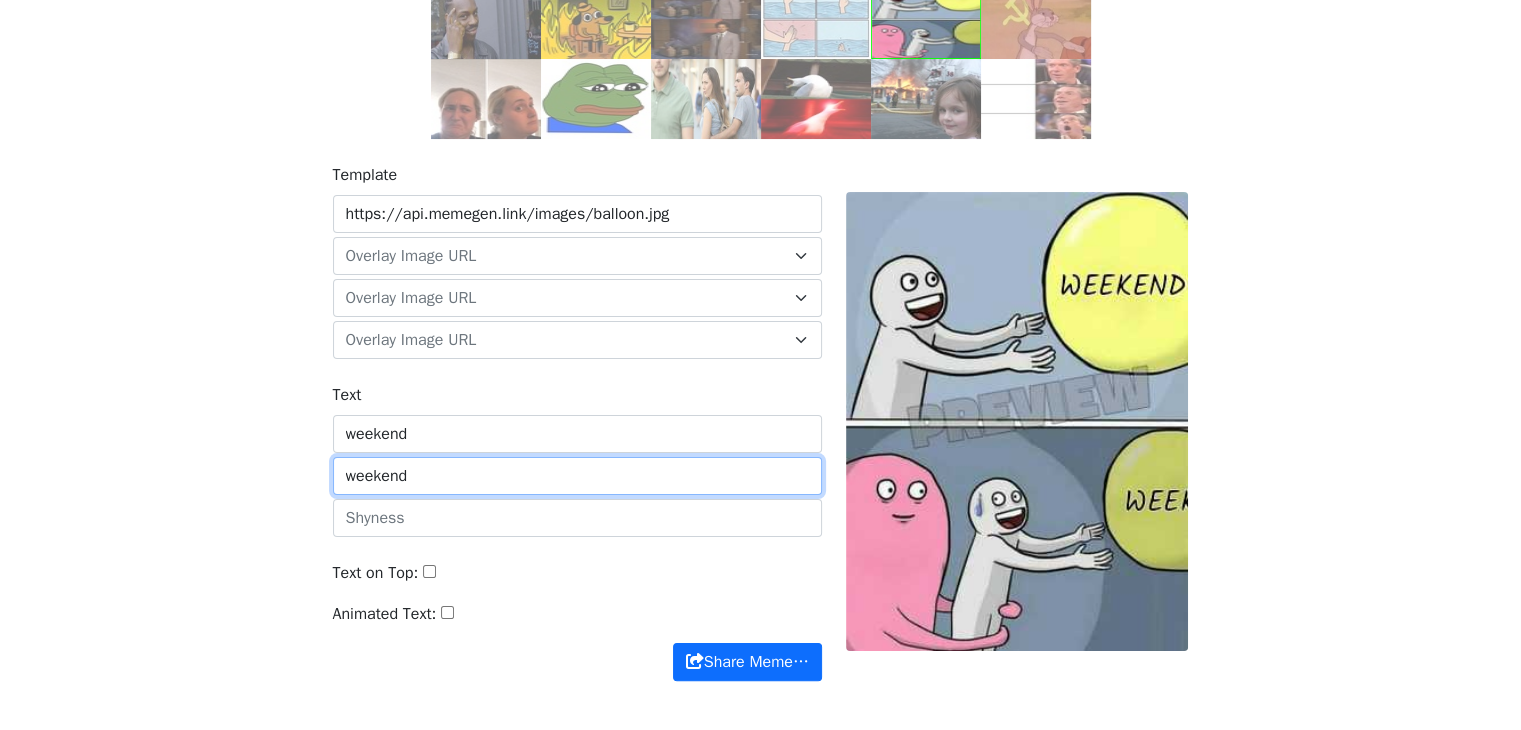 type on "weekend" 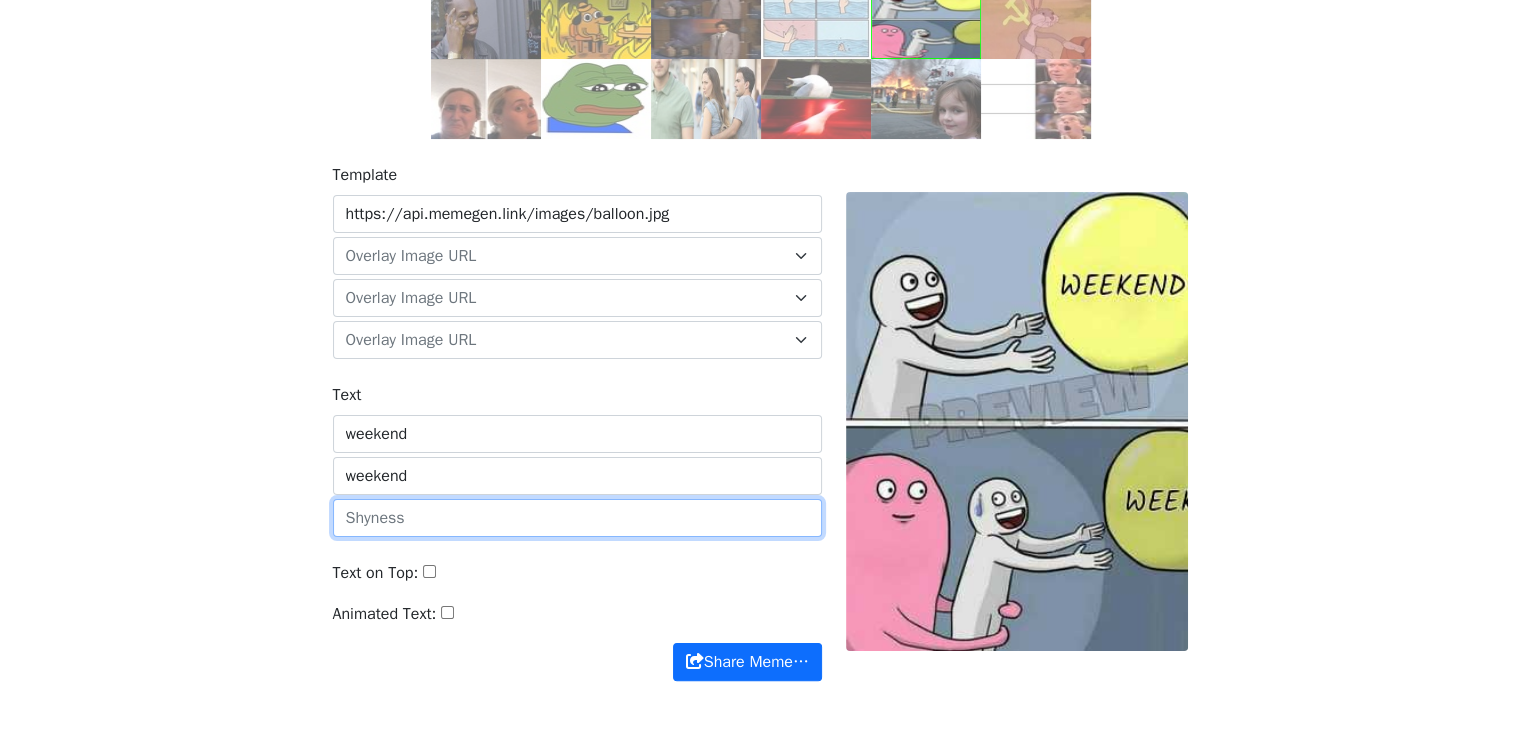 click at bounding box center [577, 518] 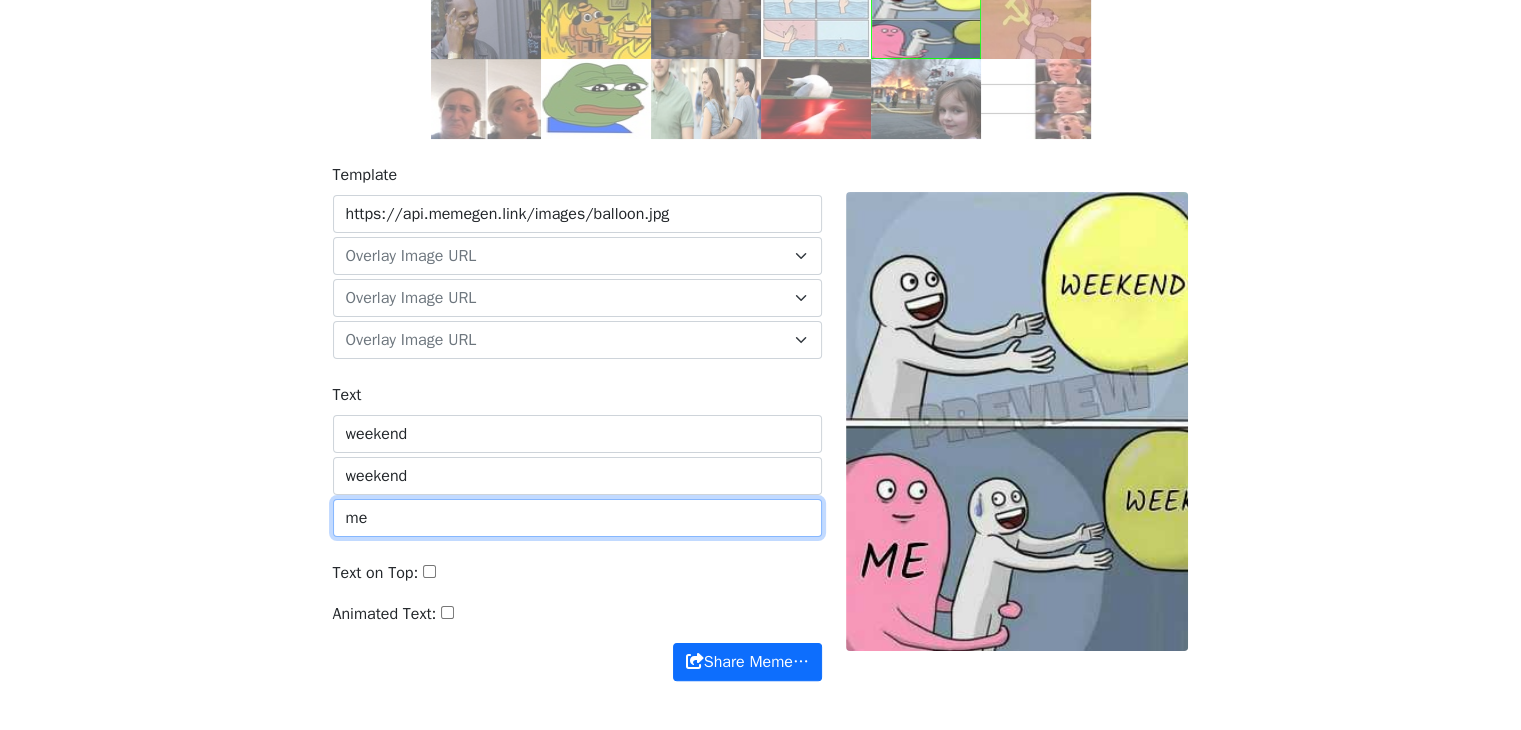 type on "me" 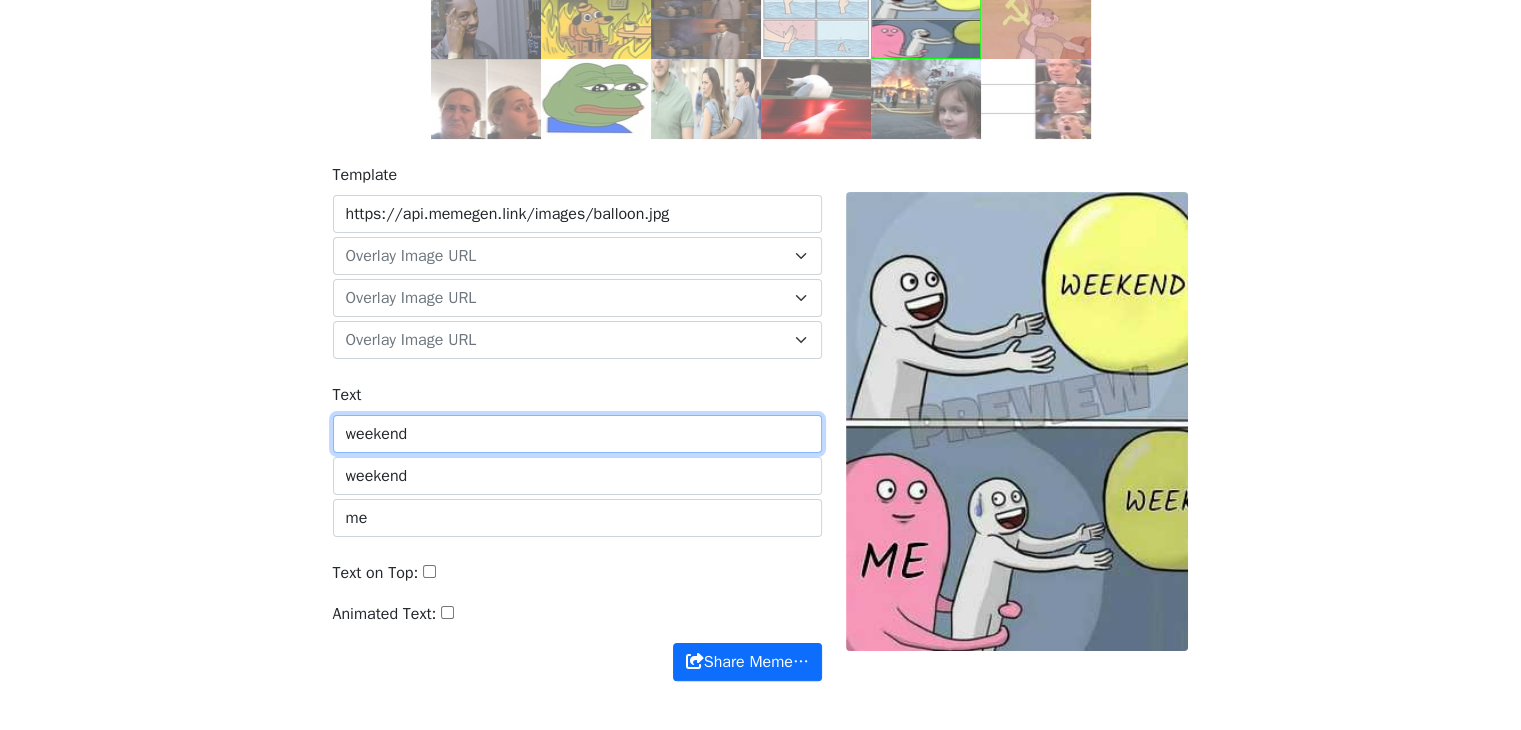 click on "weekend" at bounding box center (577, 434) 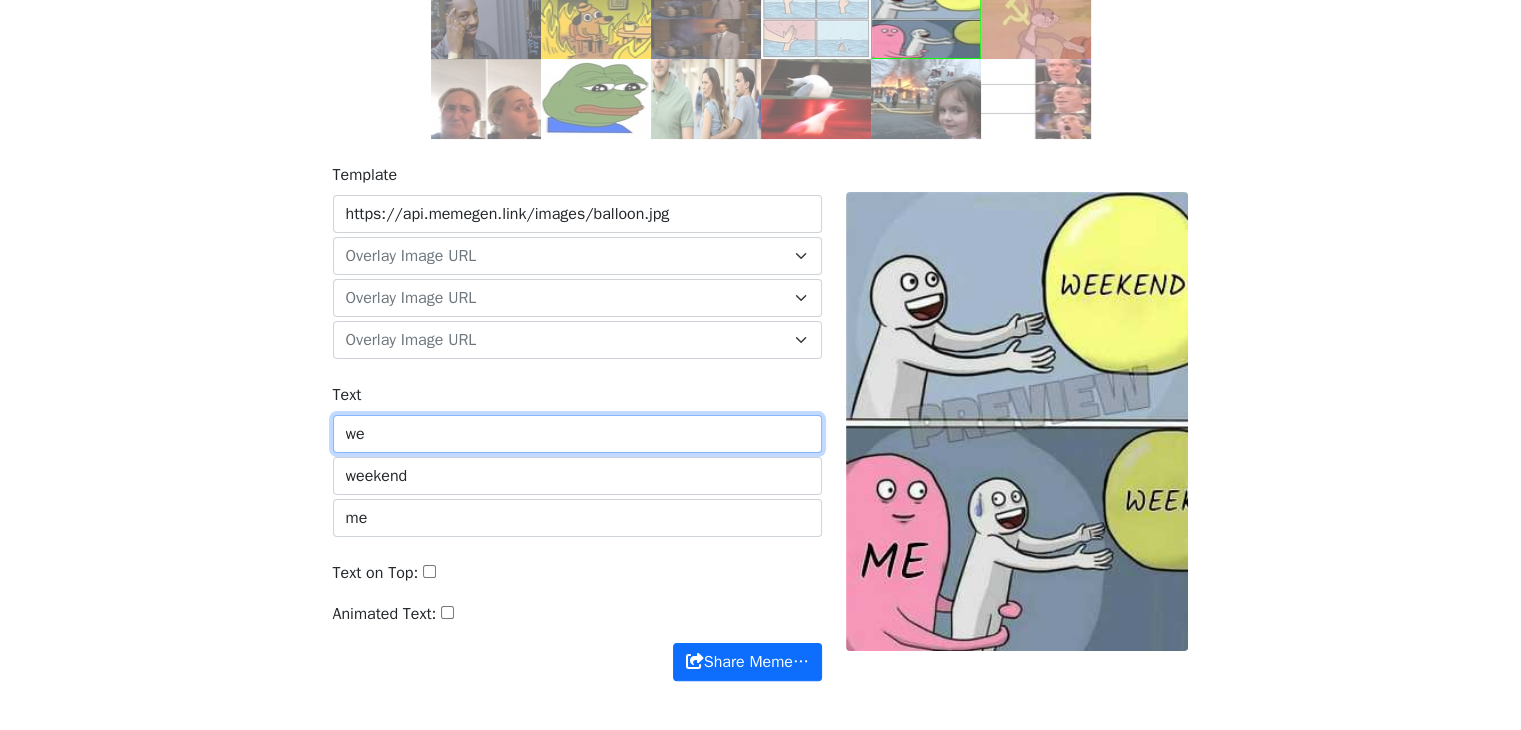 type on "w" 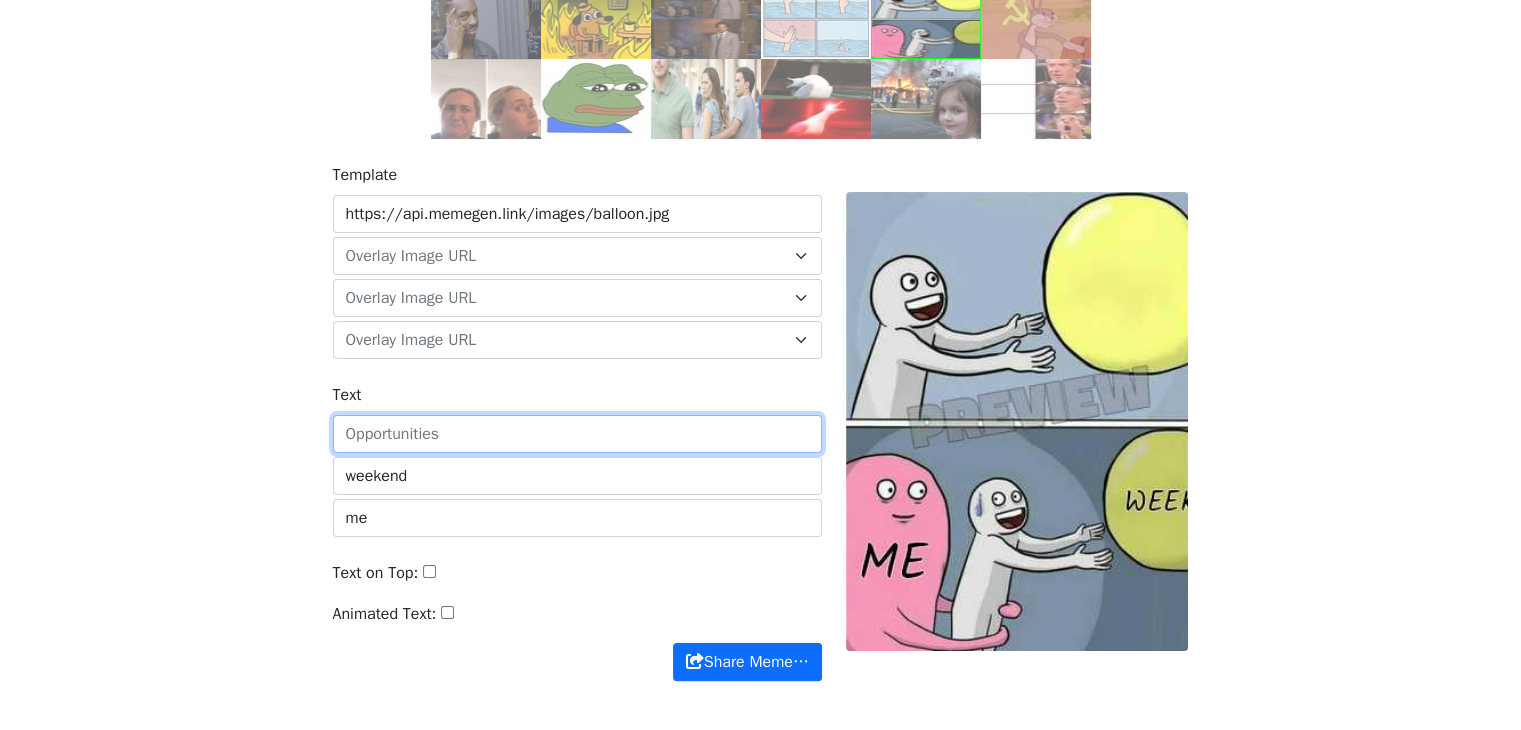 type 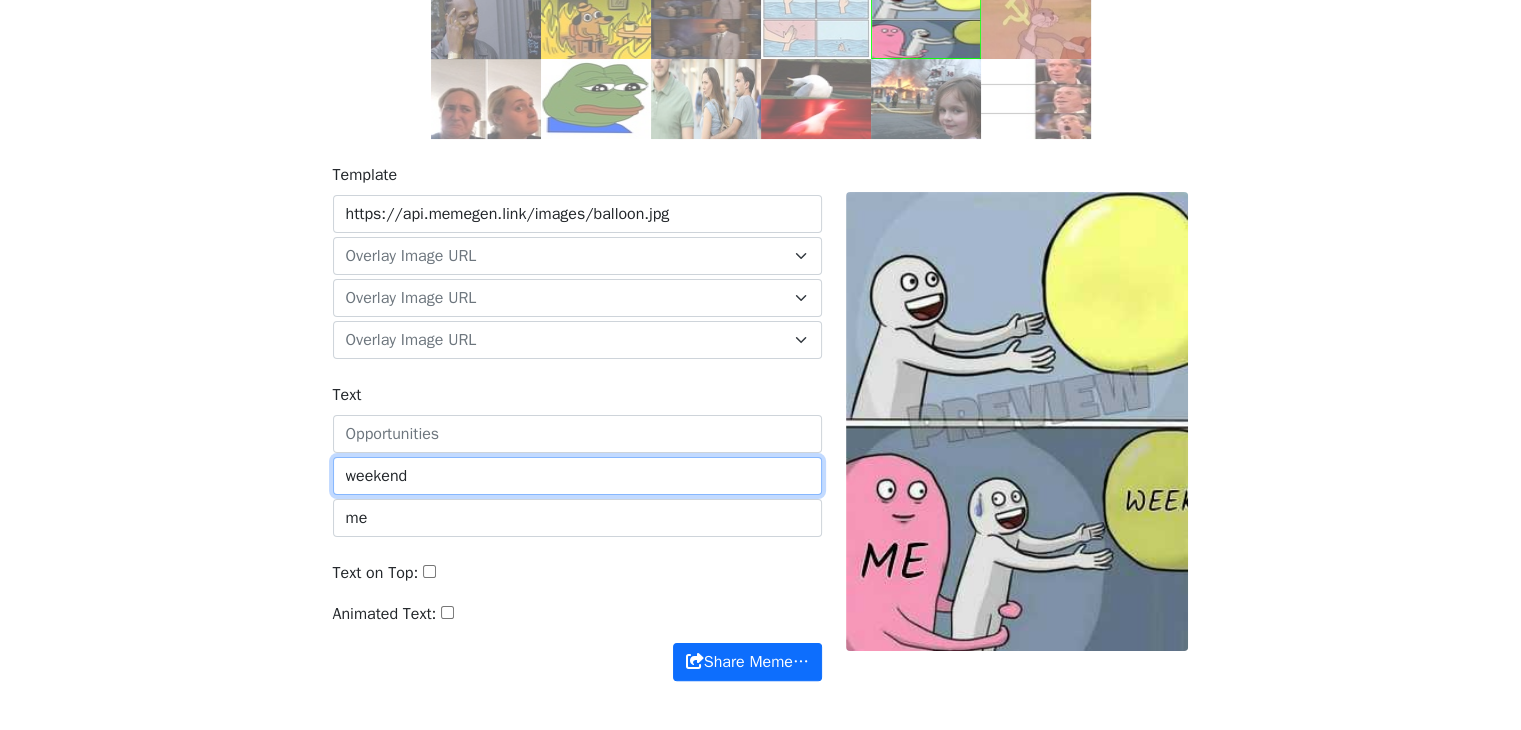 click on "weekend" at bounding box center [577, 476] 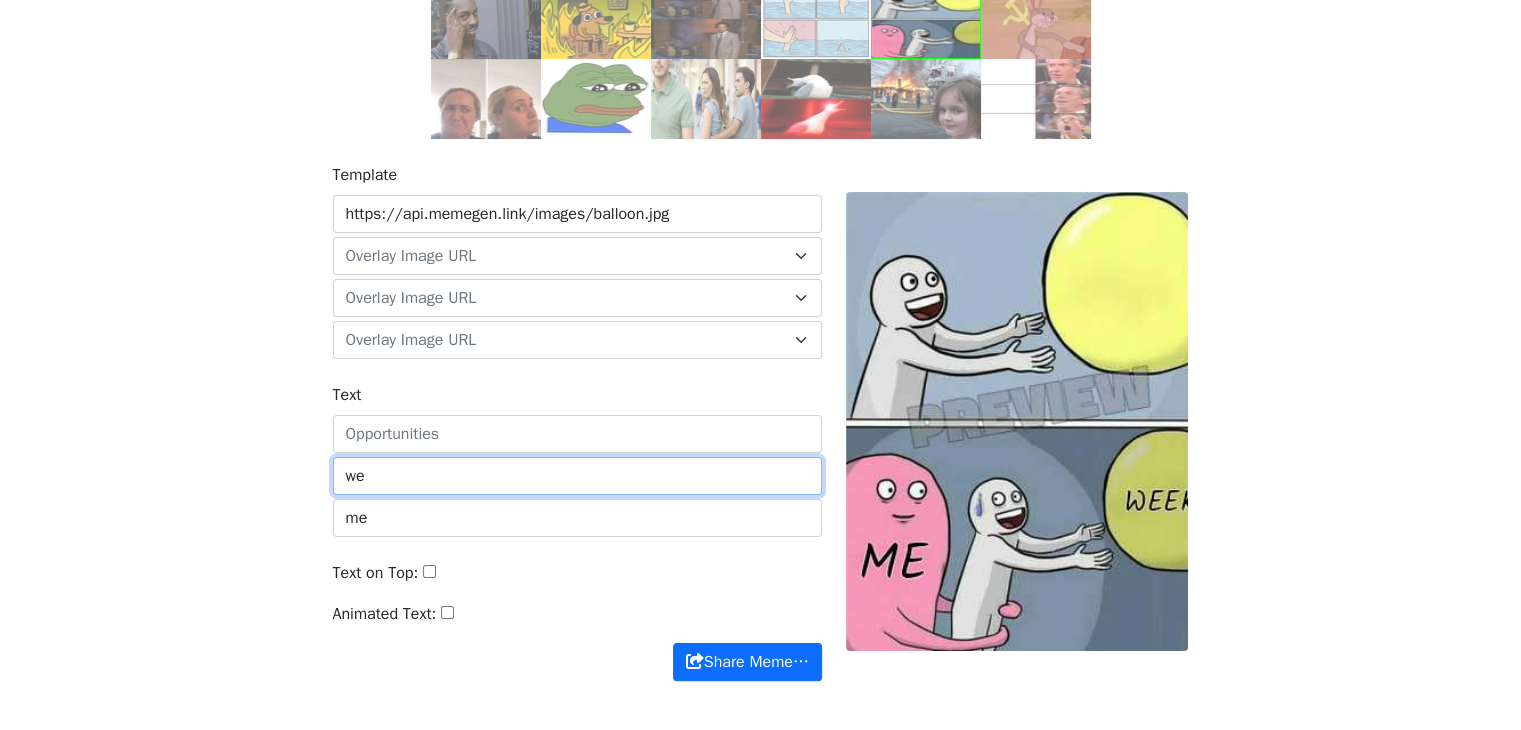 type on "w" 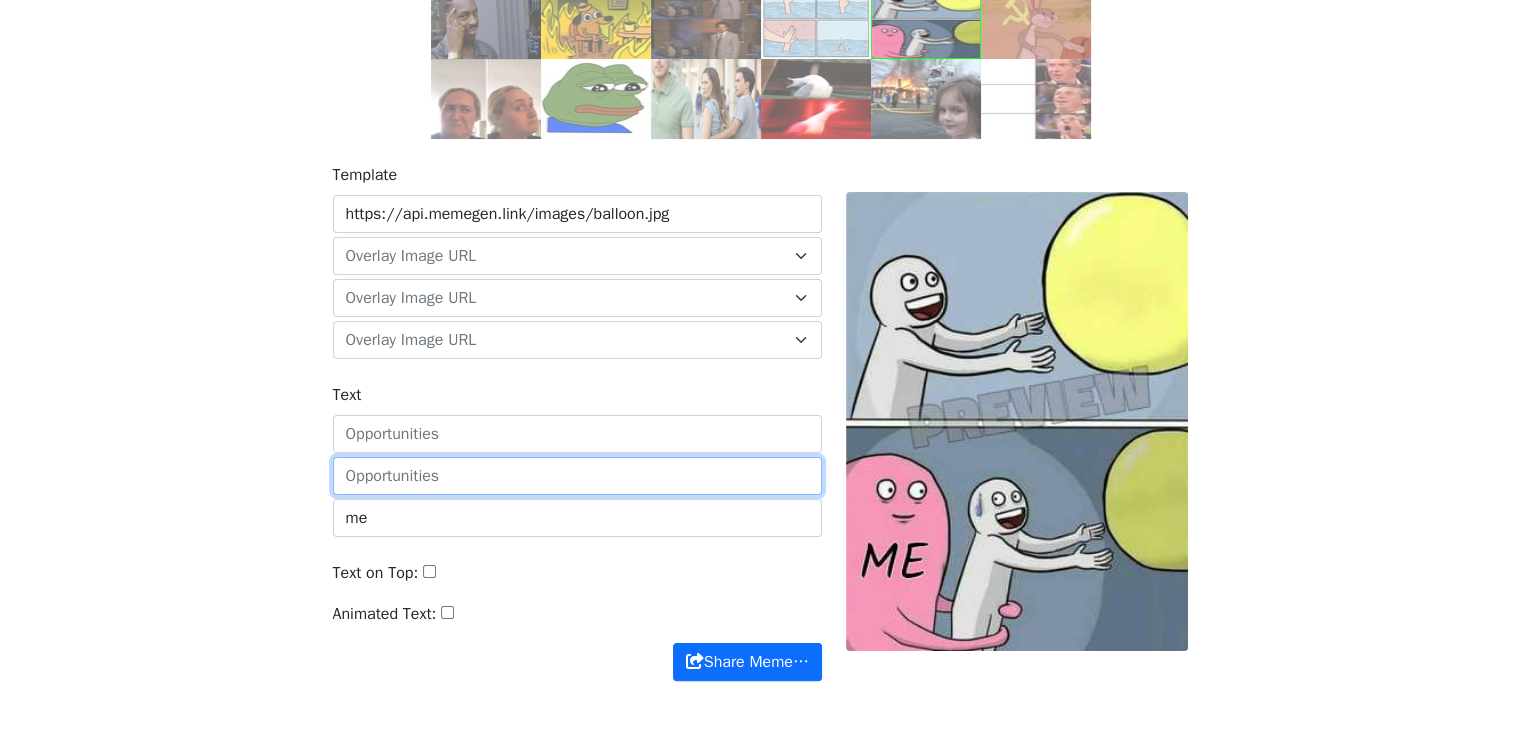 type 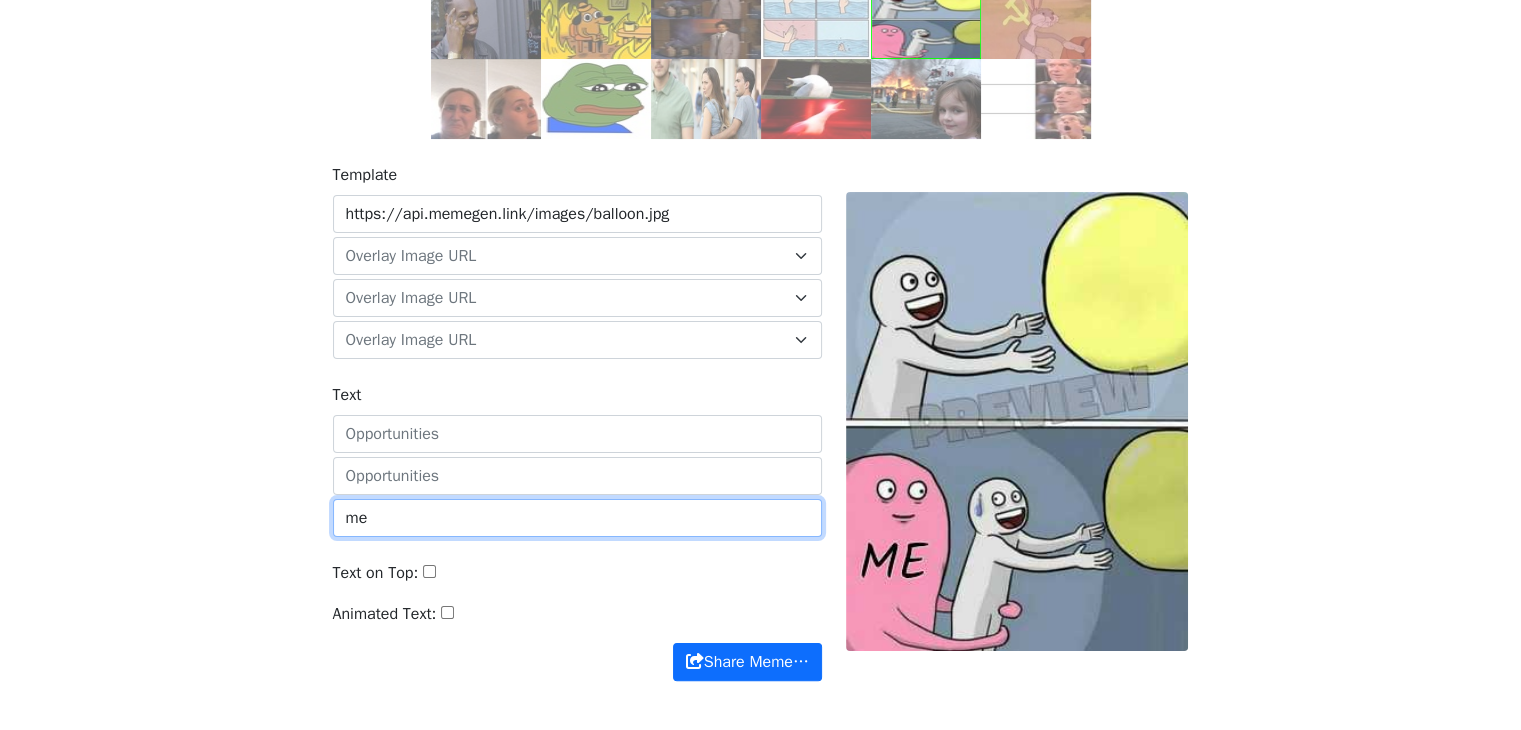click on "me" at bounding box center (577, 518) 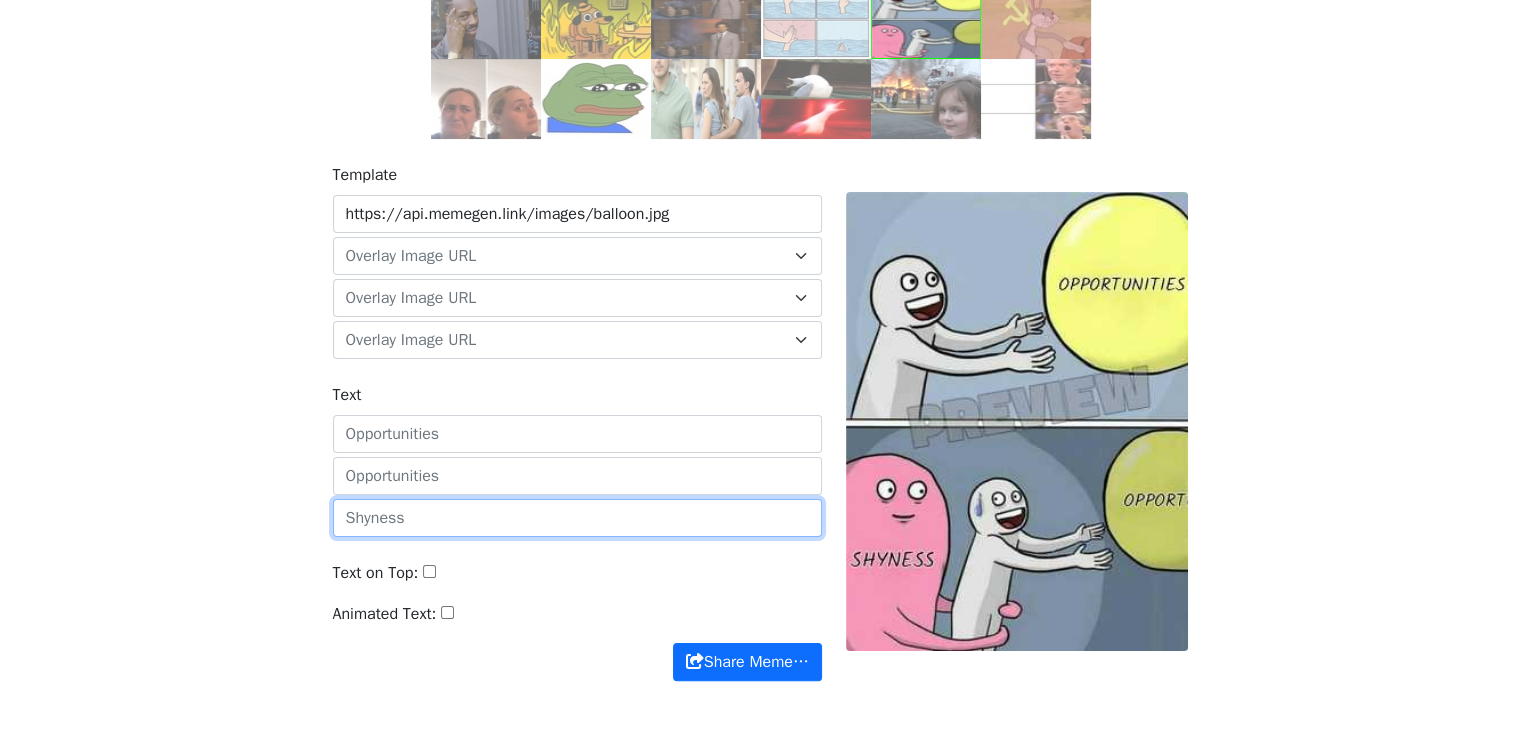 type 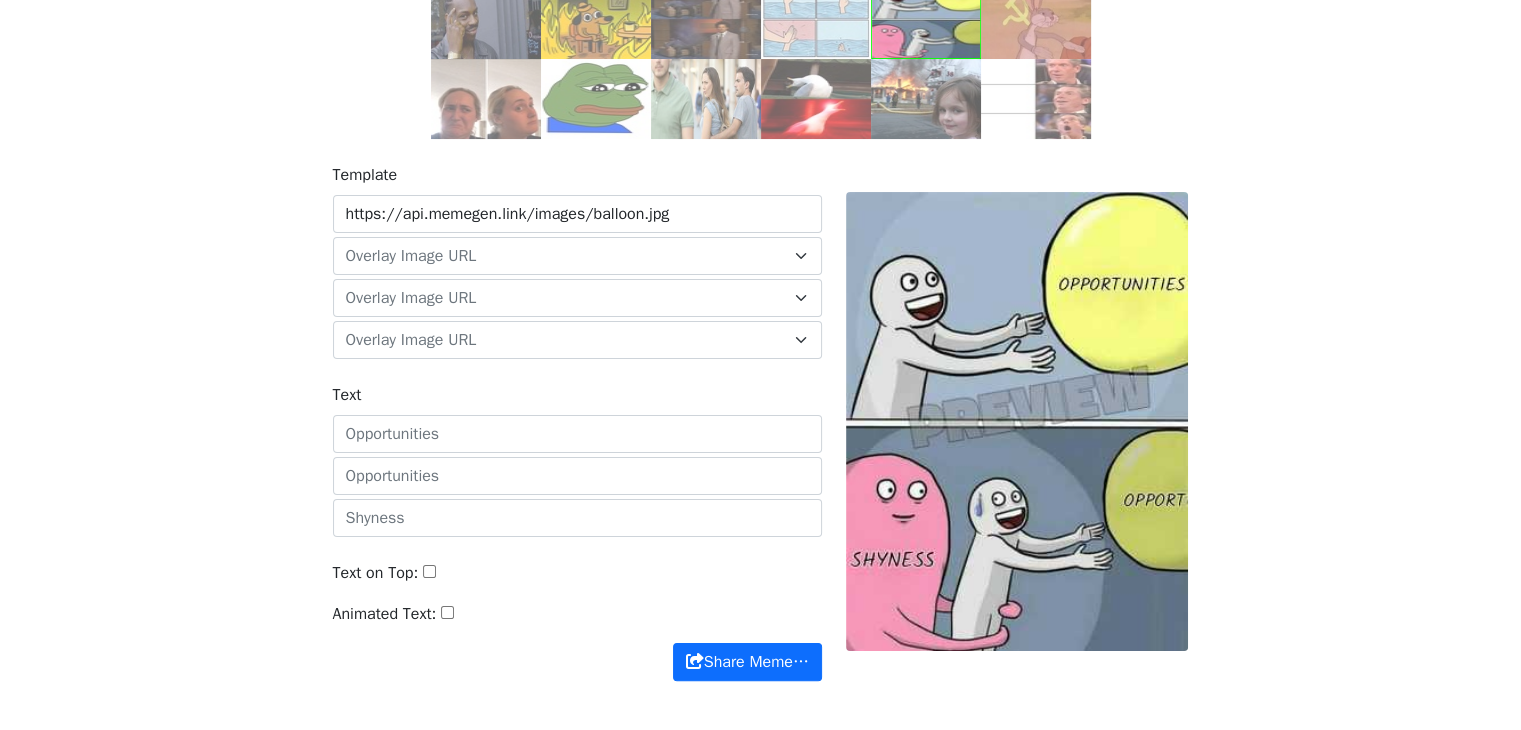 click at bounding box center (1036, 99) 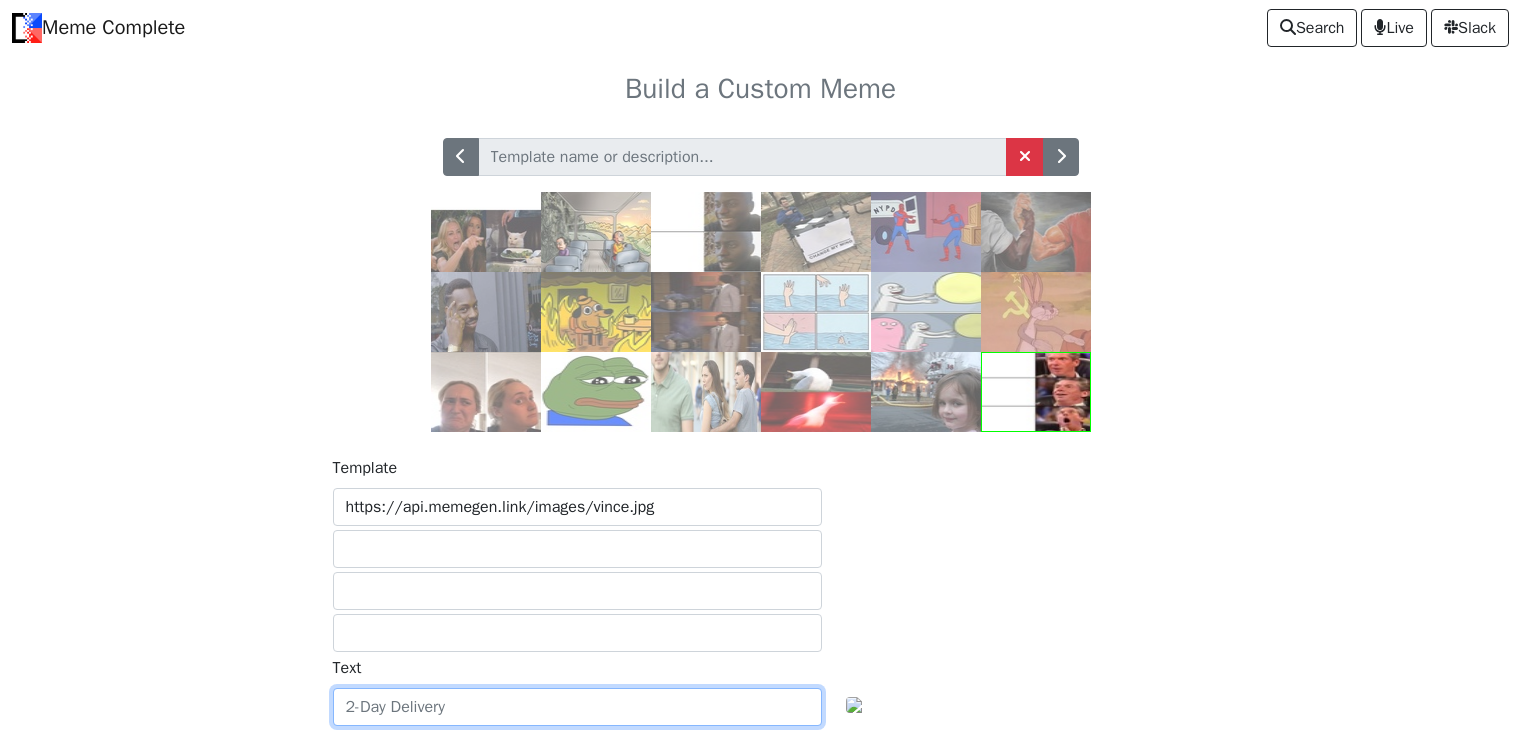 scroll, scrollTop: 0, scrollLeft: 0, axis: both 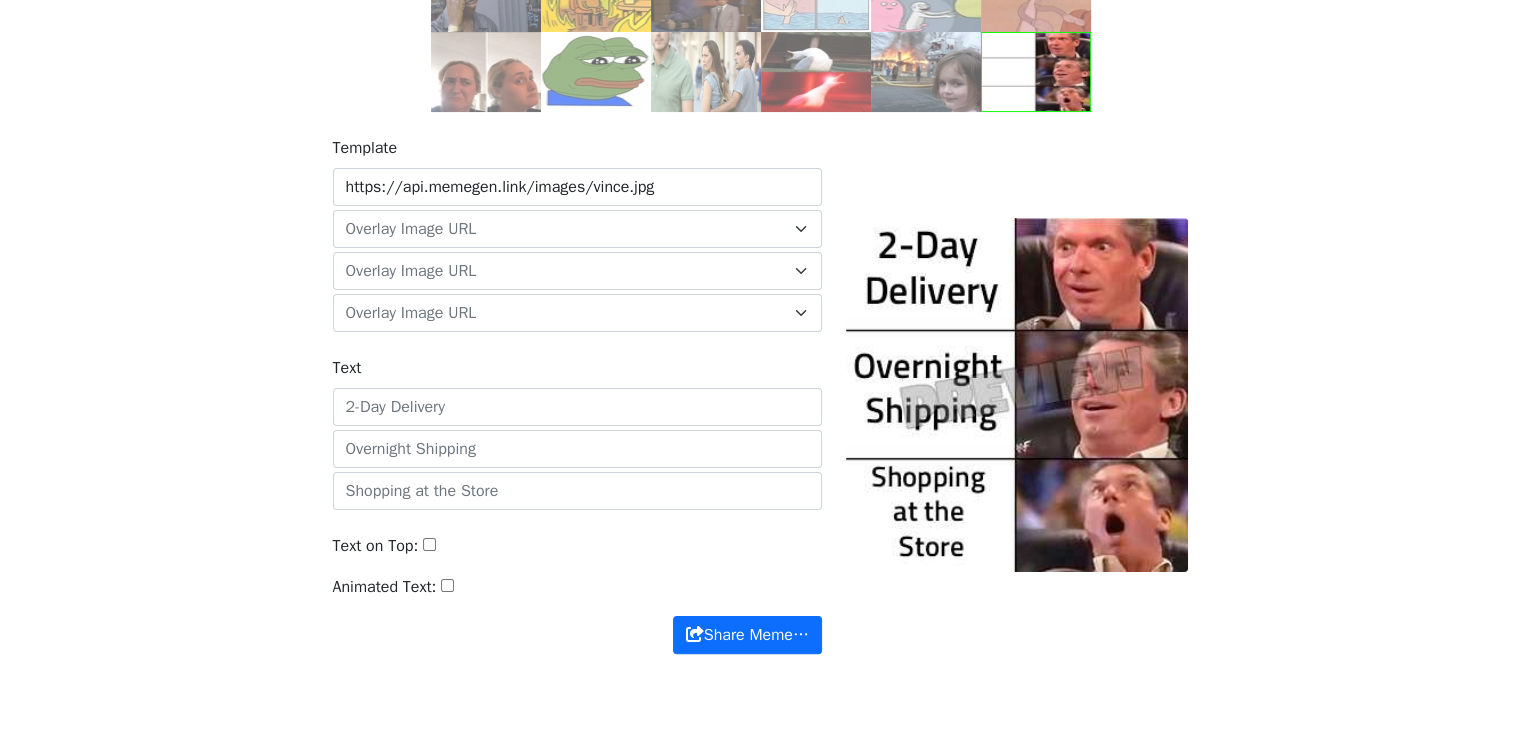 click on "Template
https://api.memegen.link/images/vince.jpg
default
https://memecomplete.com/static/images/logo.png
Overlay Image URL
default
https://memecomplete.com/static/images/logo.png
Overlay Image URL
default
https://memecomplete.com/static/images/logo.png
Overlay Image URL
Text
Text on Top:
Animated Text:
Share Meme…
Share Meme…" at bounding box center [761, 407] 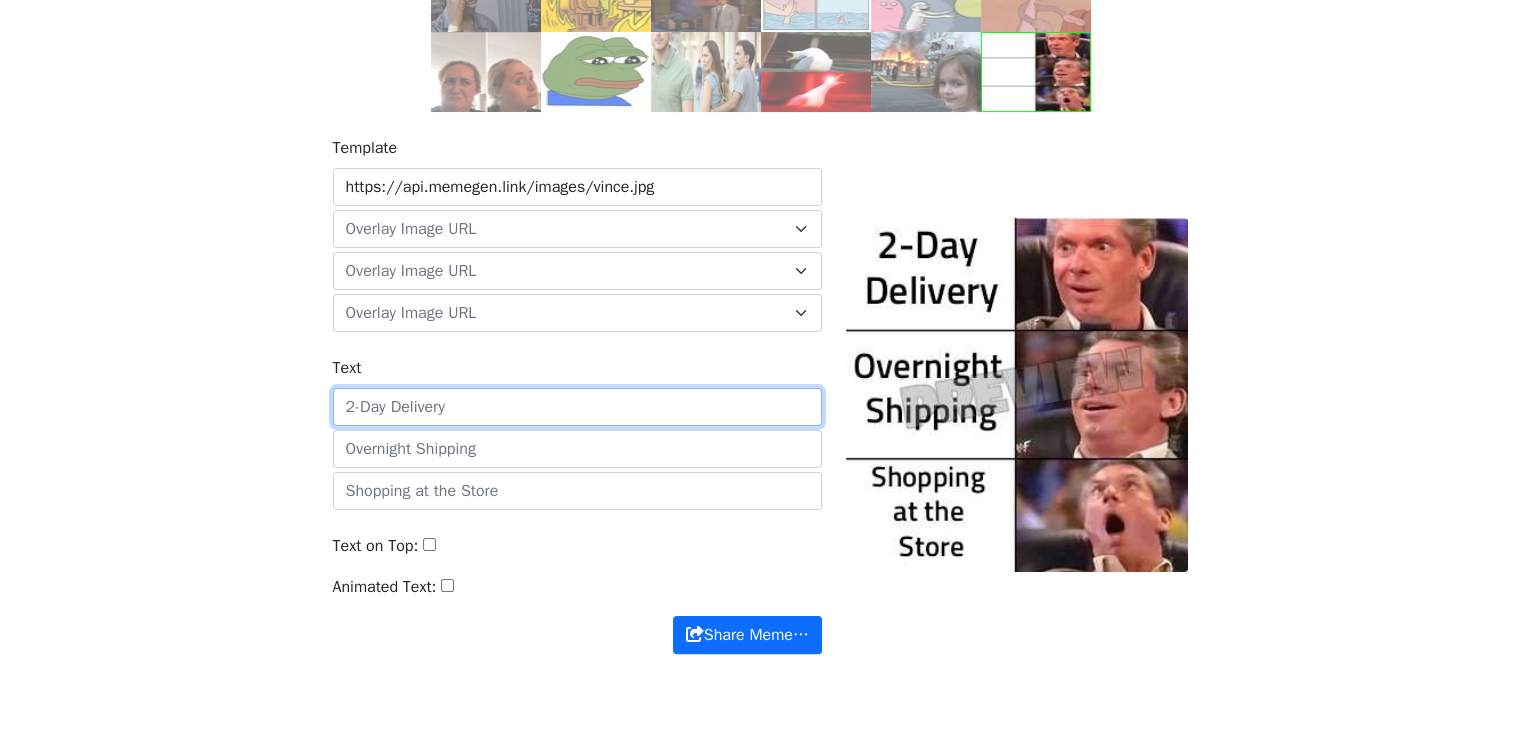 click on "Text" at bounding box center (577, 407) 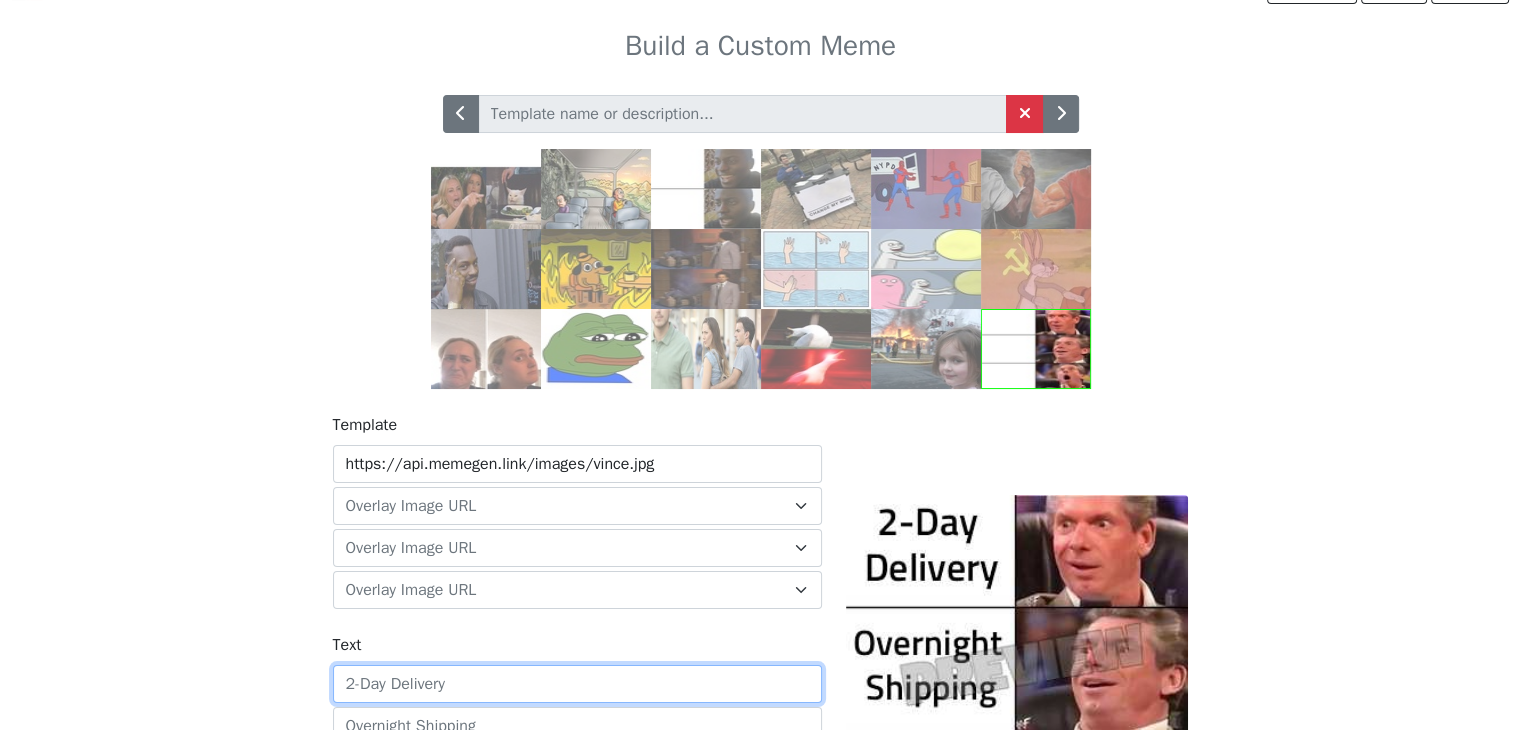 scroll, scrollTop: 13, scrollLeft: 0, axis: vertical 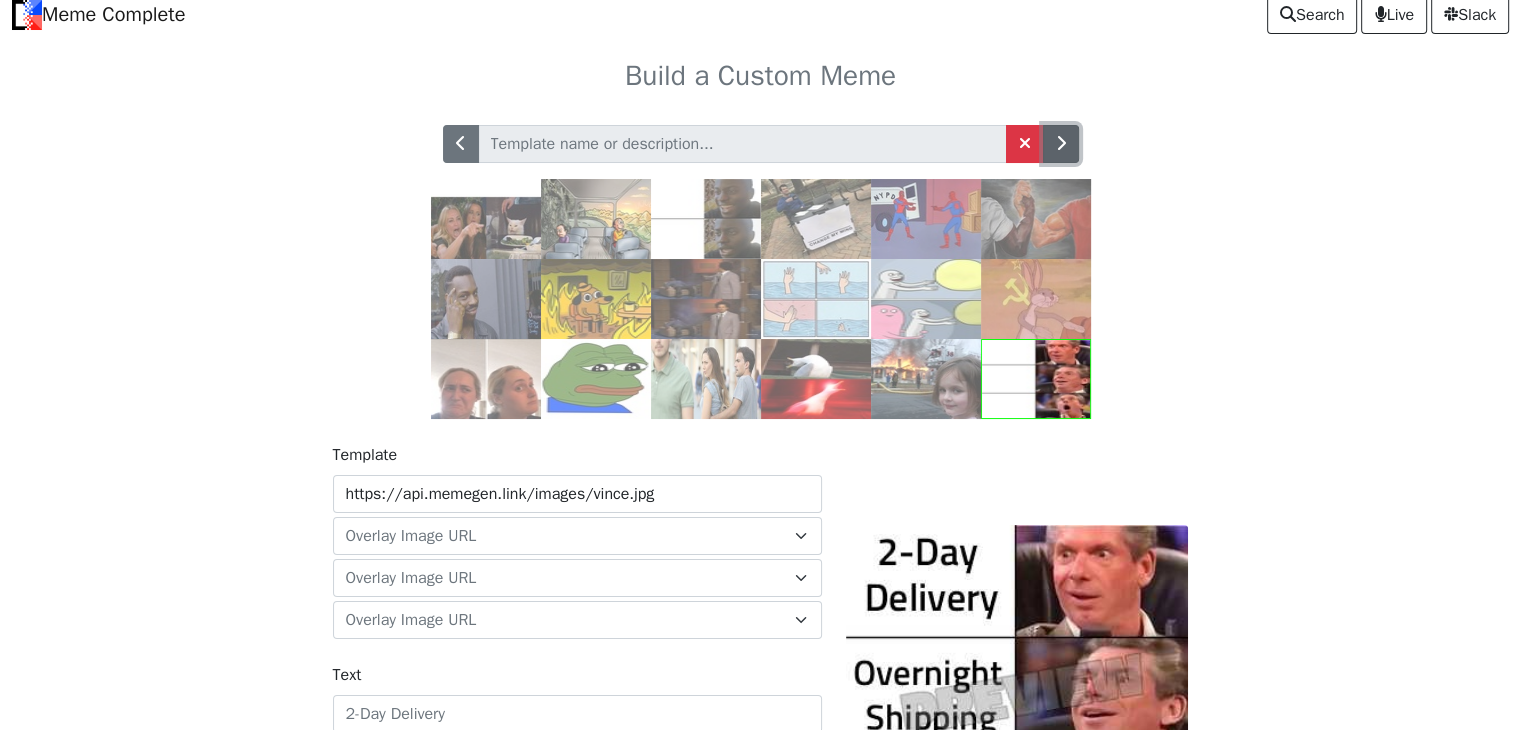 click at bounding box center [1061, 144] 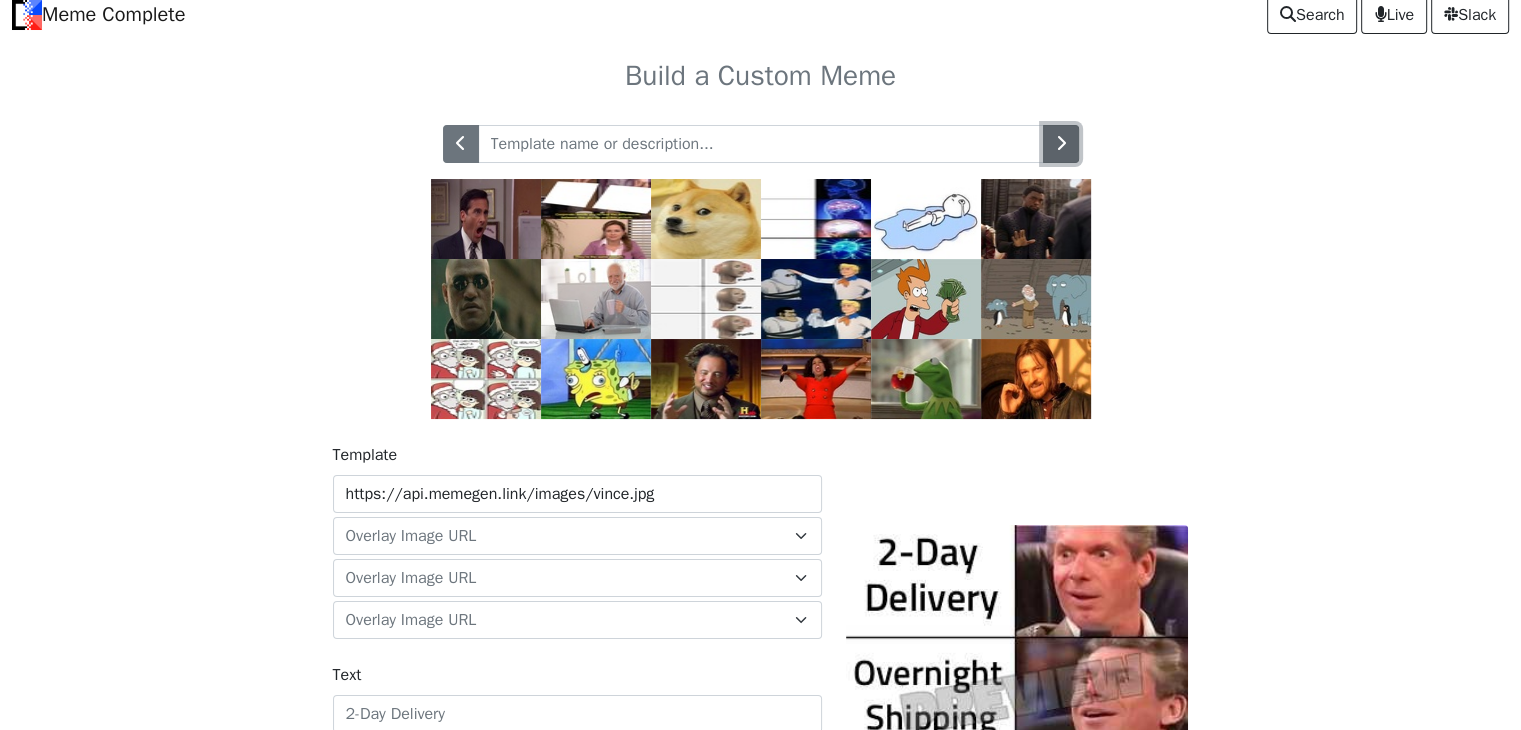 click at bounding box center (1061, 144) 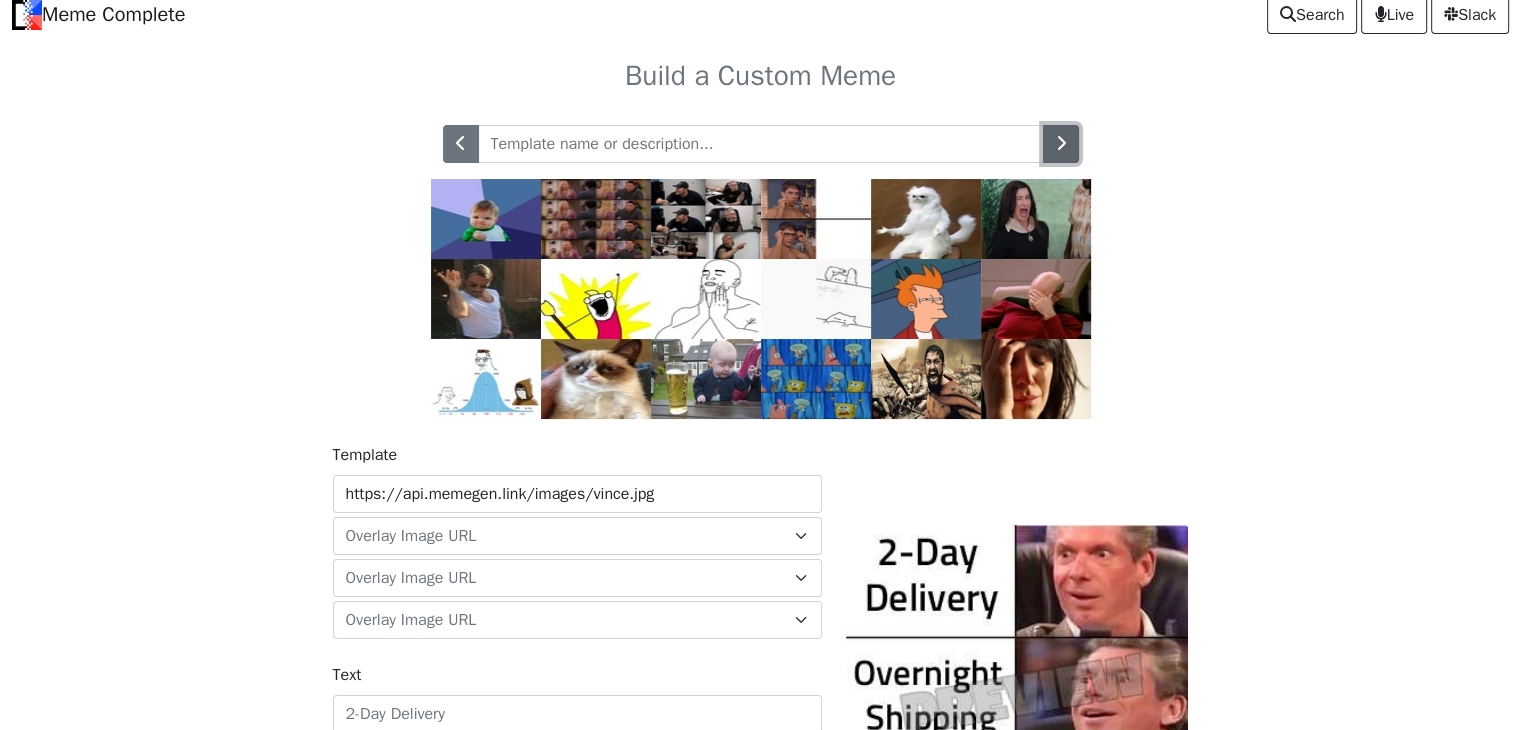 click at bounding box center (1061, 144) 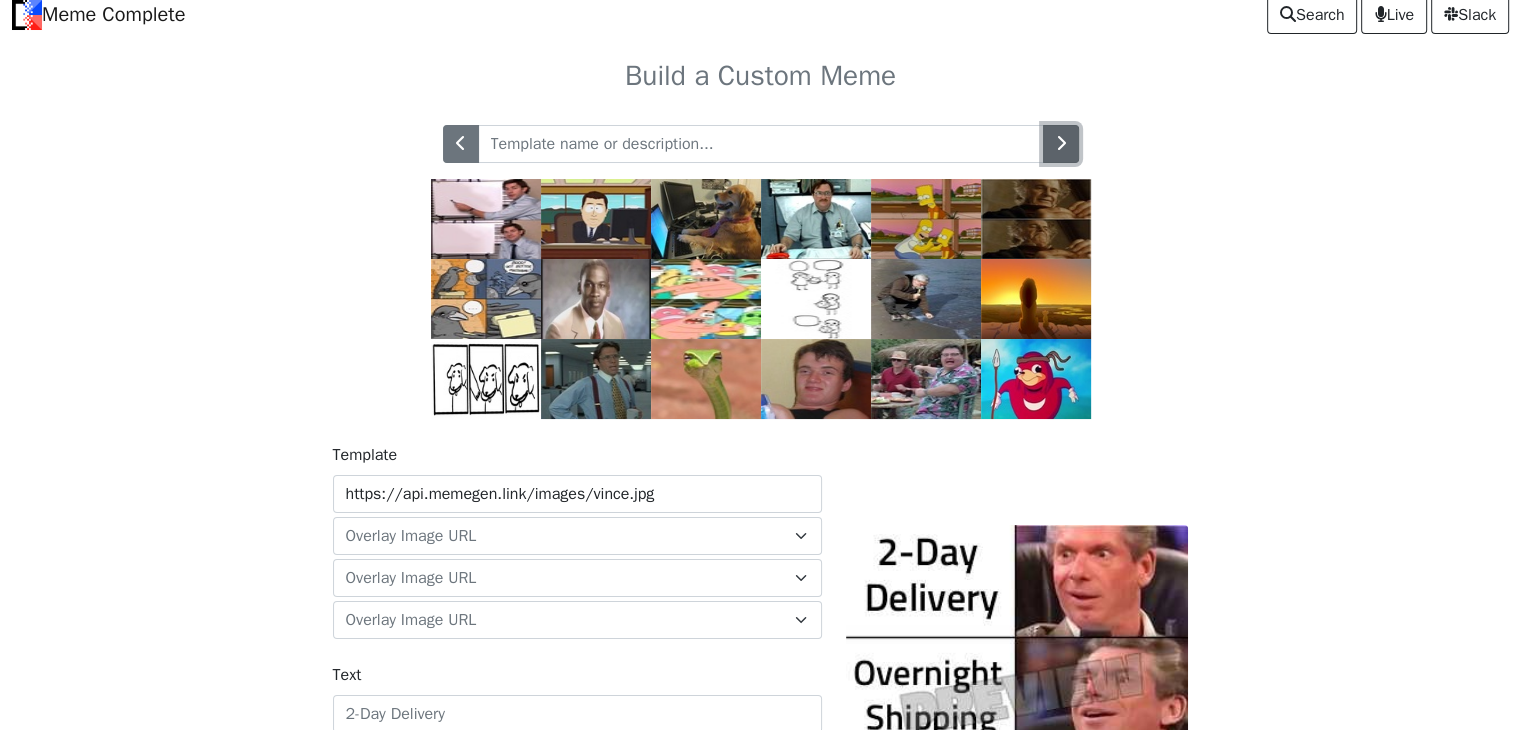 click at bounding box center (1061, 144) 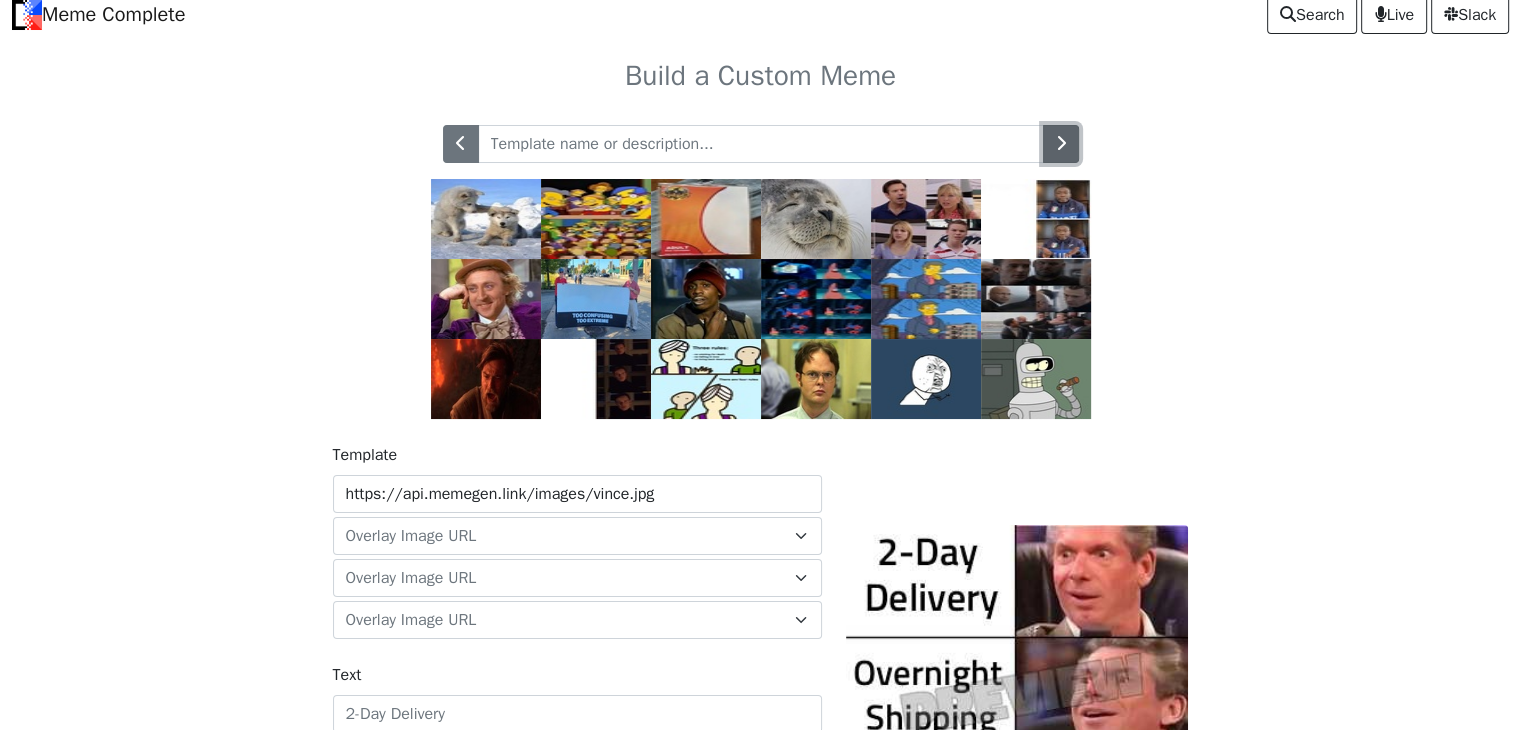 click at bounding box center (1061, 144) 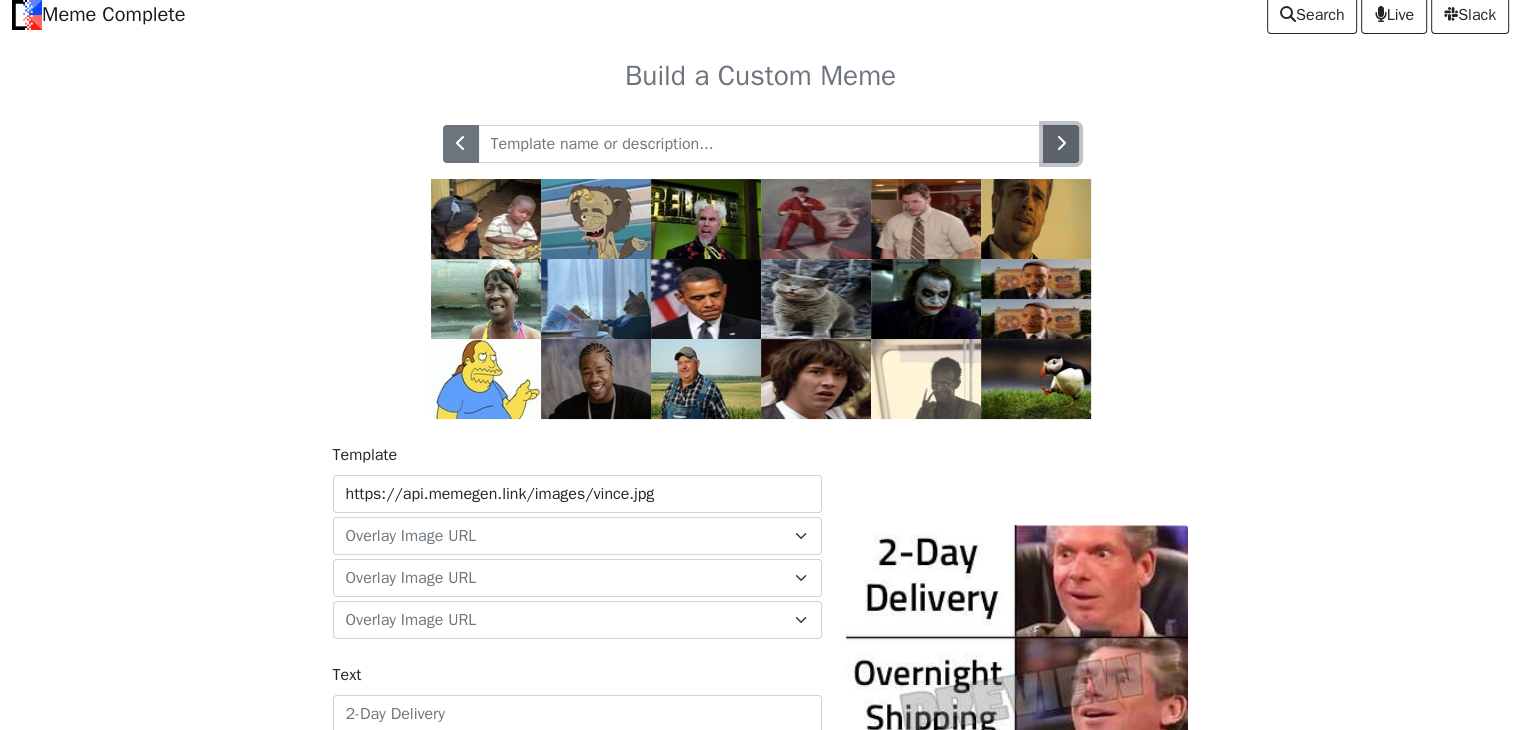 click at bounding box center [1061, 144] 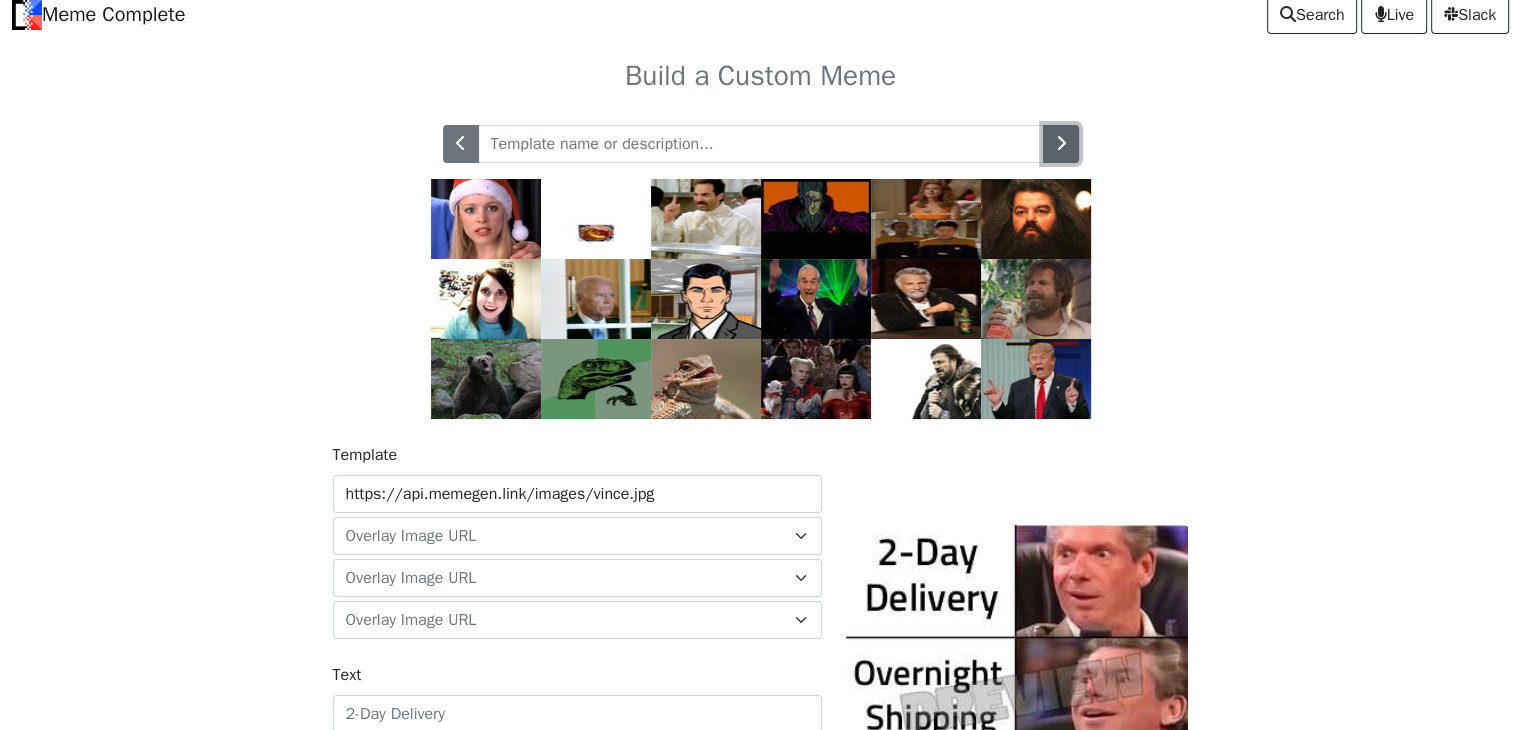 click at bounding box center (1061, 144) 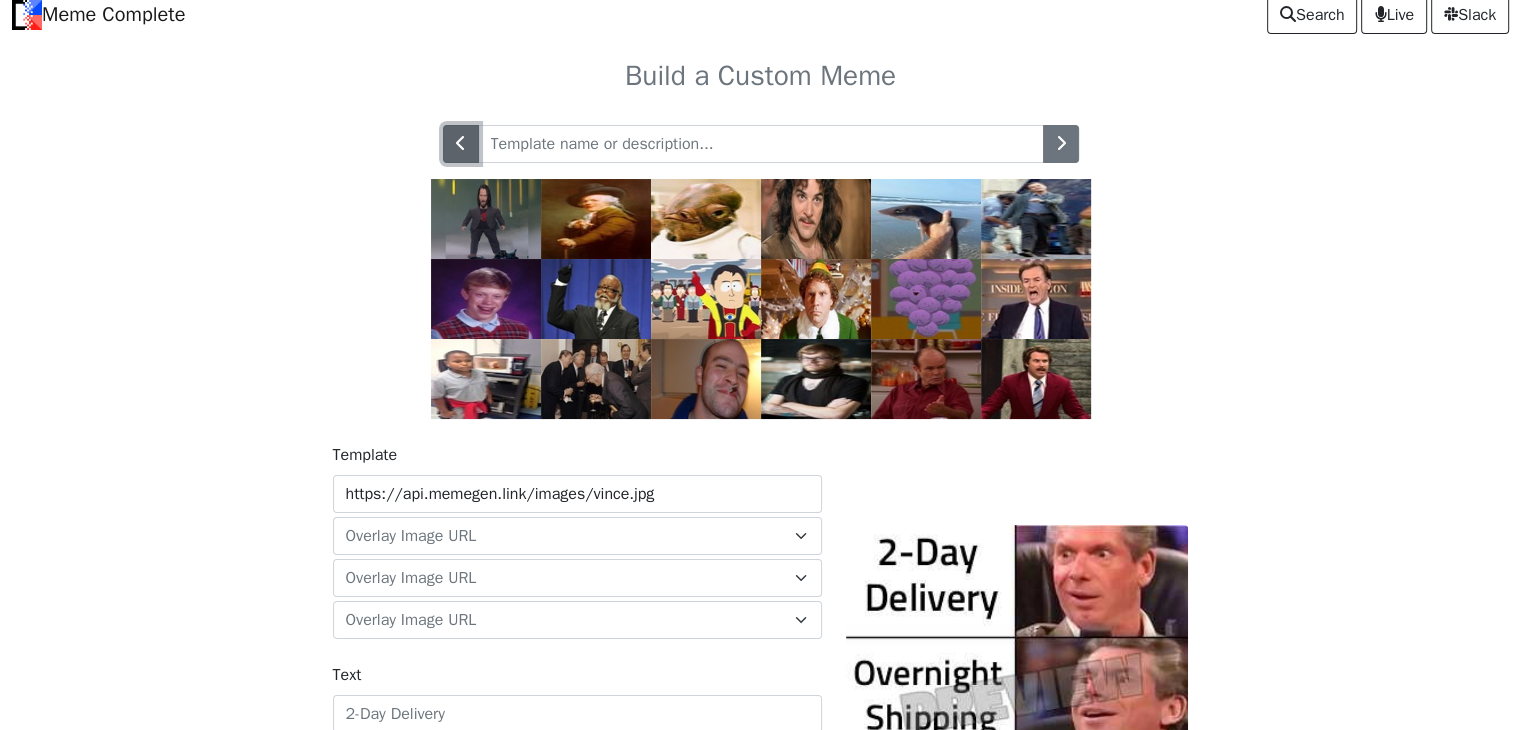 click at bounding box center (461, 144) 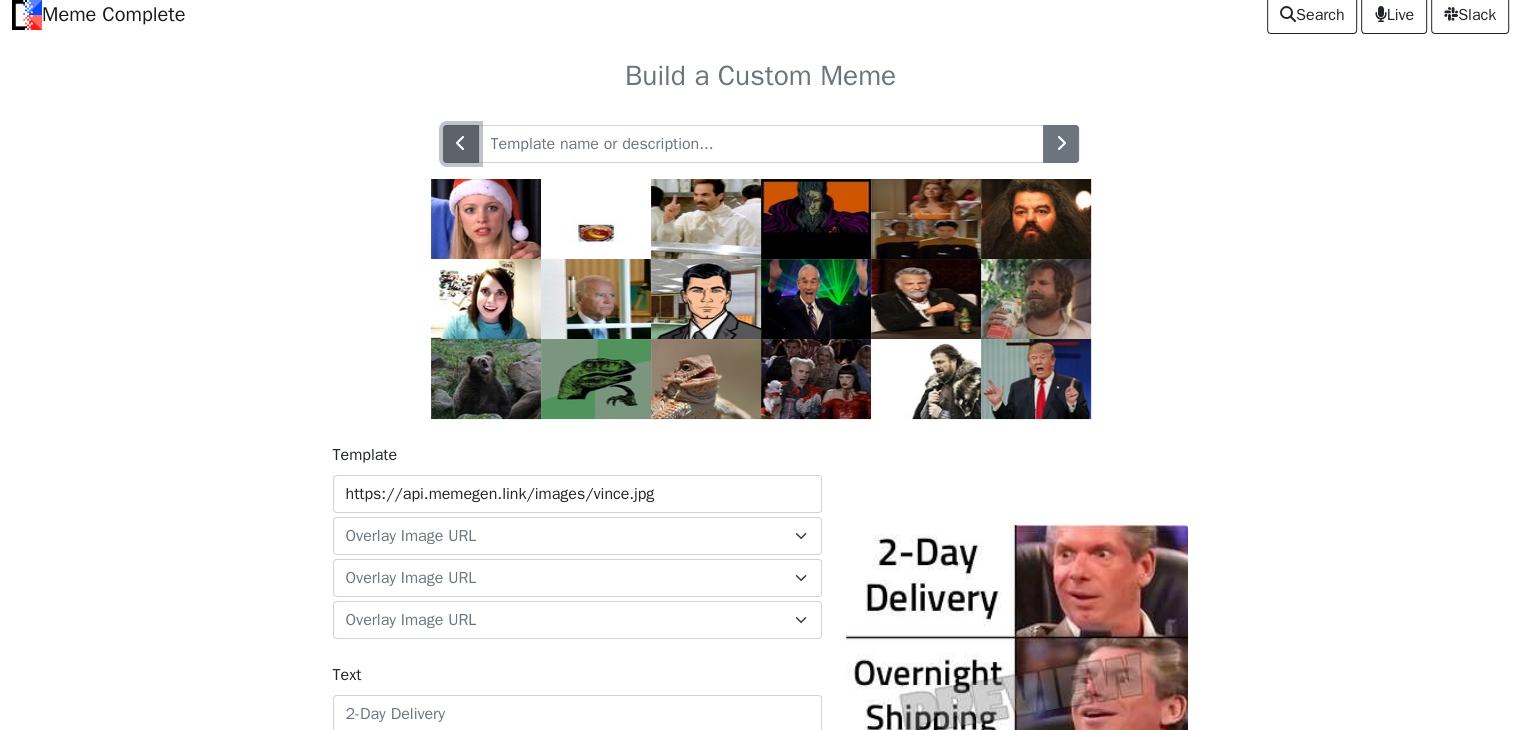 click at bounding box center [461, 144] 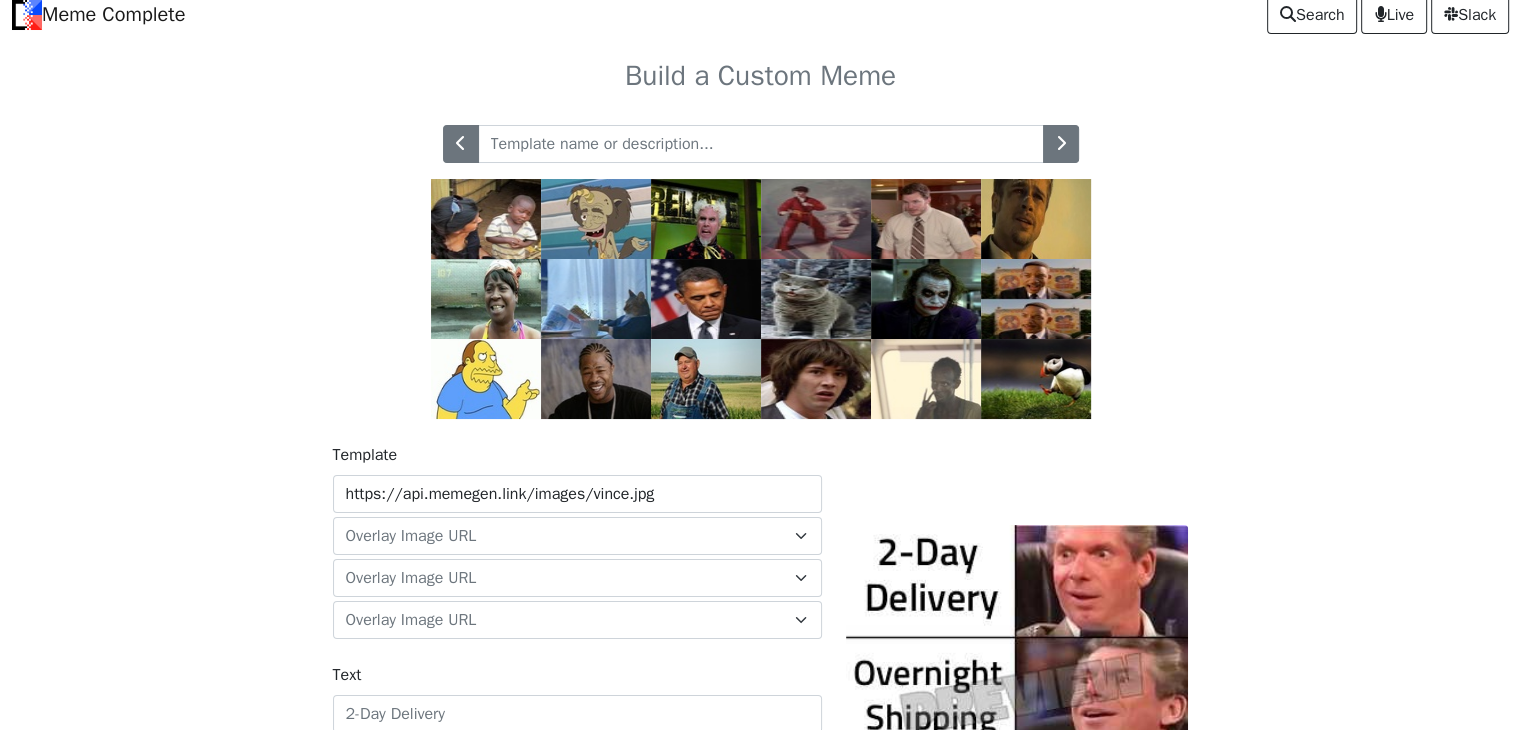 click at bounding box center (461, 144) 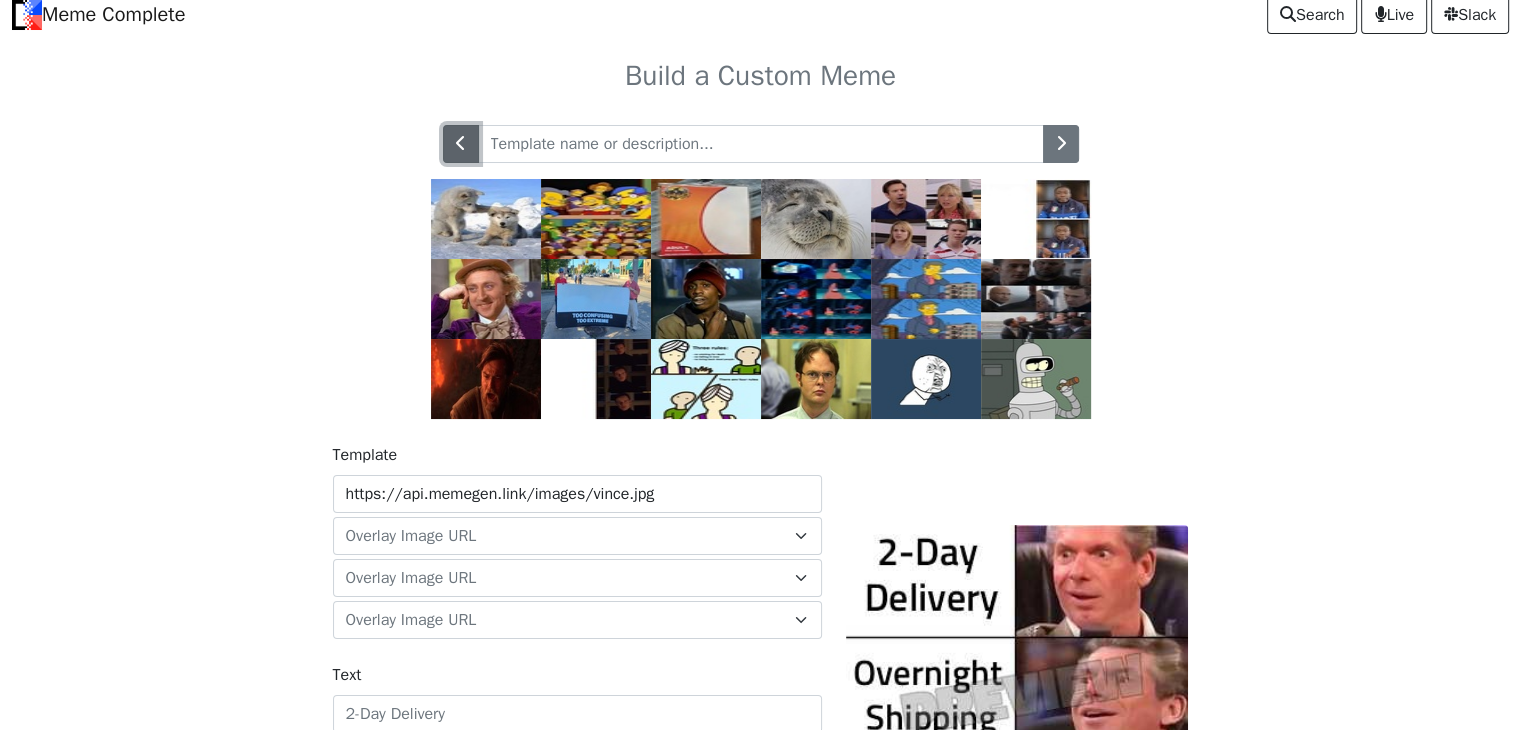 click at bounding box center [461, 144] 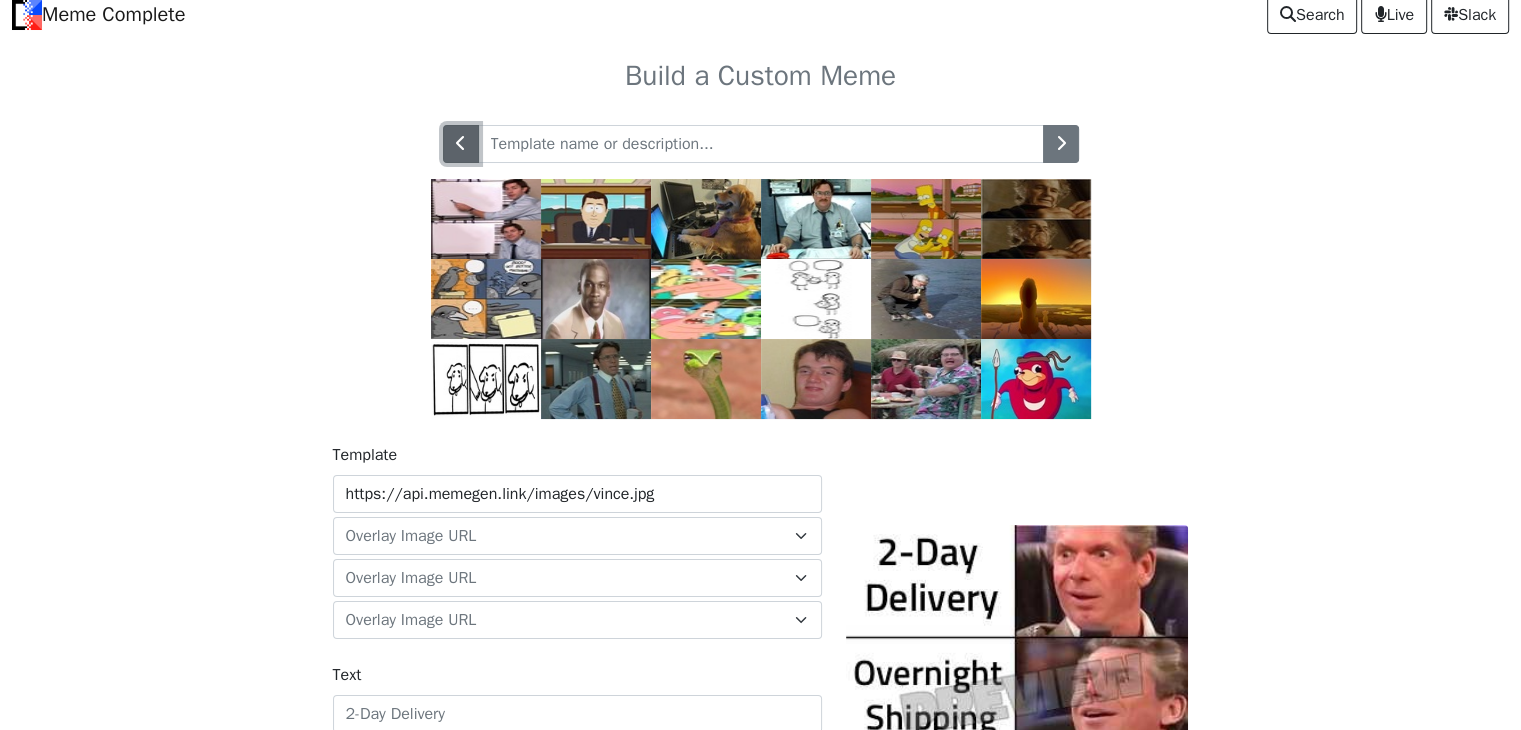 click at bounding box center (461, 143) 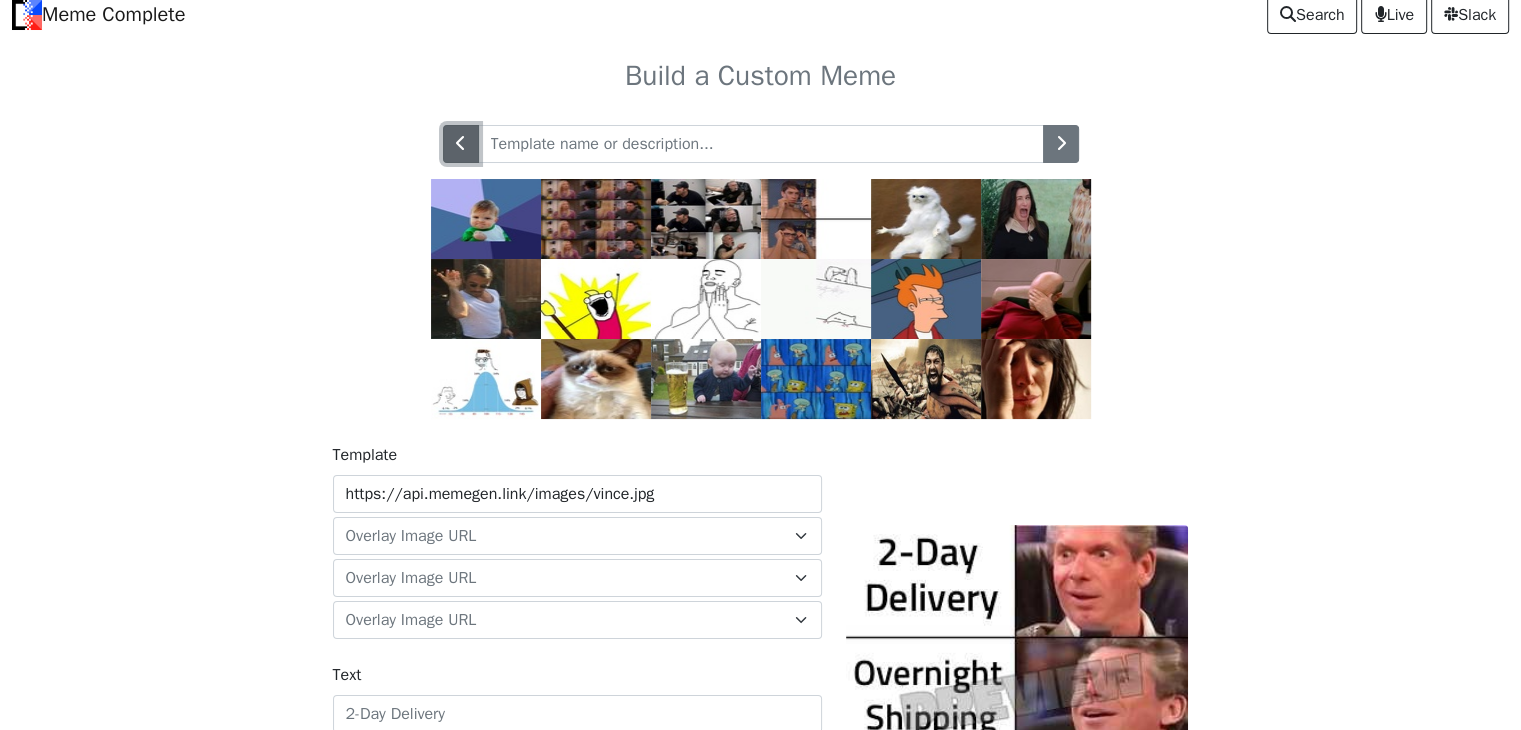 click at bounding box center [461, 143] 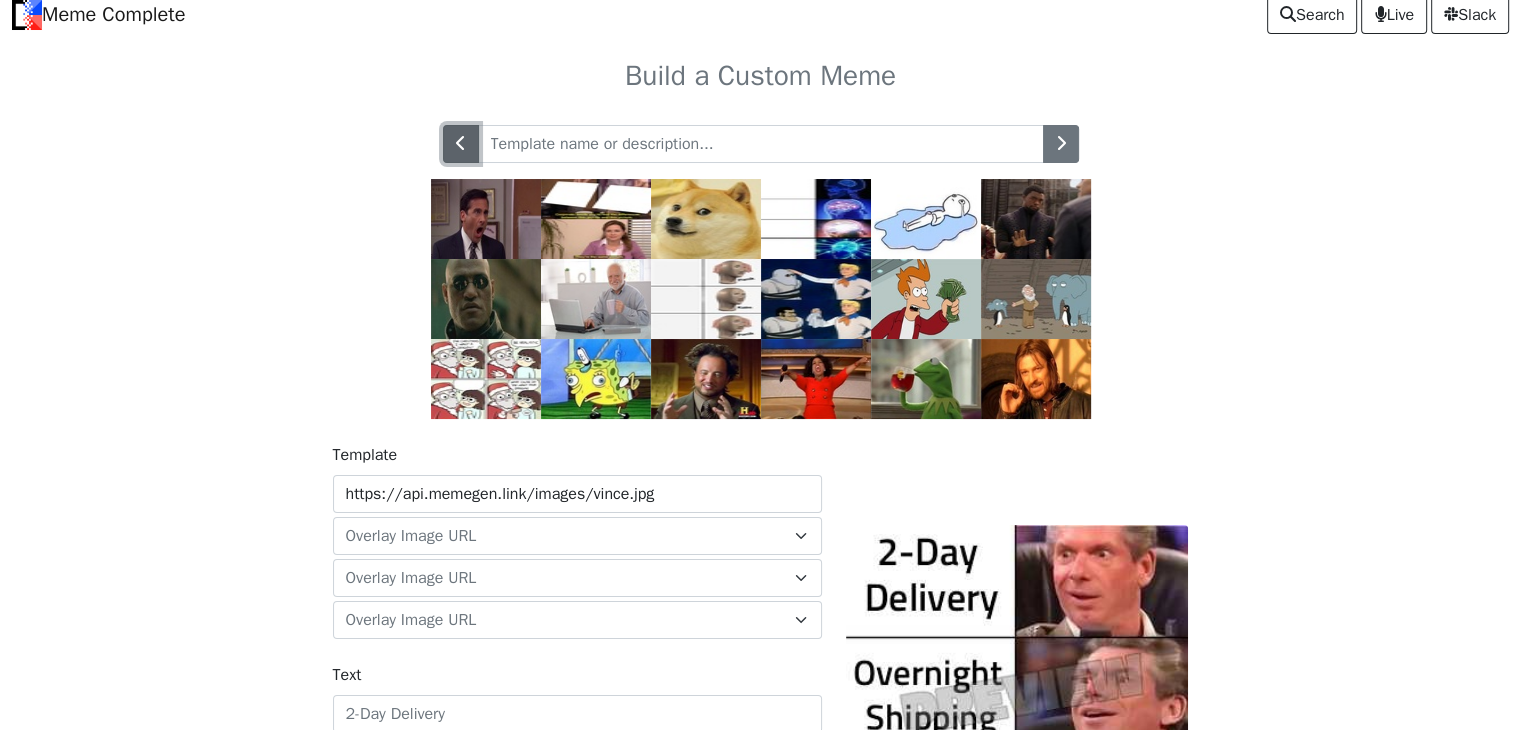 click at bounding box center (461, 143) 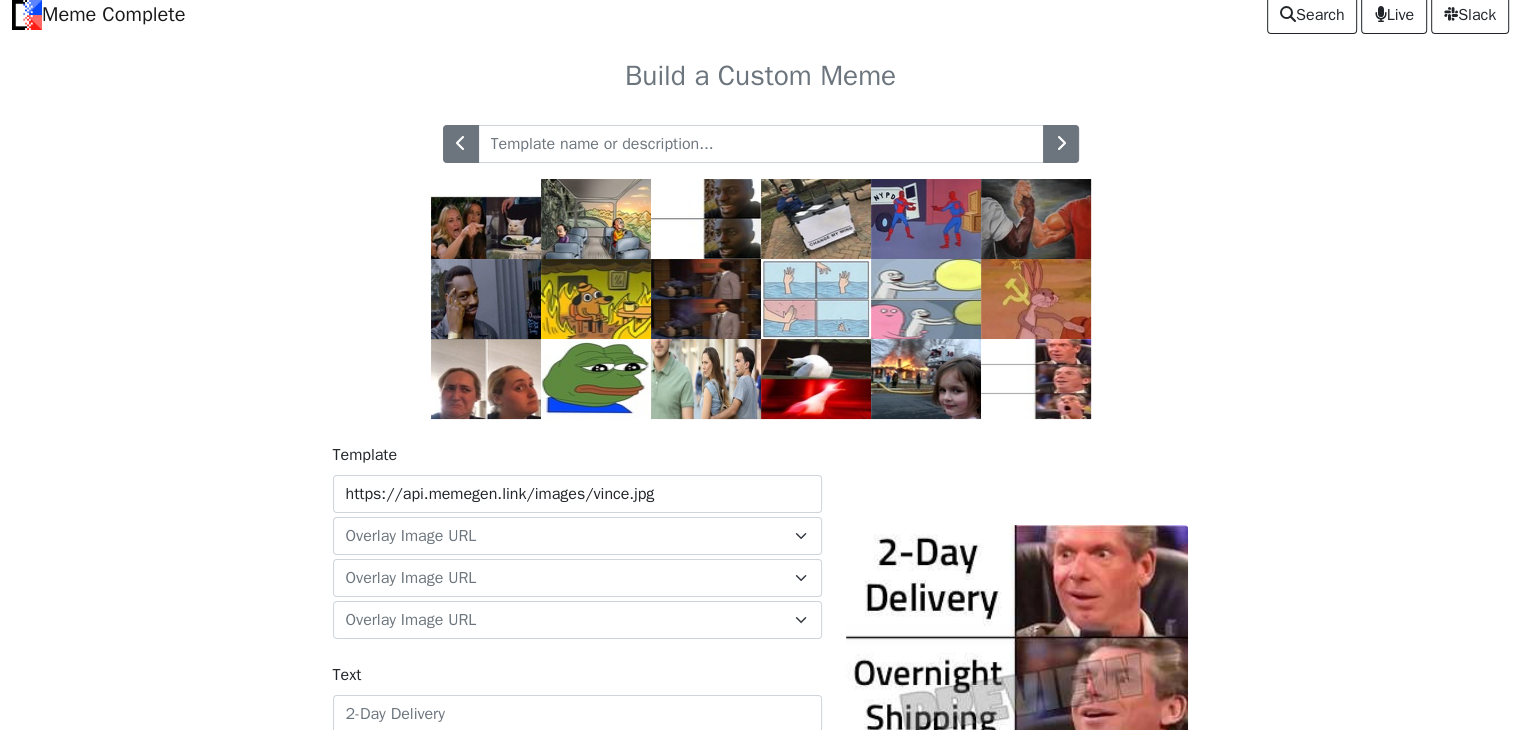 click at bounding box center [1036, 379] 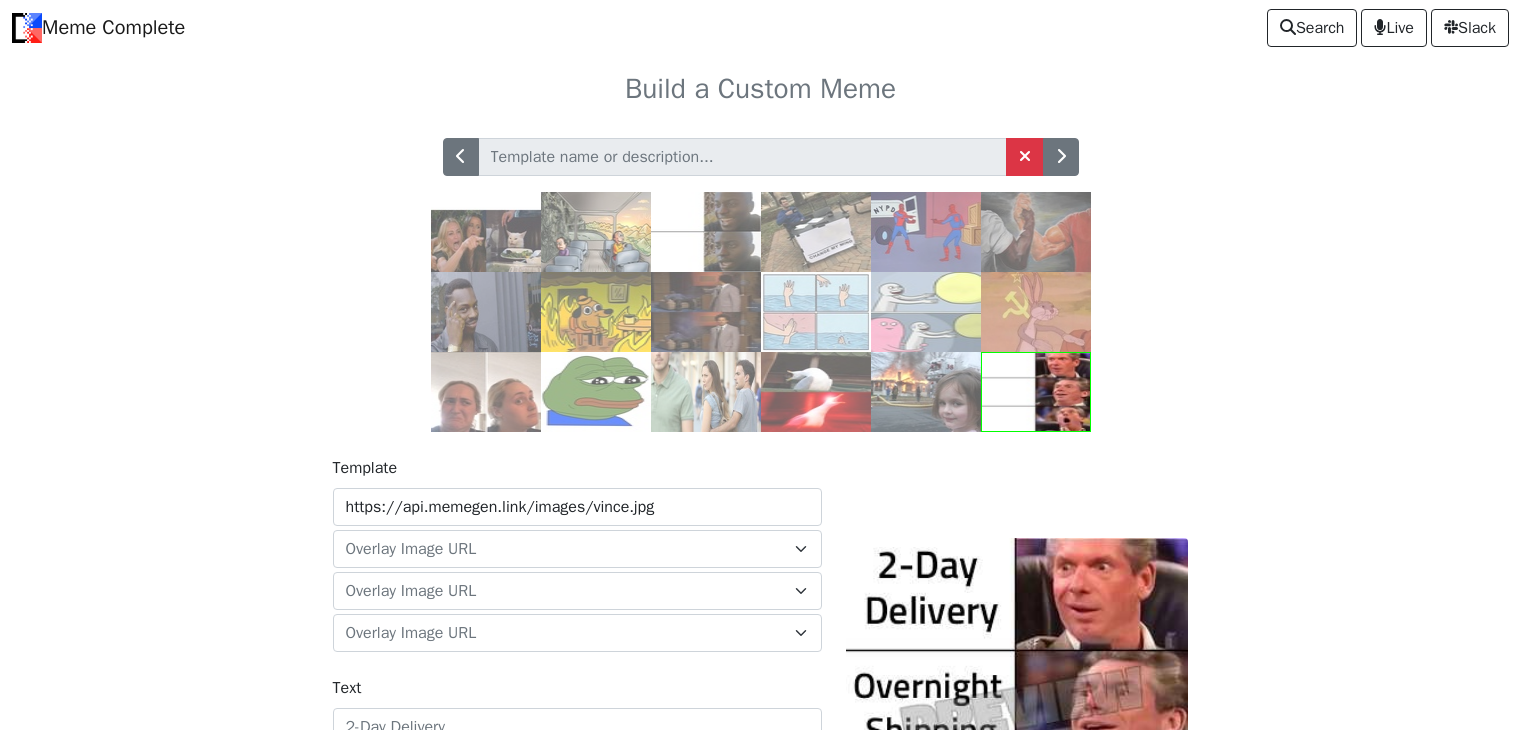 scroll, scrollTop: 0, scrollLeft: 0, axis: both 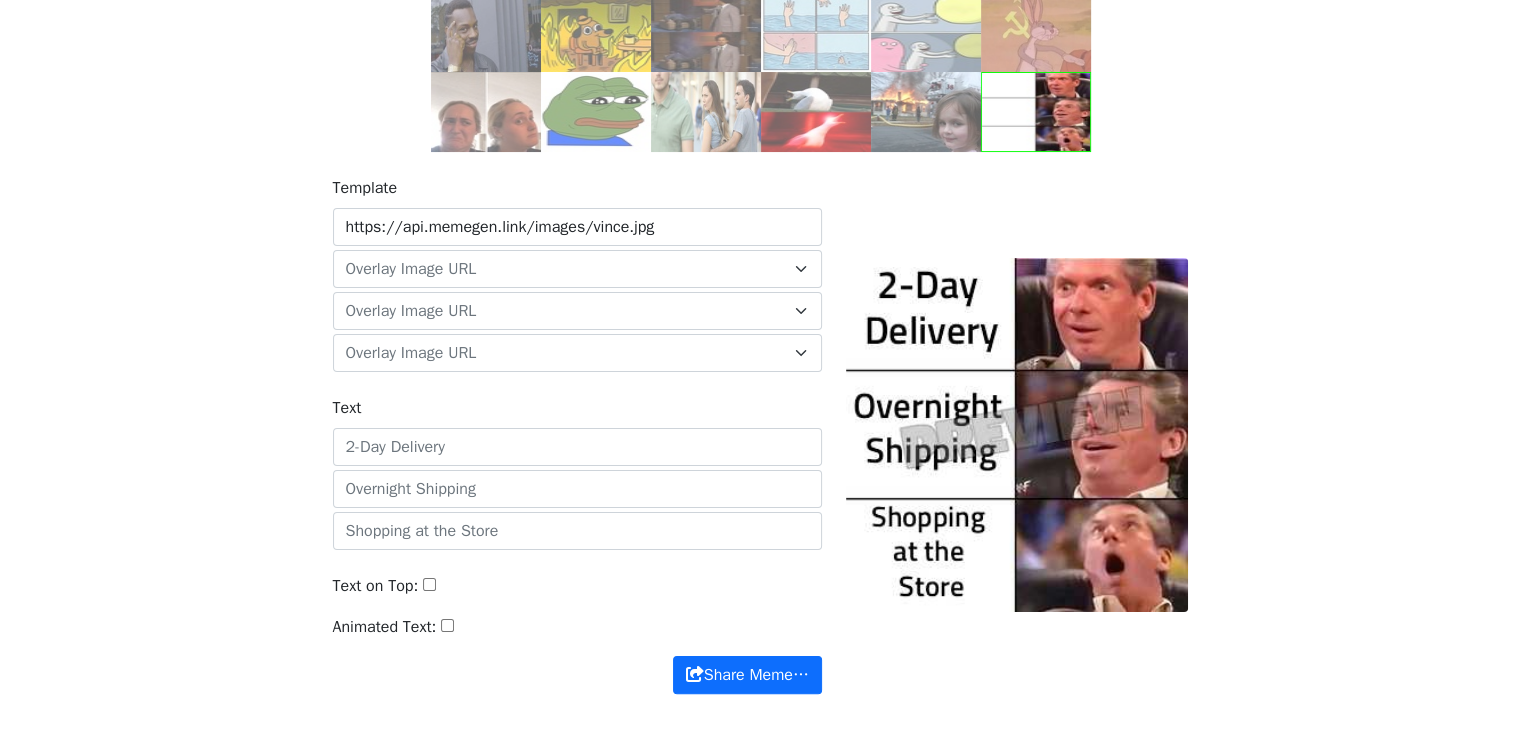 click on "Text" at bounding box center (577, 447) 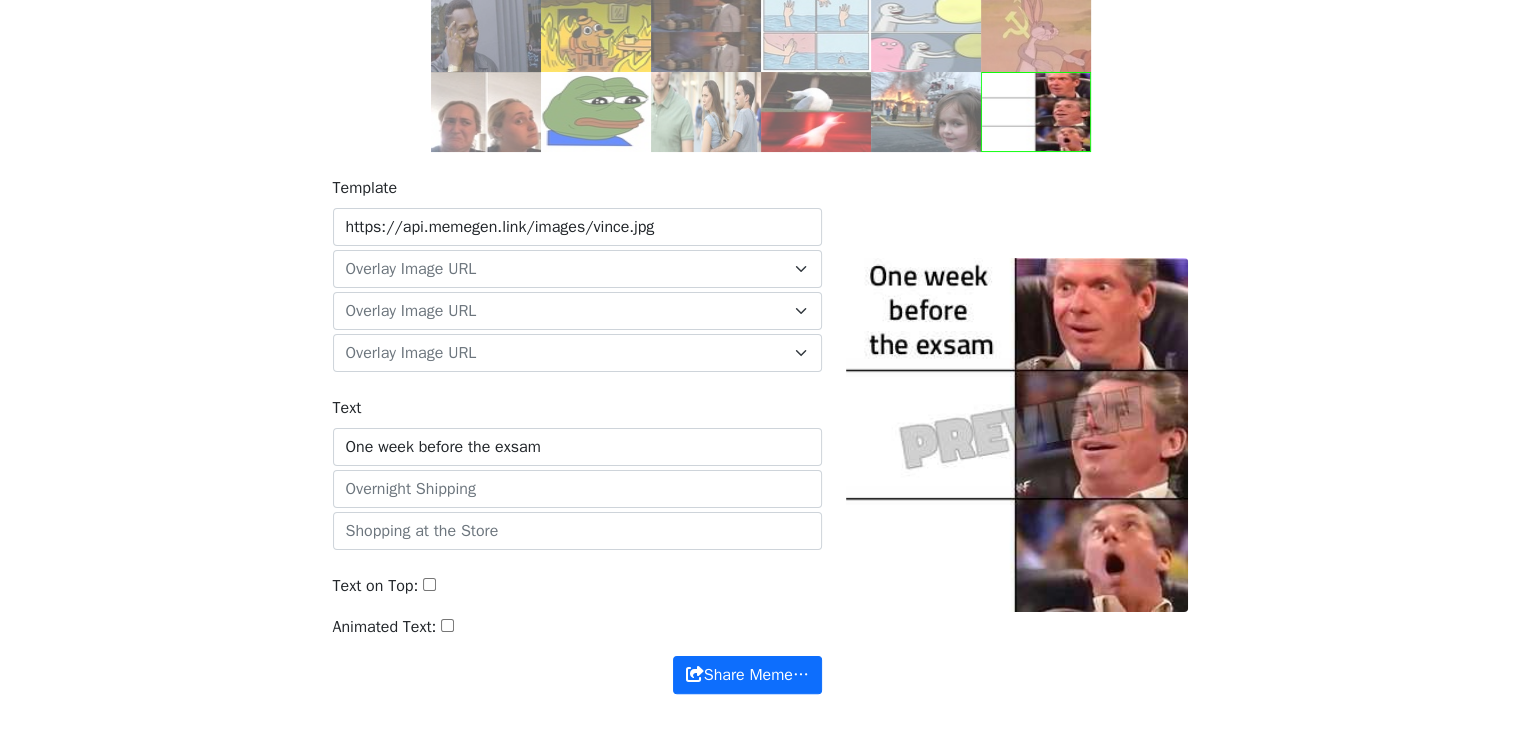click on "One week before the exsam" at bounding box center [577, 447] 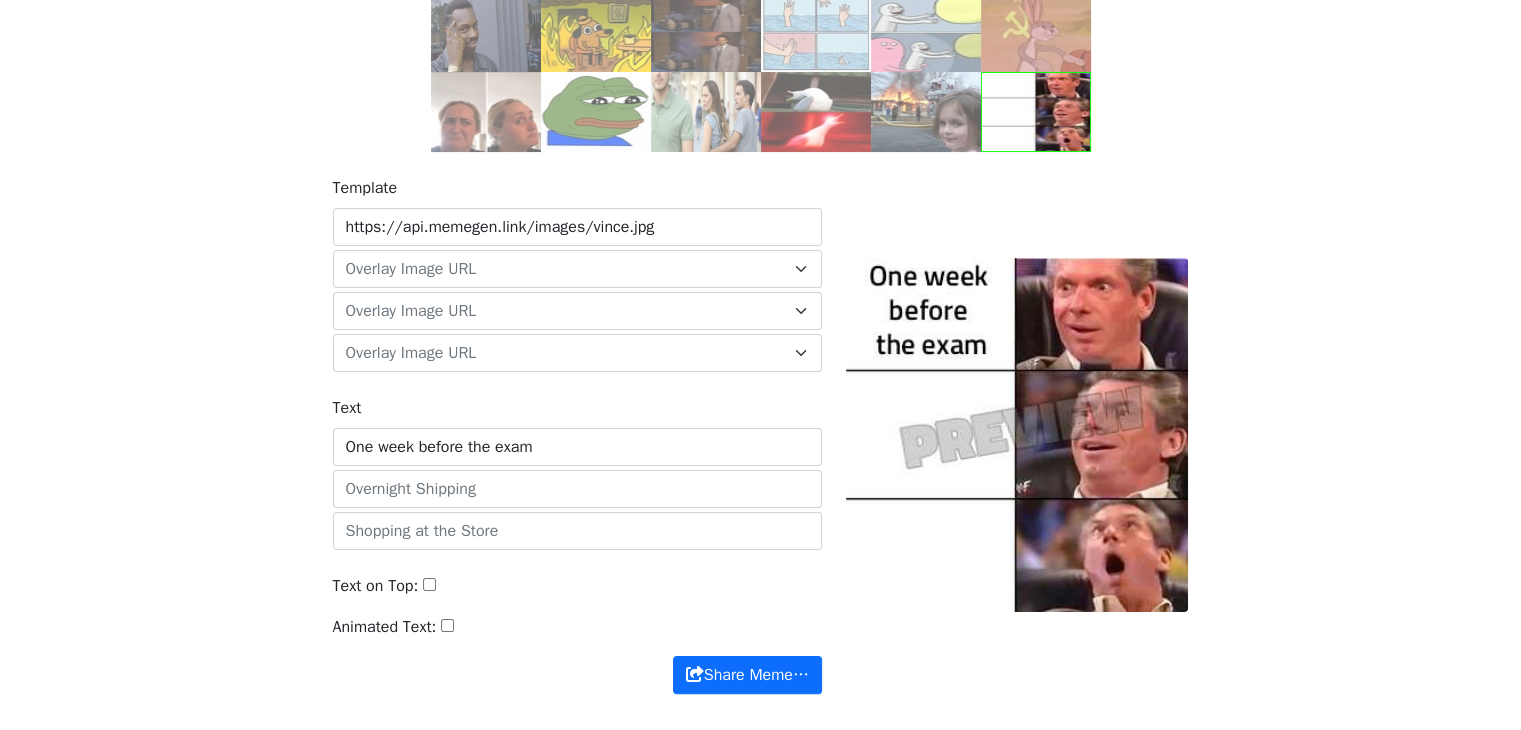type on "One week before the exam" 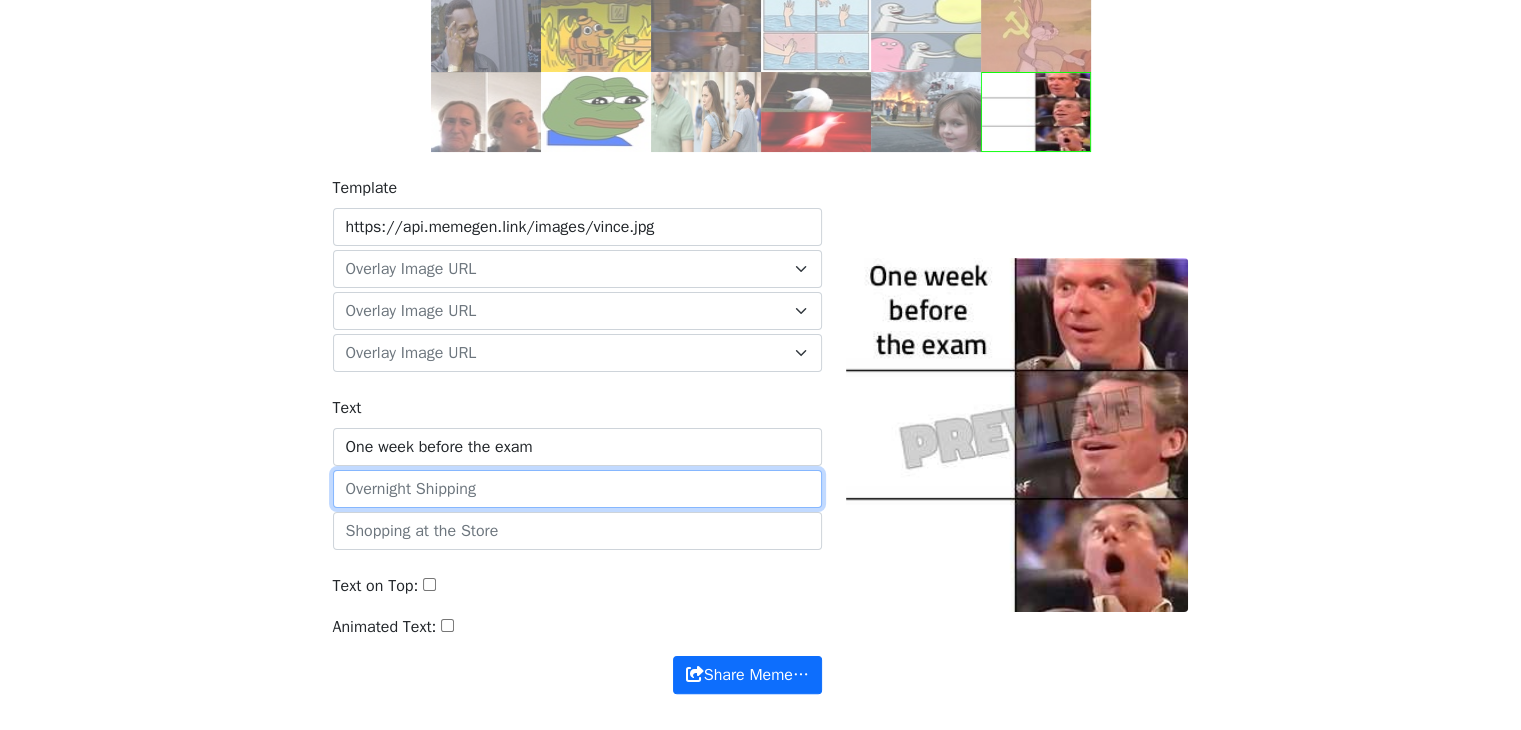 click at bounding box center [577, 489] 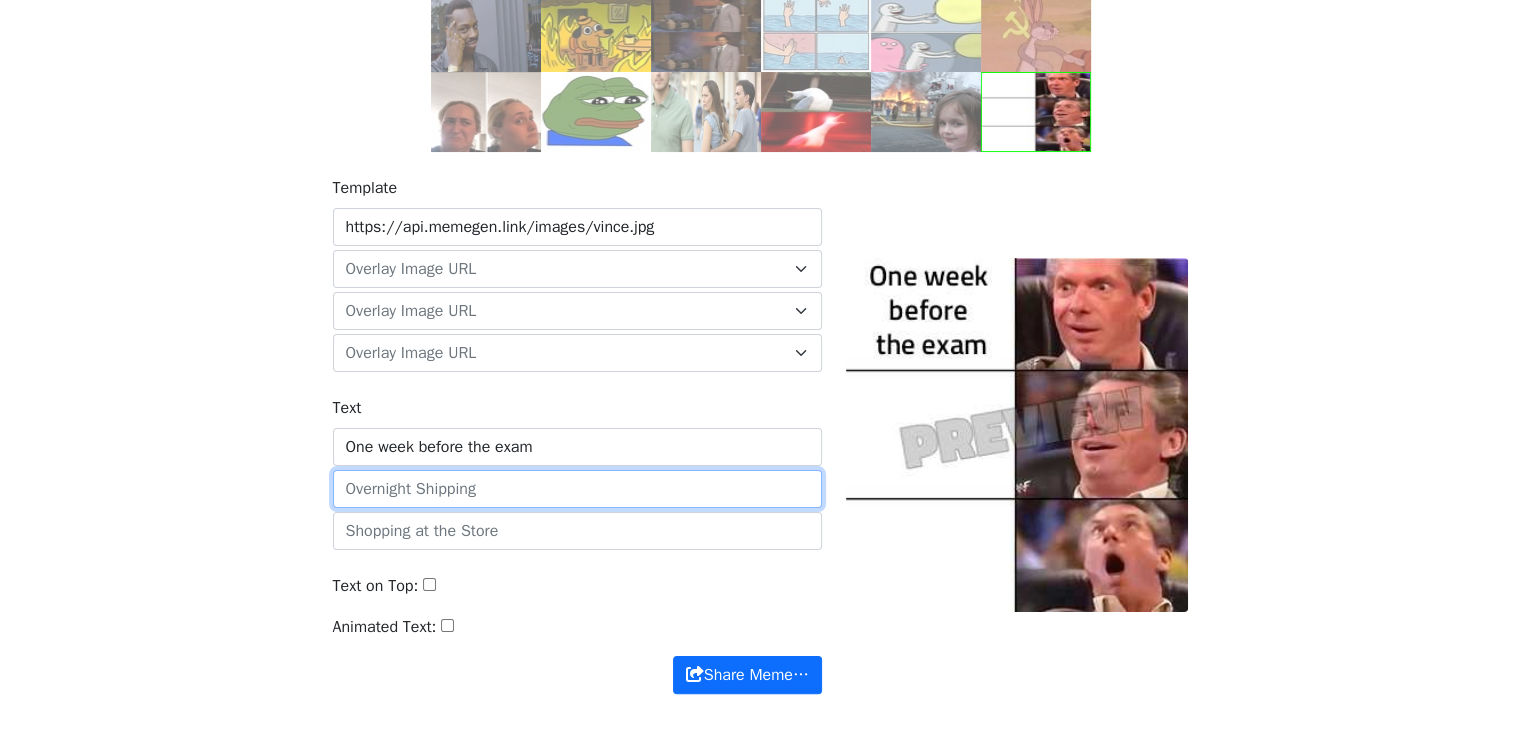 type on "t" 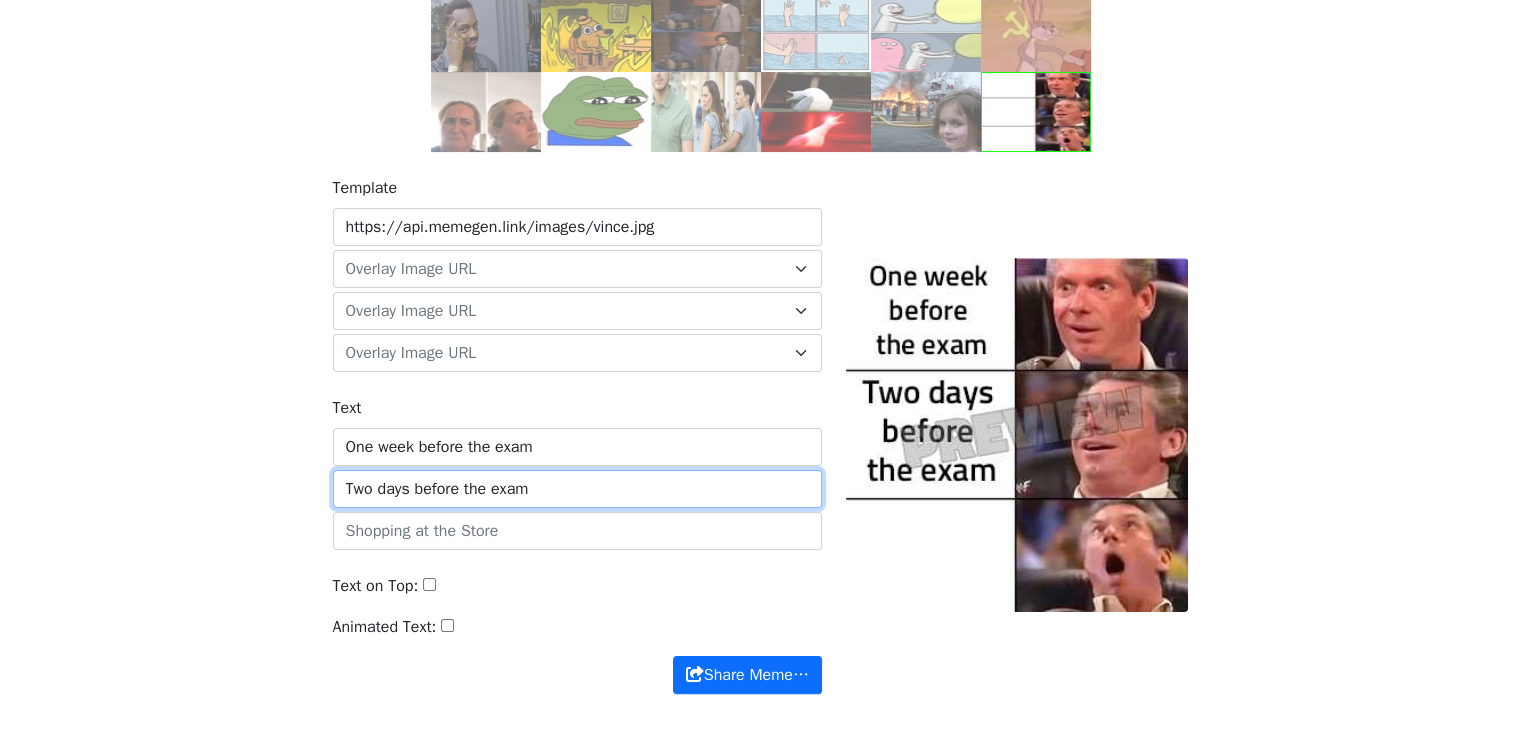 type on "Two days before the exam" 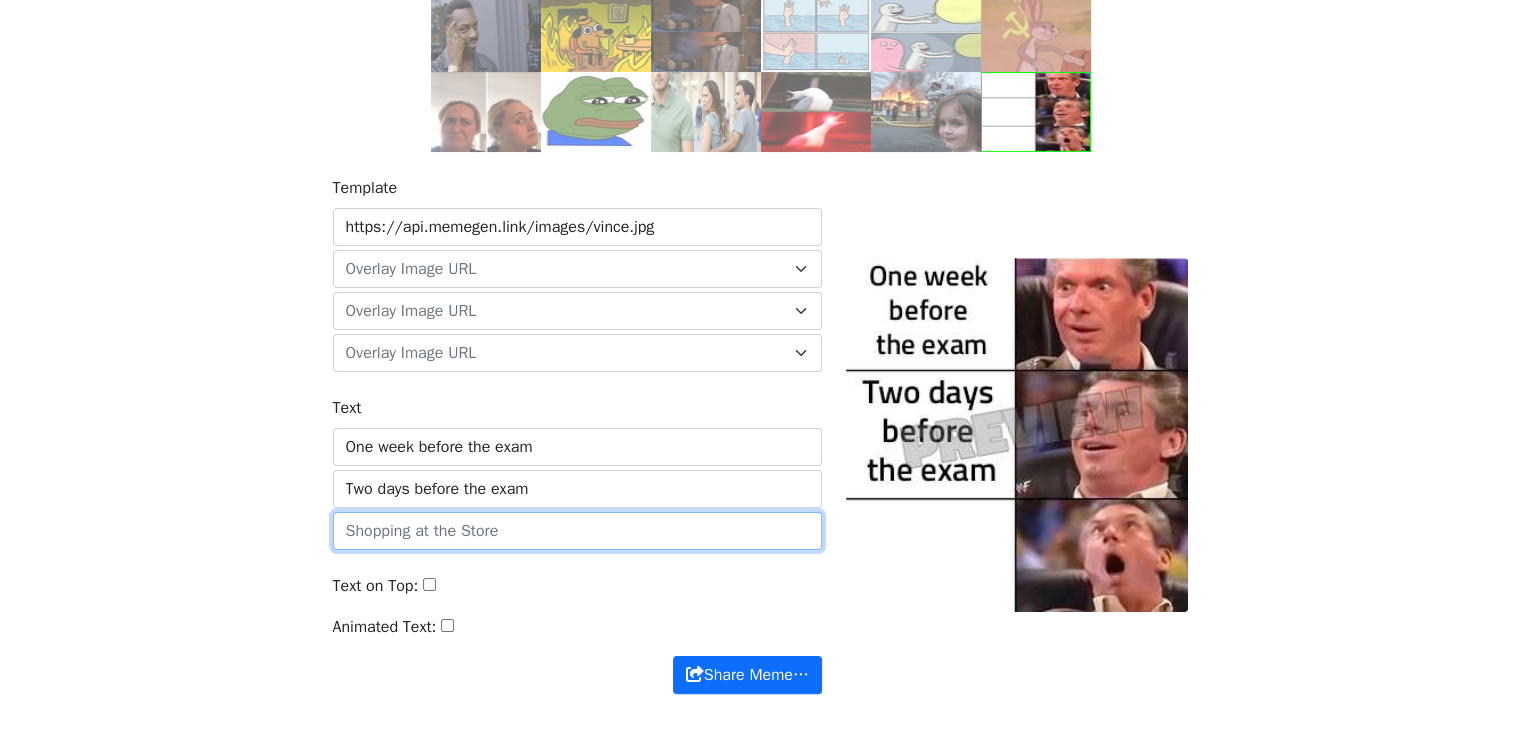 click at bounding box center [577, 531] 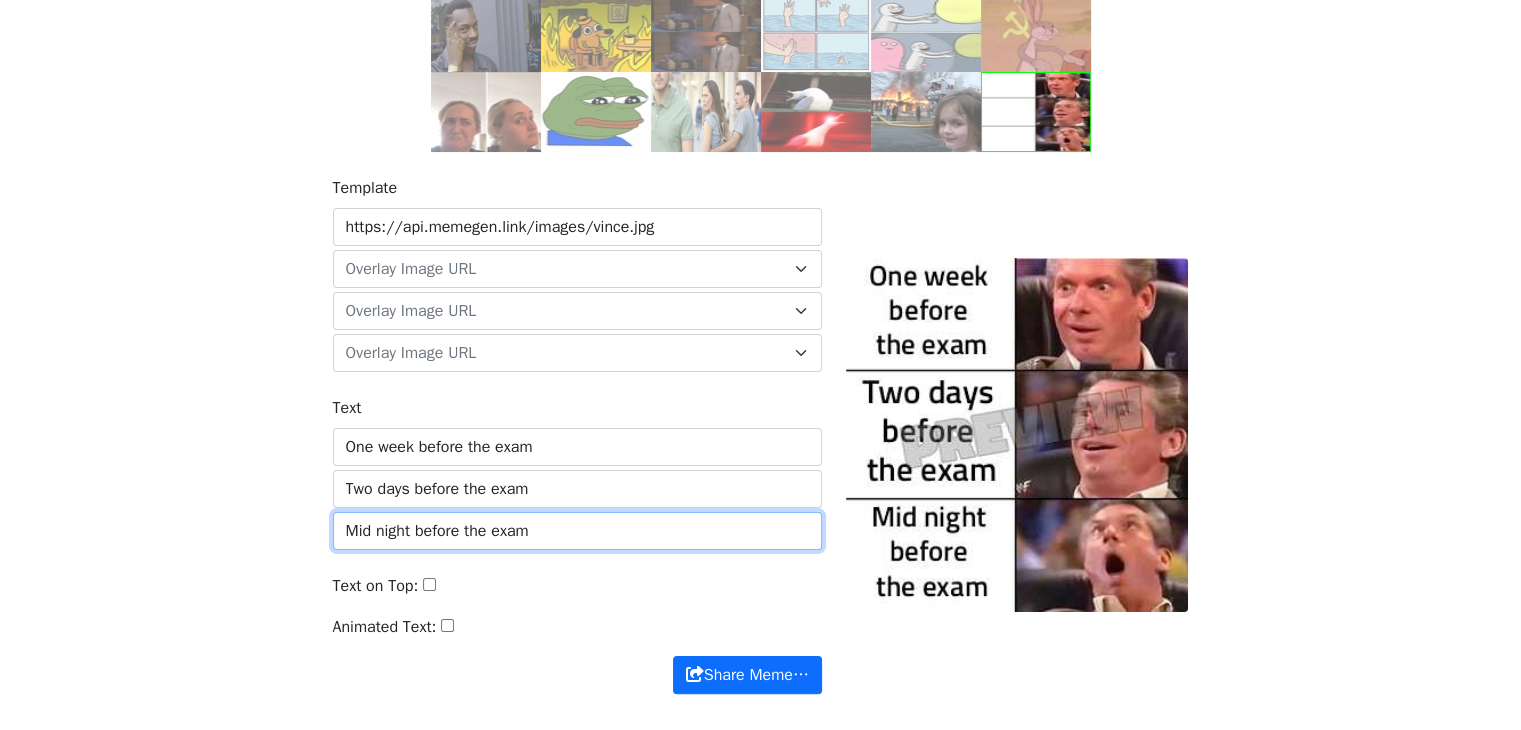type on "Mid night before the exam" 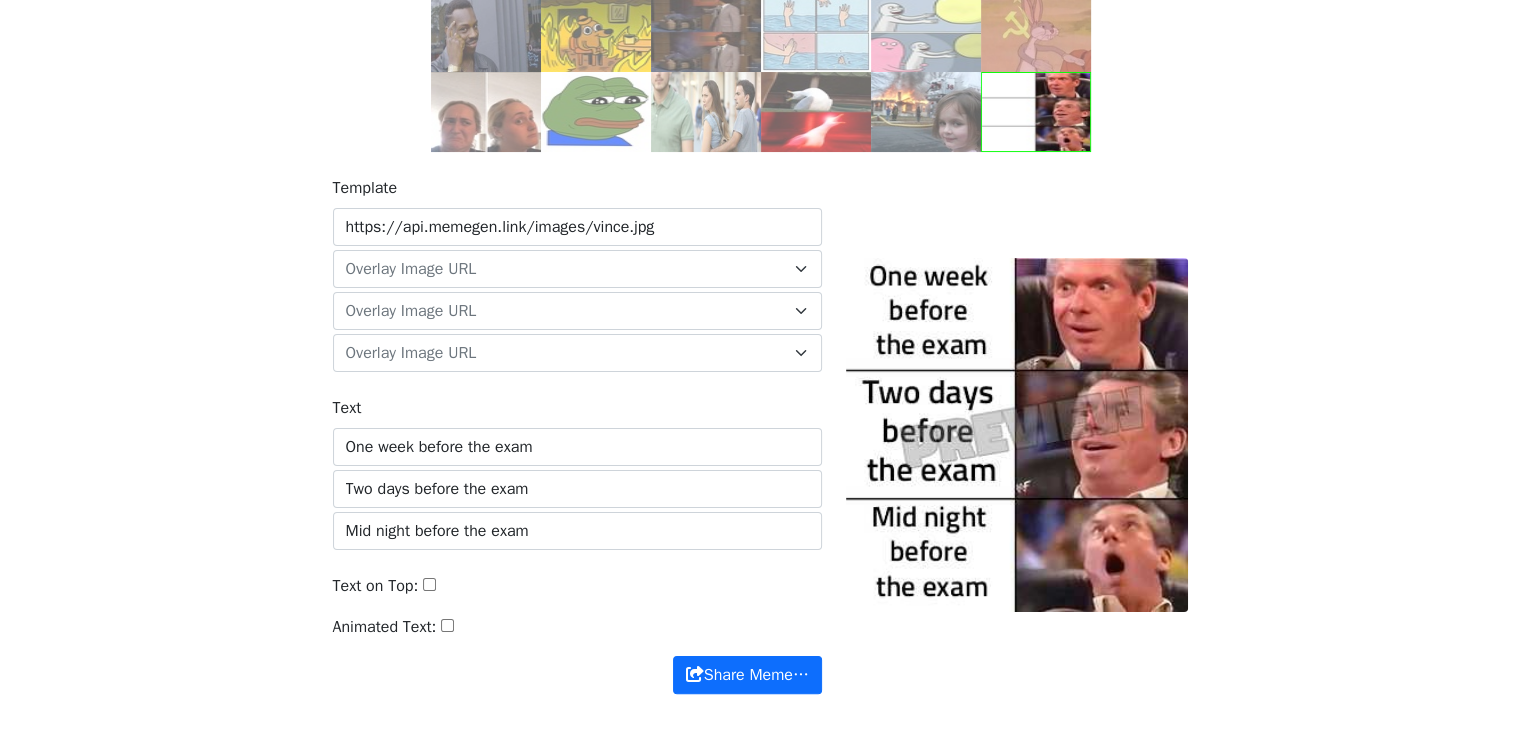 click on "Text on Top:" at bounding box center (429, 584) 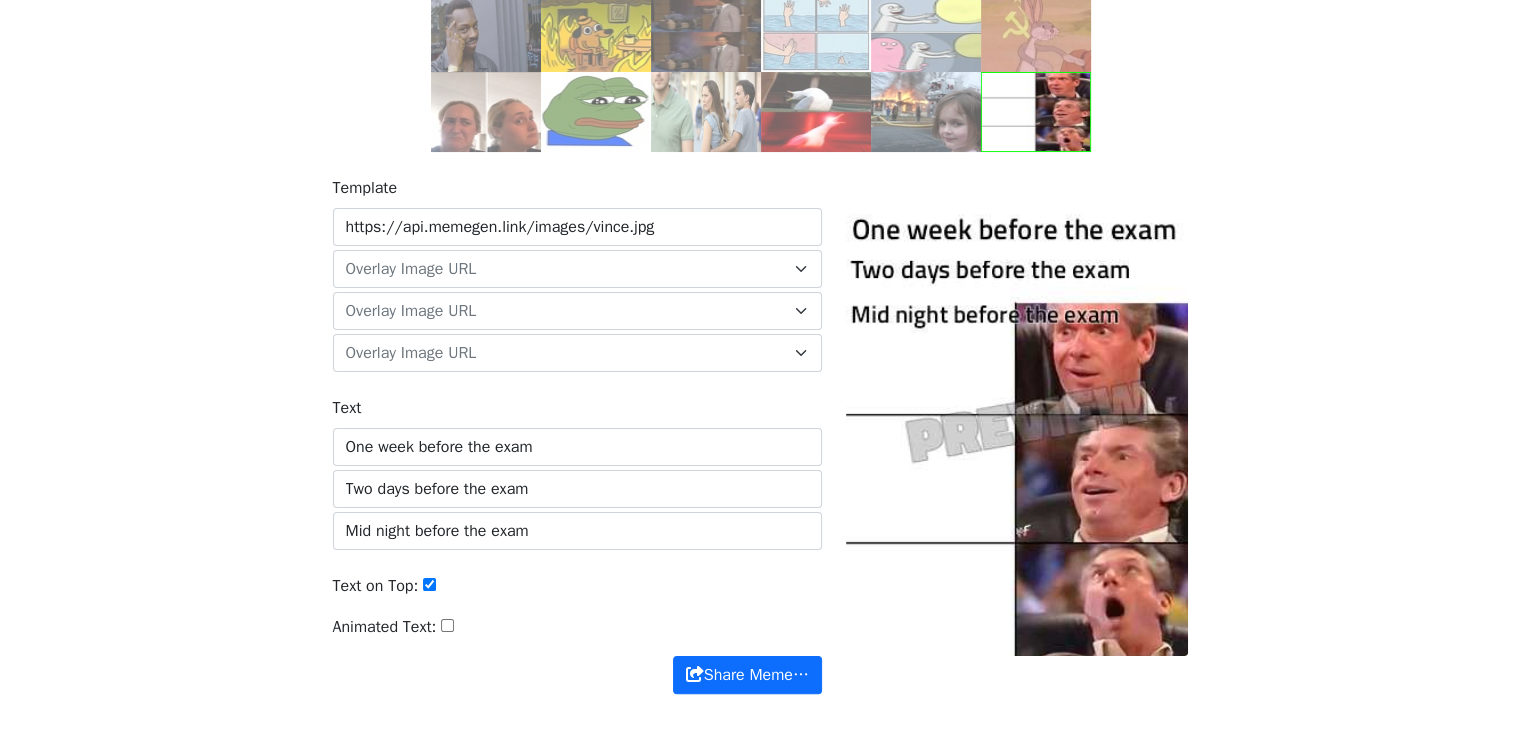 click on "Text on Top:" at bounding box center [429, 584] 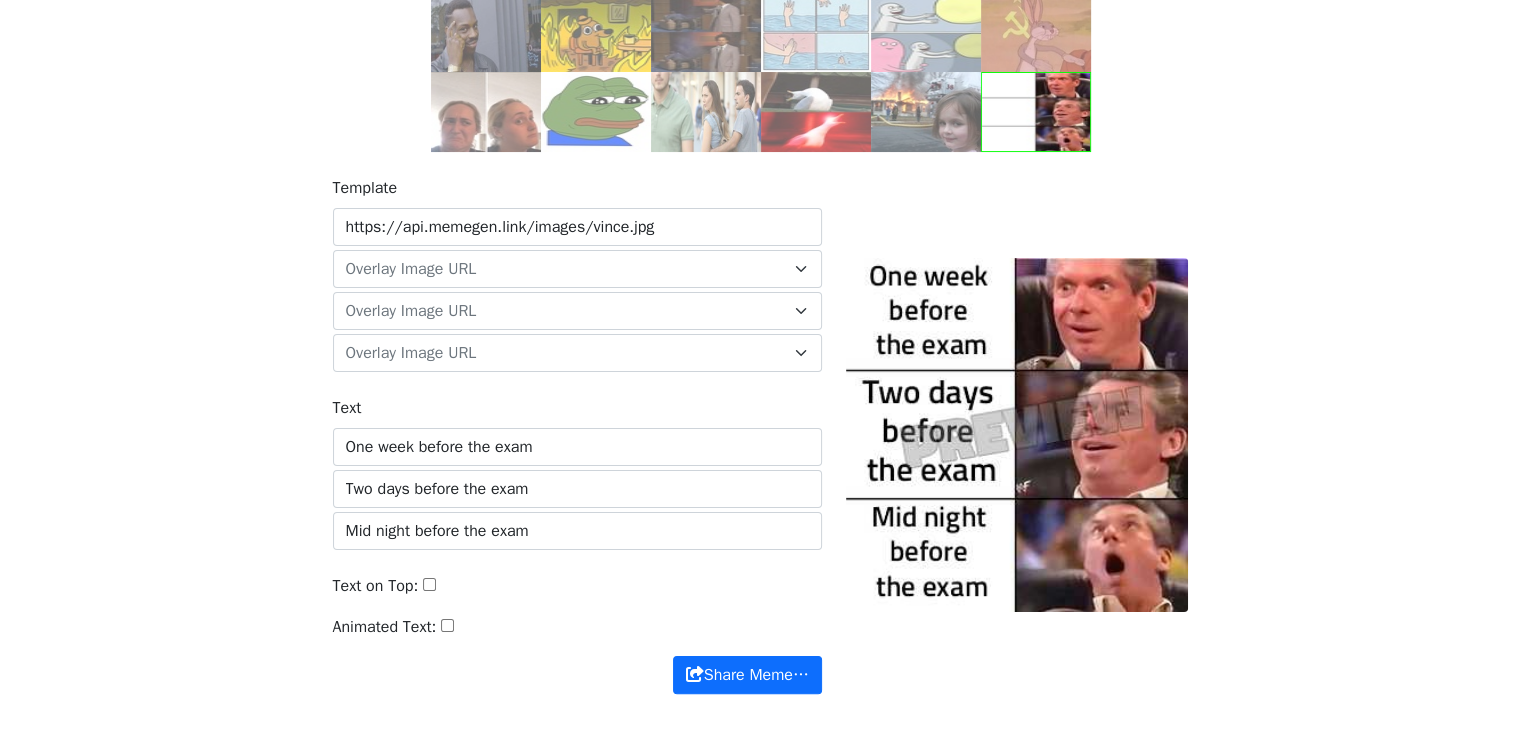click on "Animated Text:" at bounding box center (447, 625) 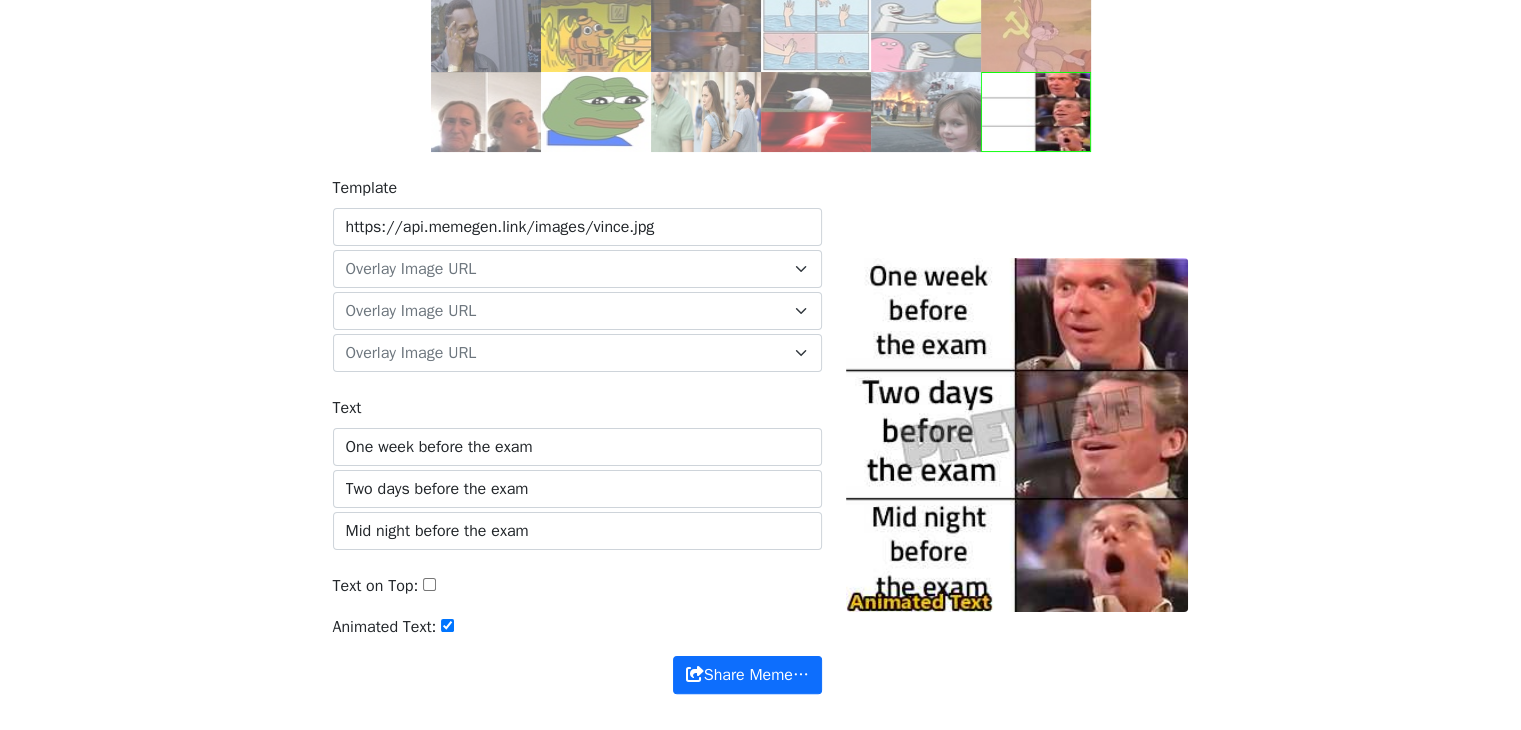 click on "Animated Text:" at bounding box center (447, 625) 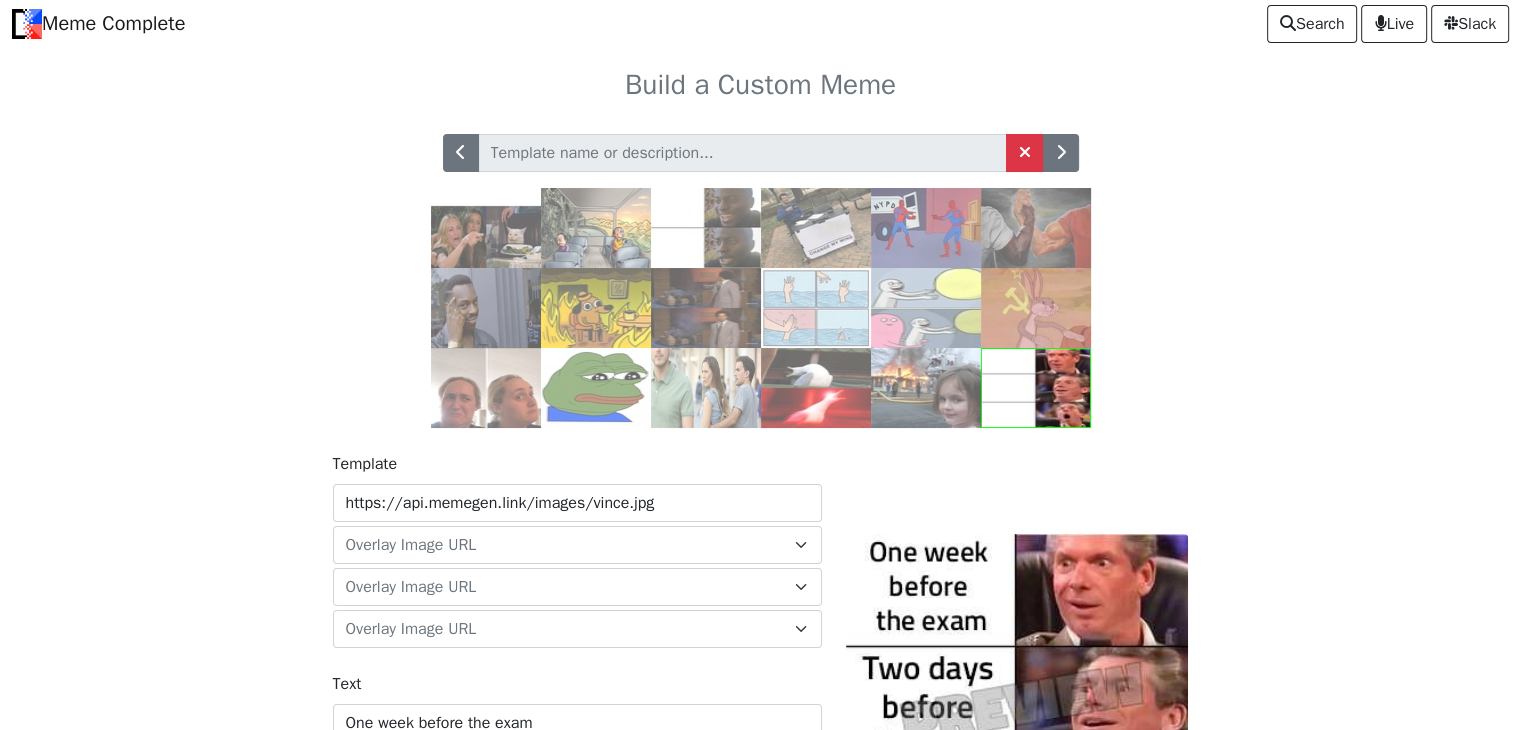 scroll, scrollTop: 0, scrollLeft: 0, axis: both 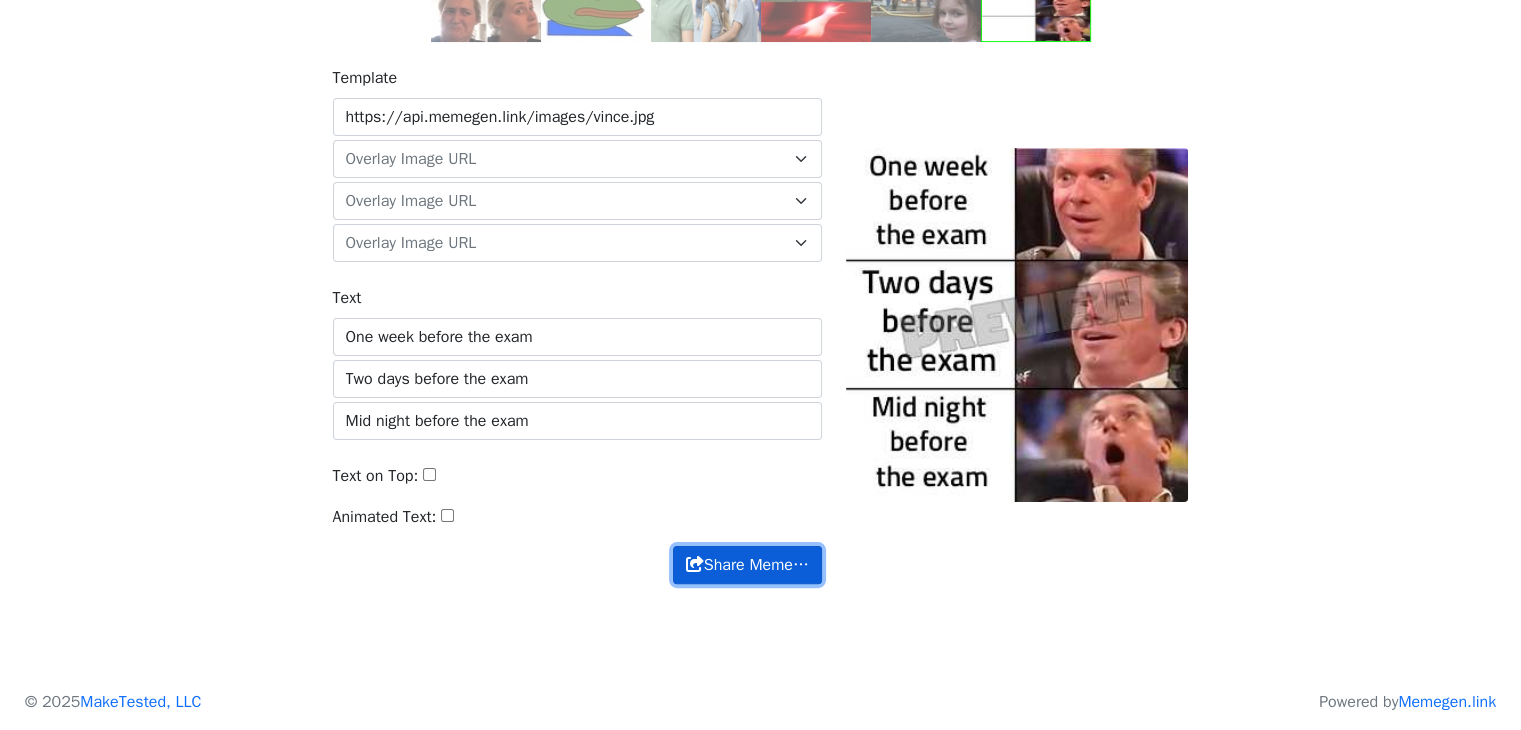 click on "Share Meme…" at bounding box center [747, 565] 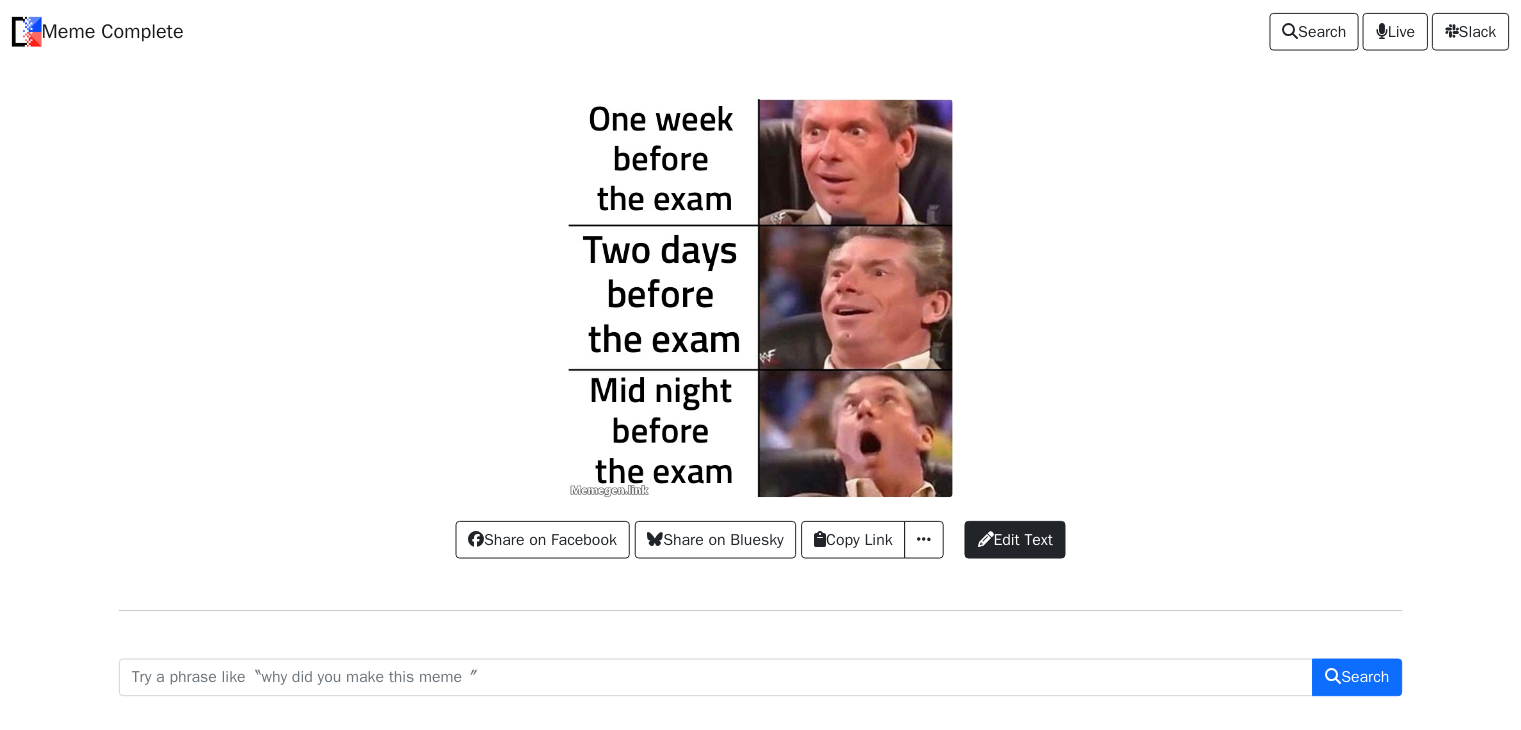 scroll, scrollTop: 0, scrollLeft: 0, axis: both 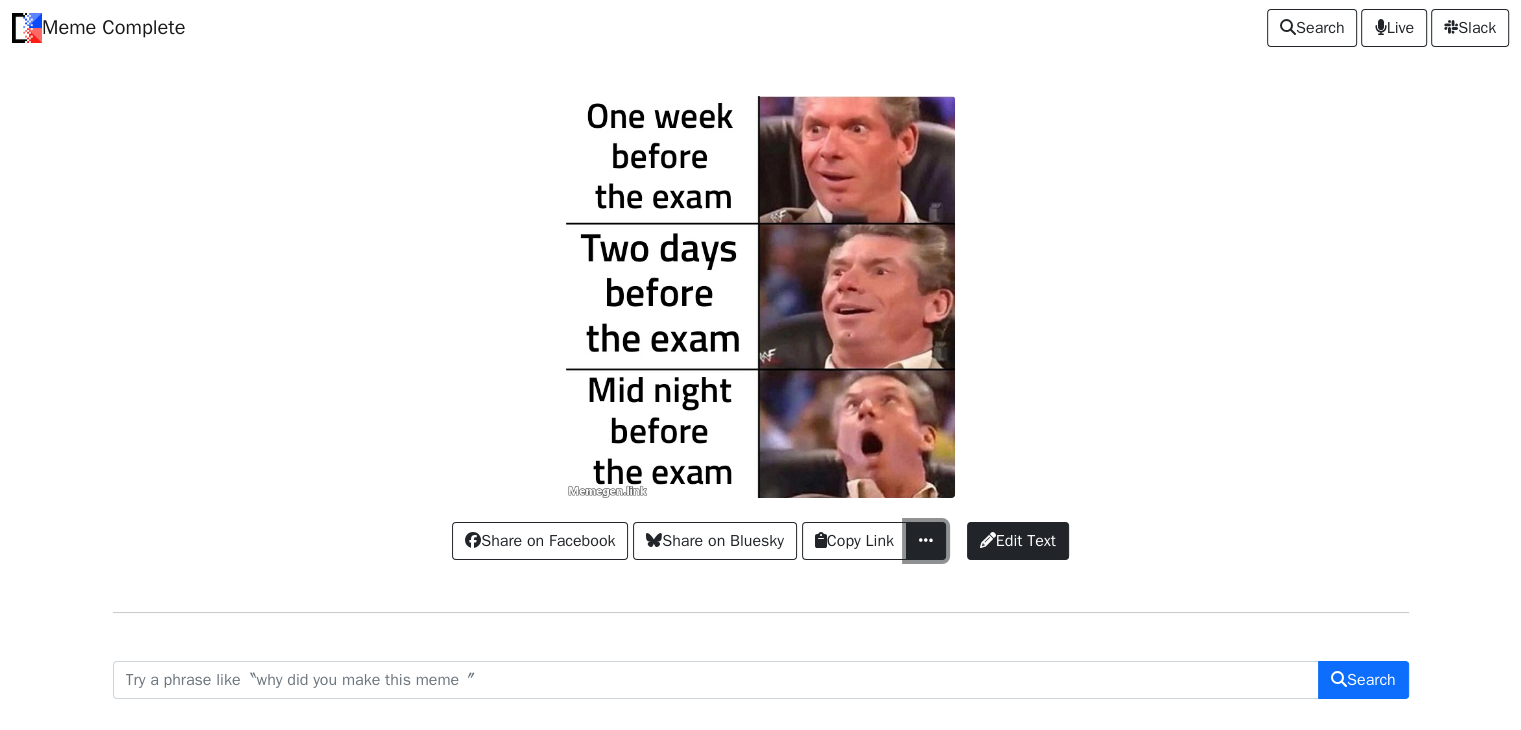click at bounding box center [926, 540] 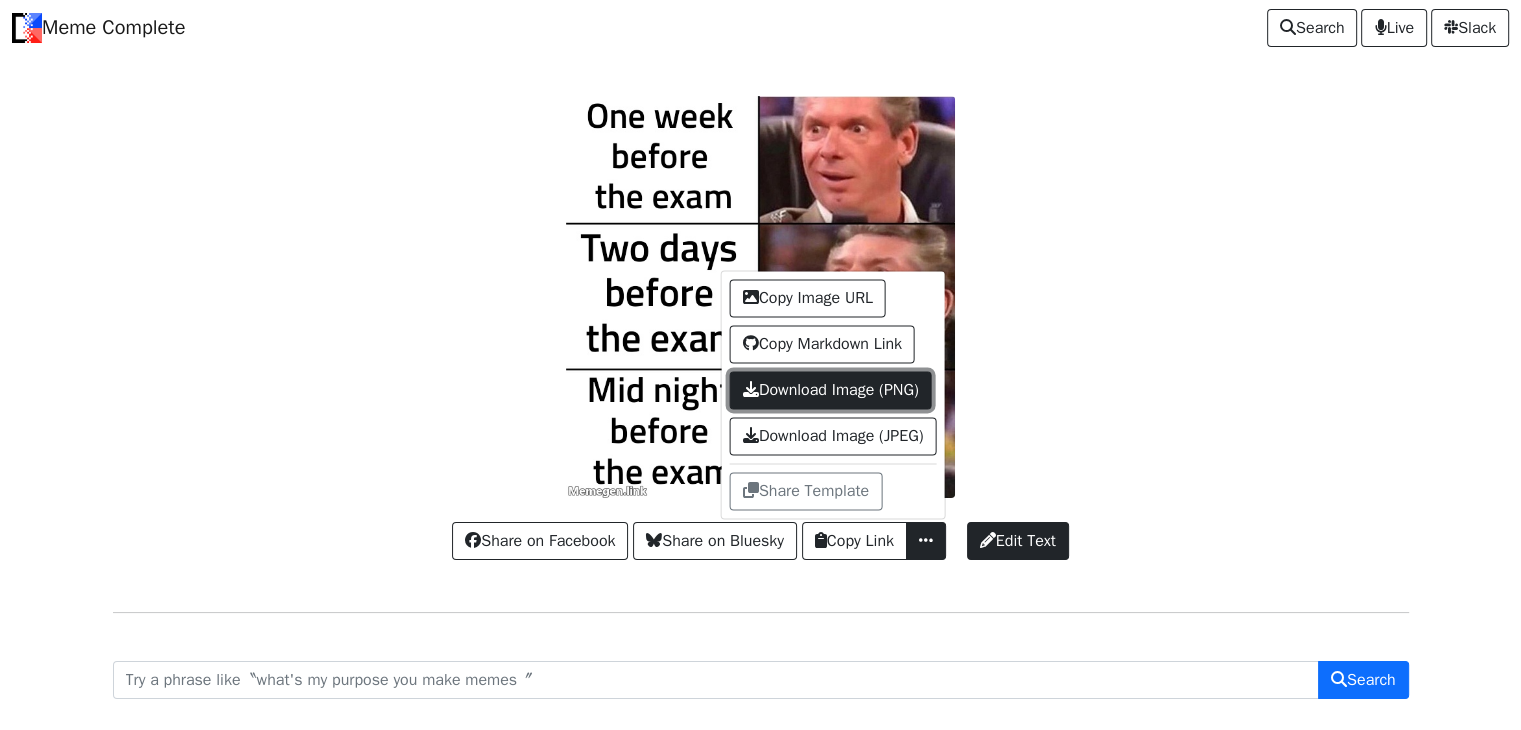 click on "Download Image (PNG)" at bounding box center [831, 390] 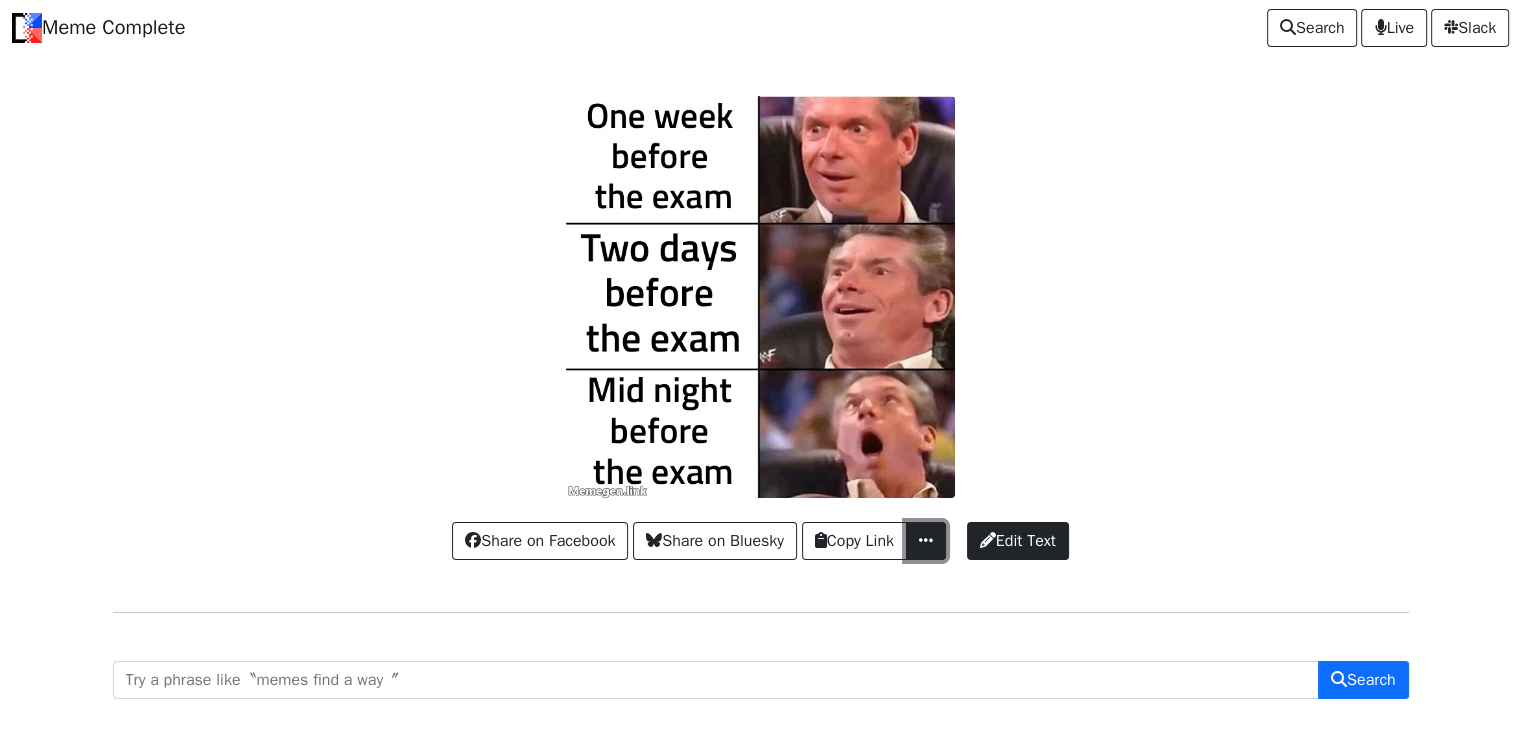 click at bounding box center [926, 540] 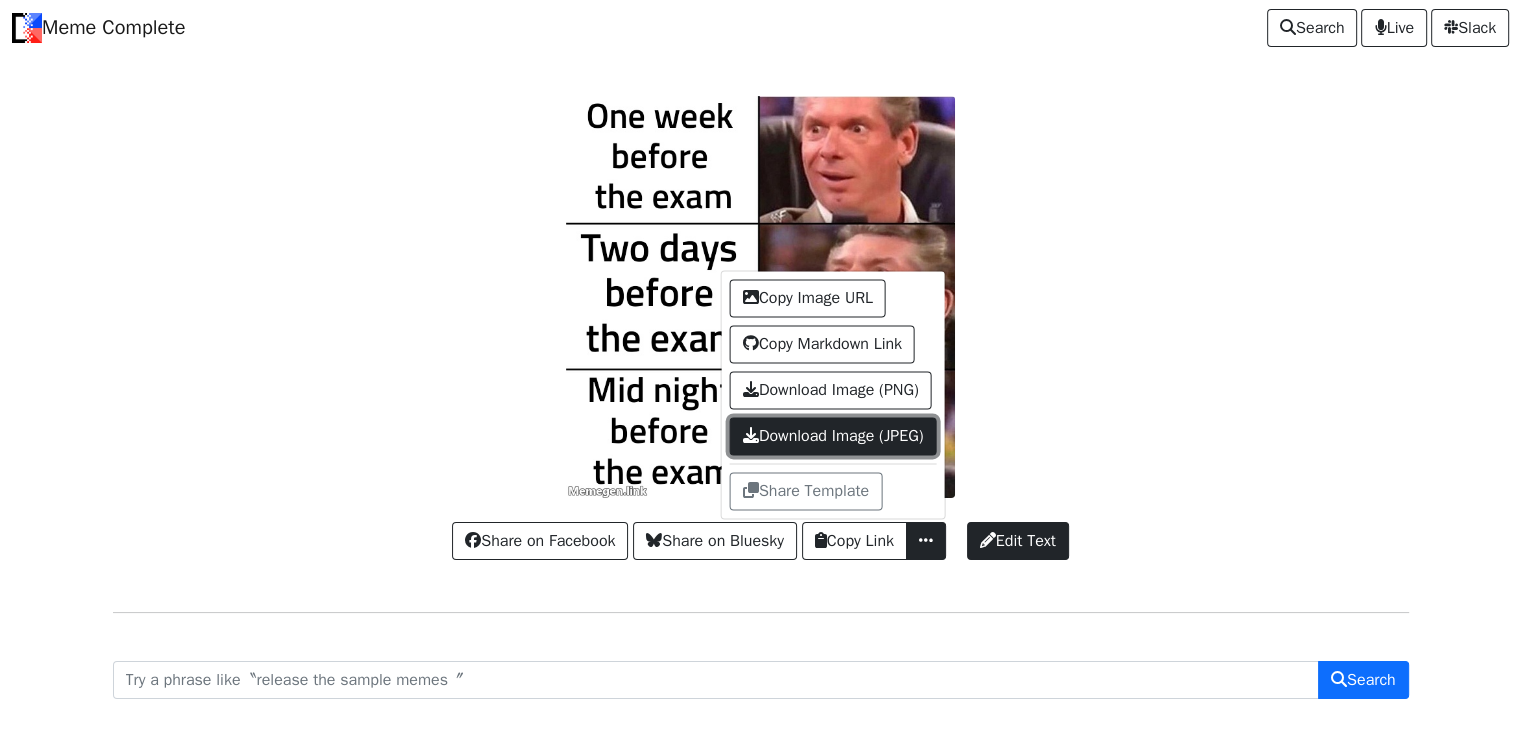 click on "Download Image (JPEG)" at bounding box center [833, 436] 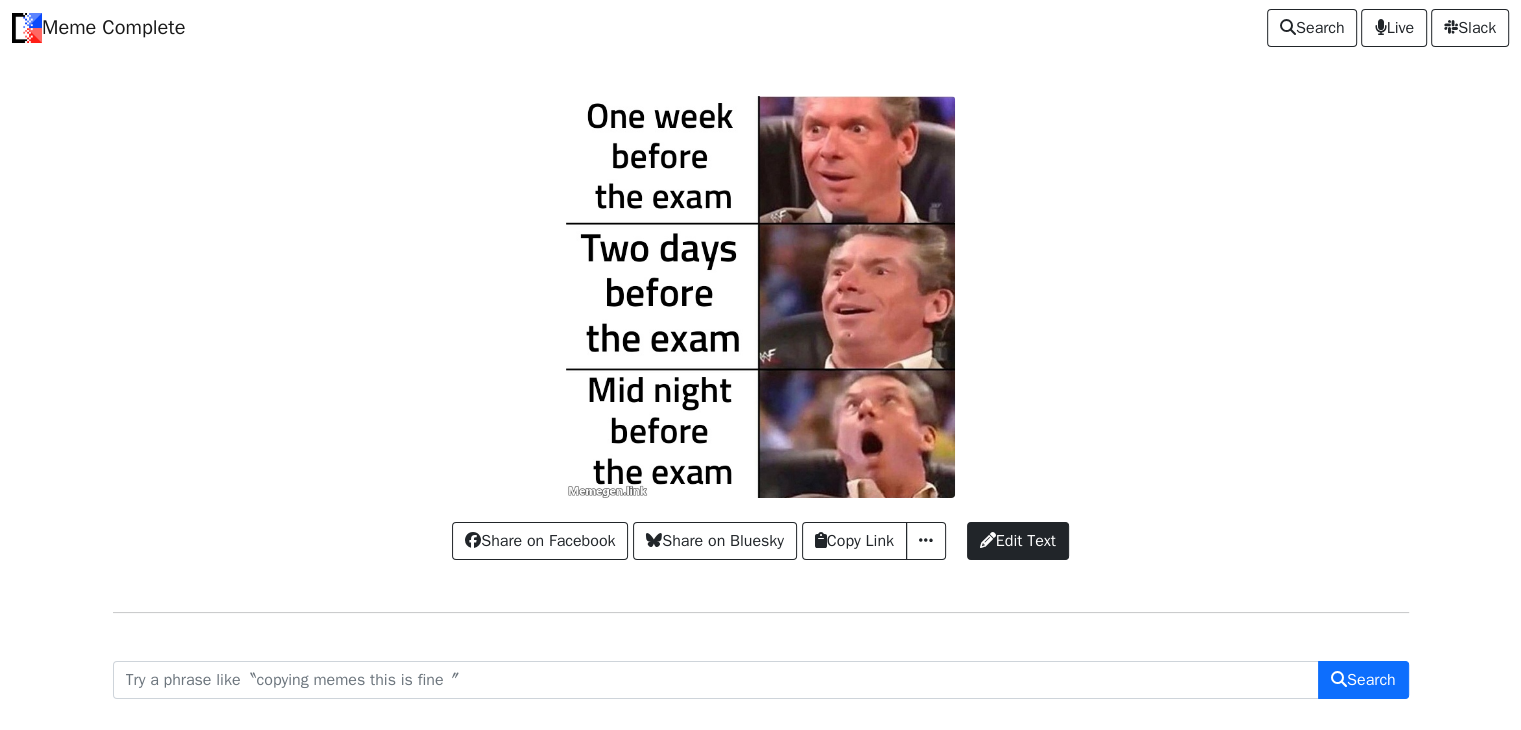 click at bounding box center [761, 297] 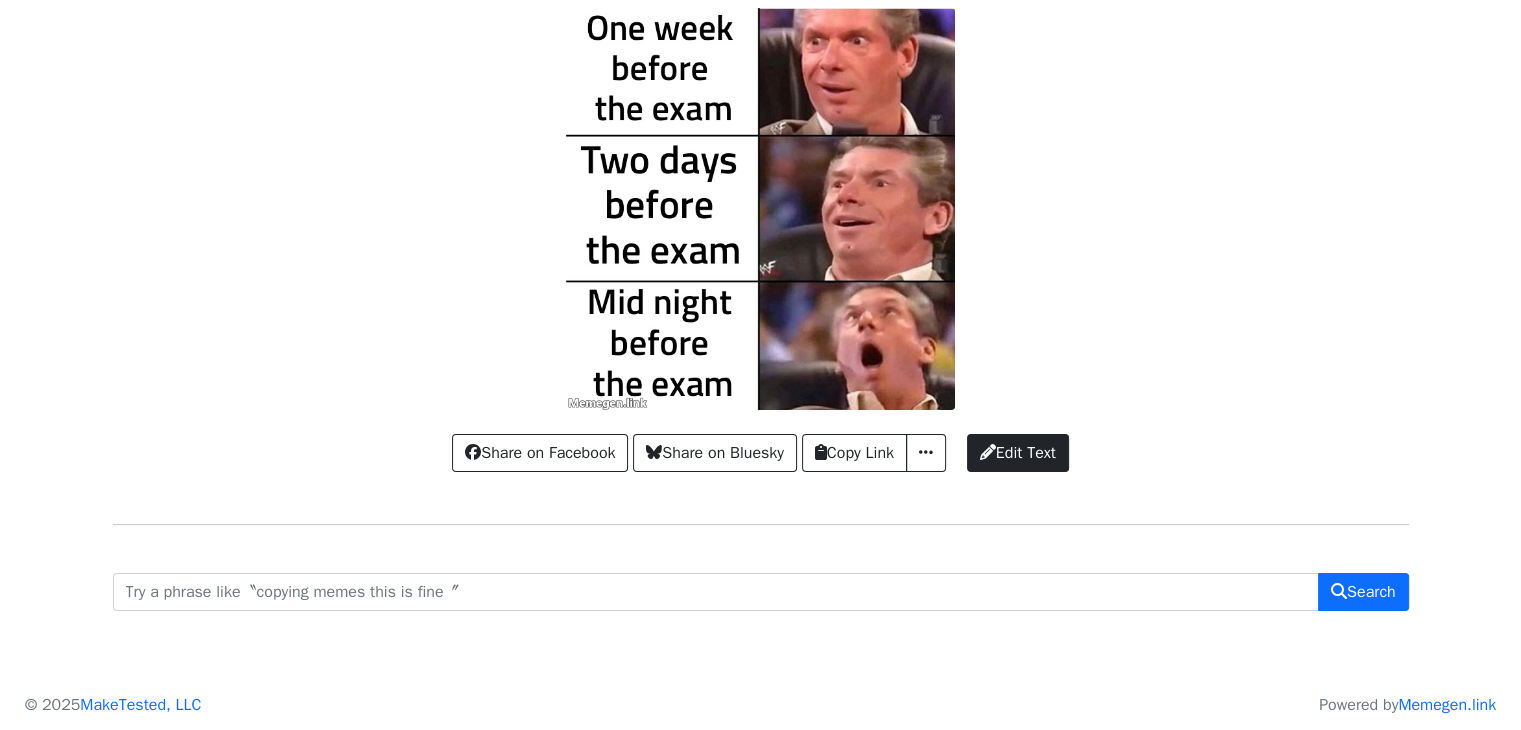 scroll, scrollTop: 89, scrollLeft: 0, axis: vertical 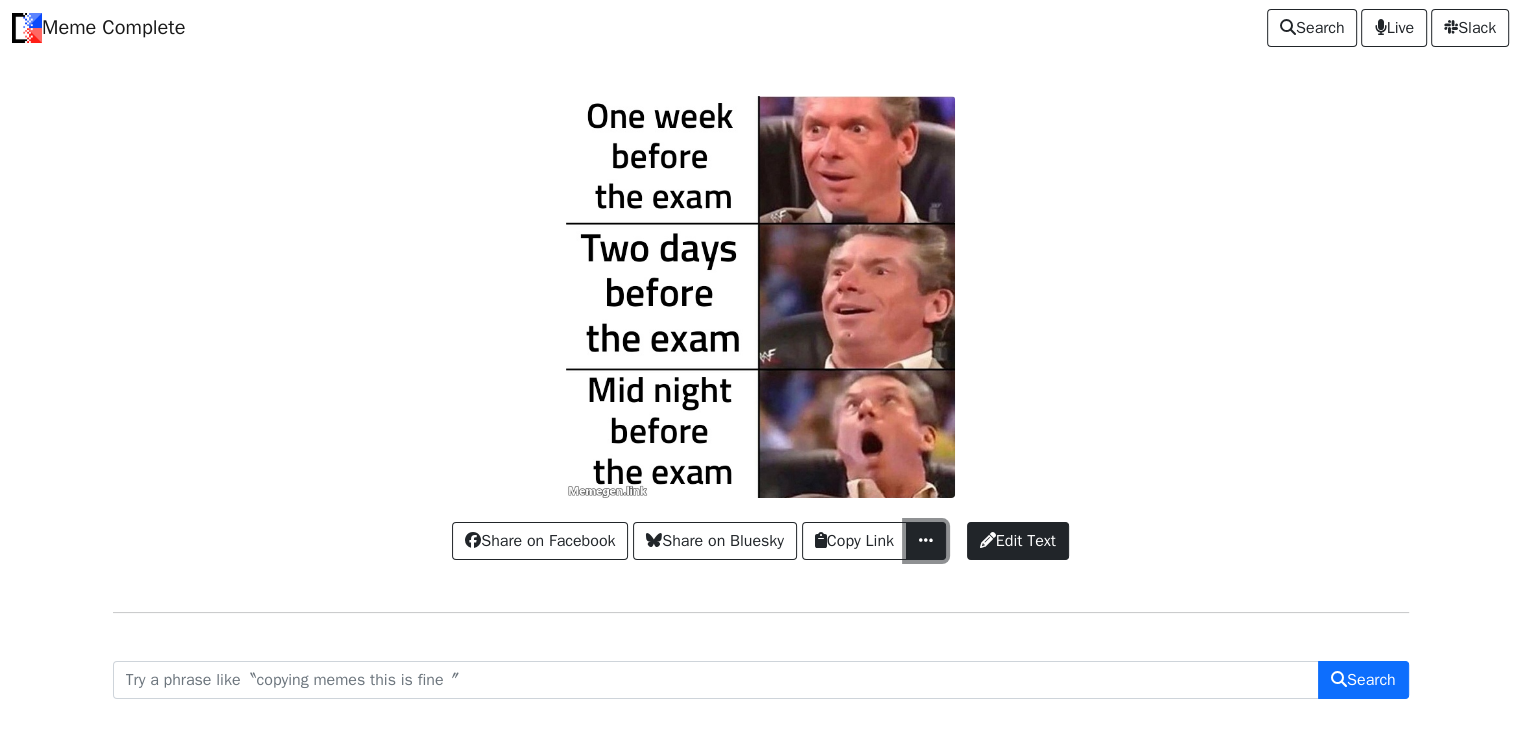 click at bounding box center [926, 540] 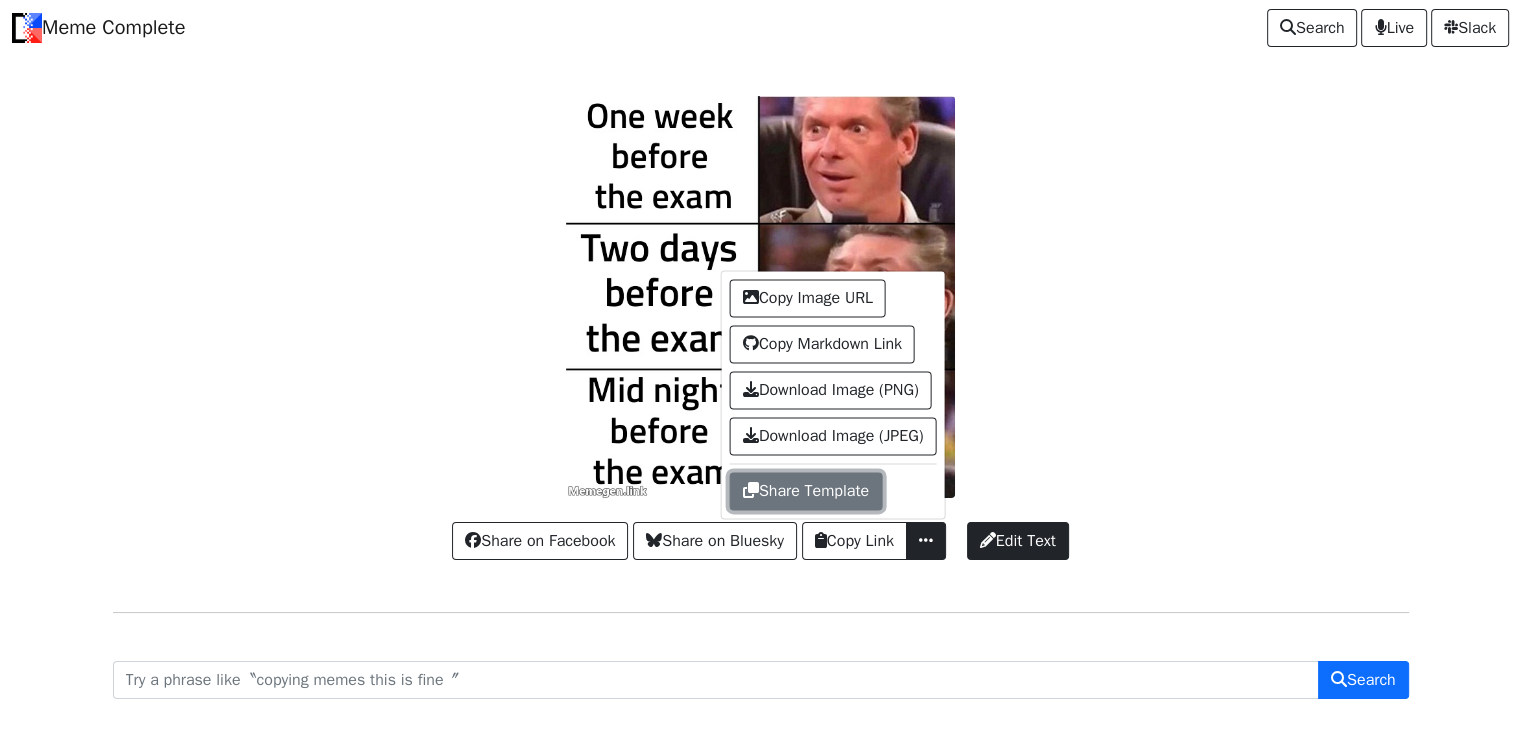 click on "Share Template" at bounding box center (806, 491) 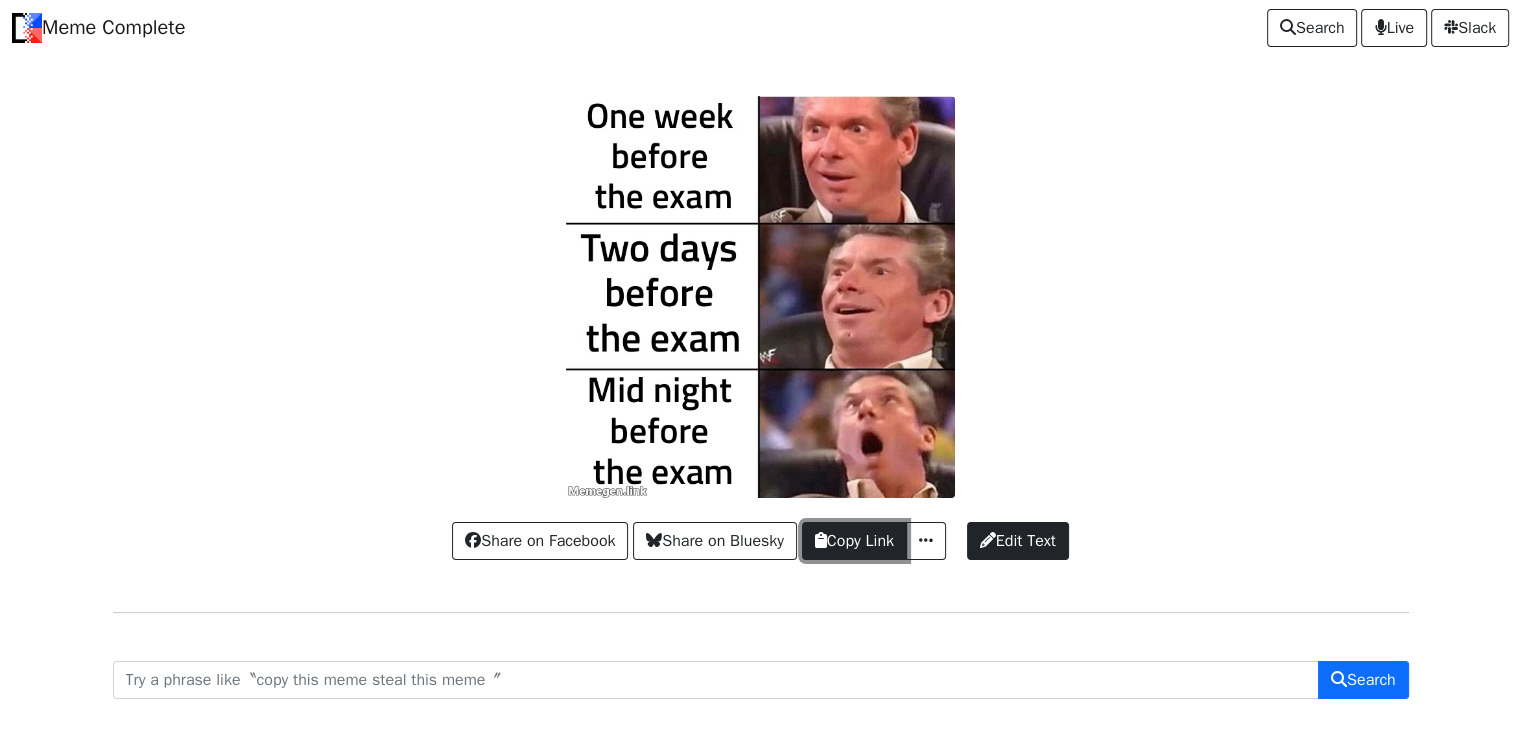 click on "Copy Link" at bounding box center (854, 541) 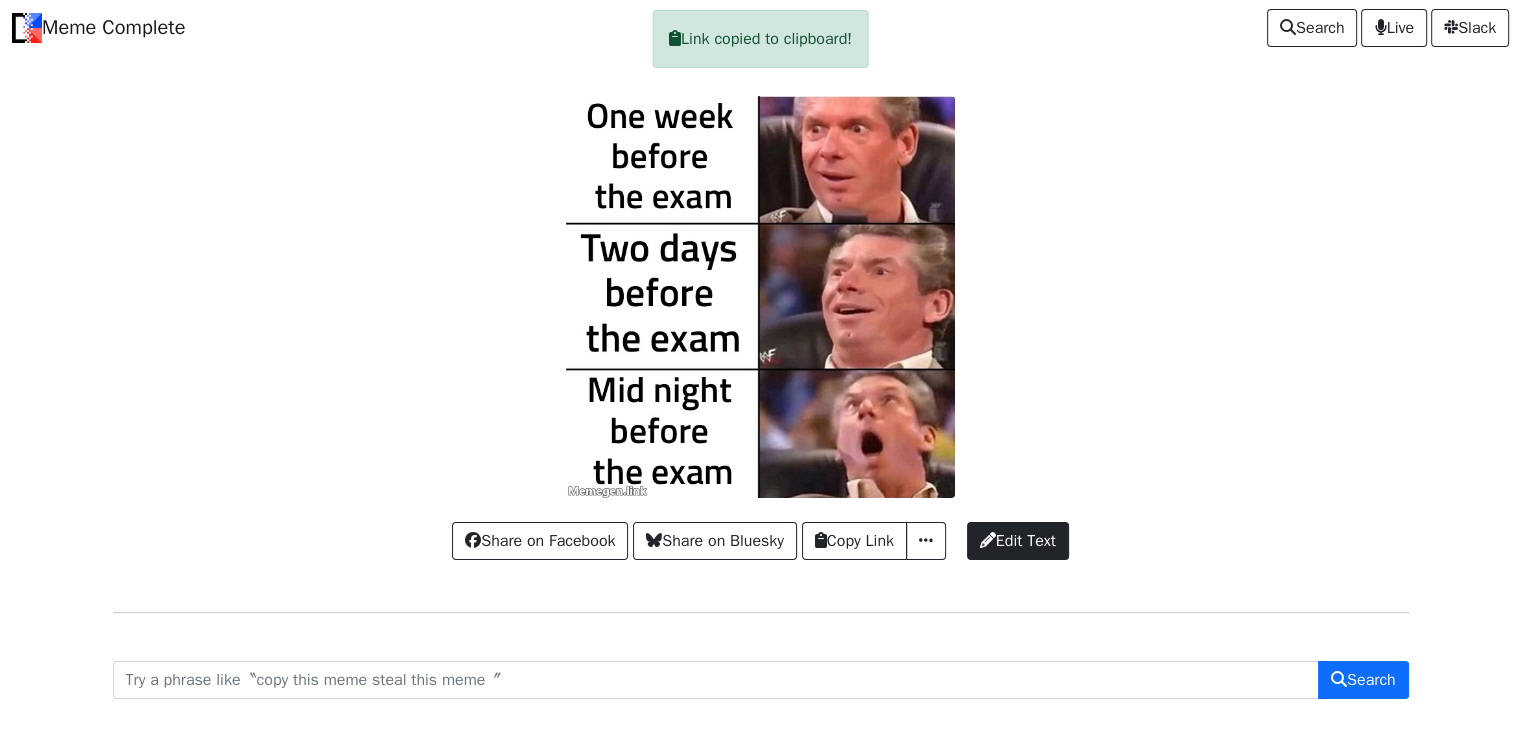 click on "Link copied to clipboard!" at bounding box center [760, 39] 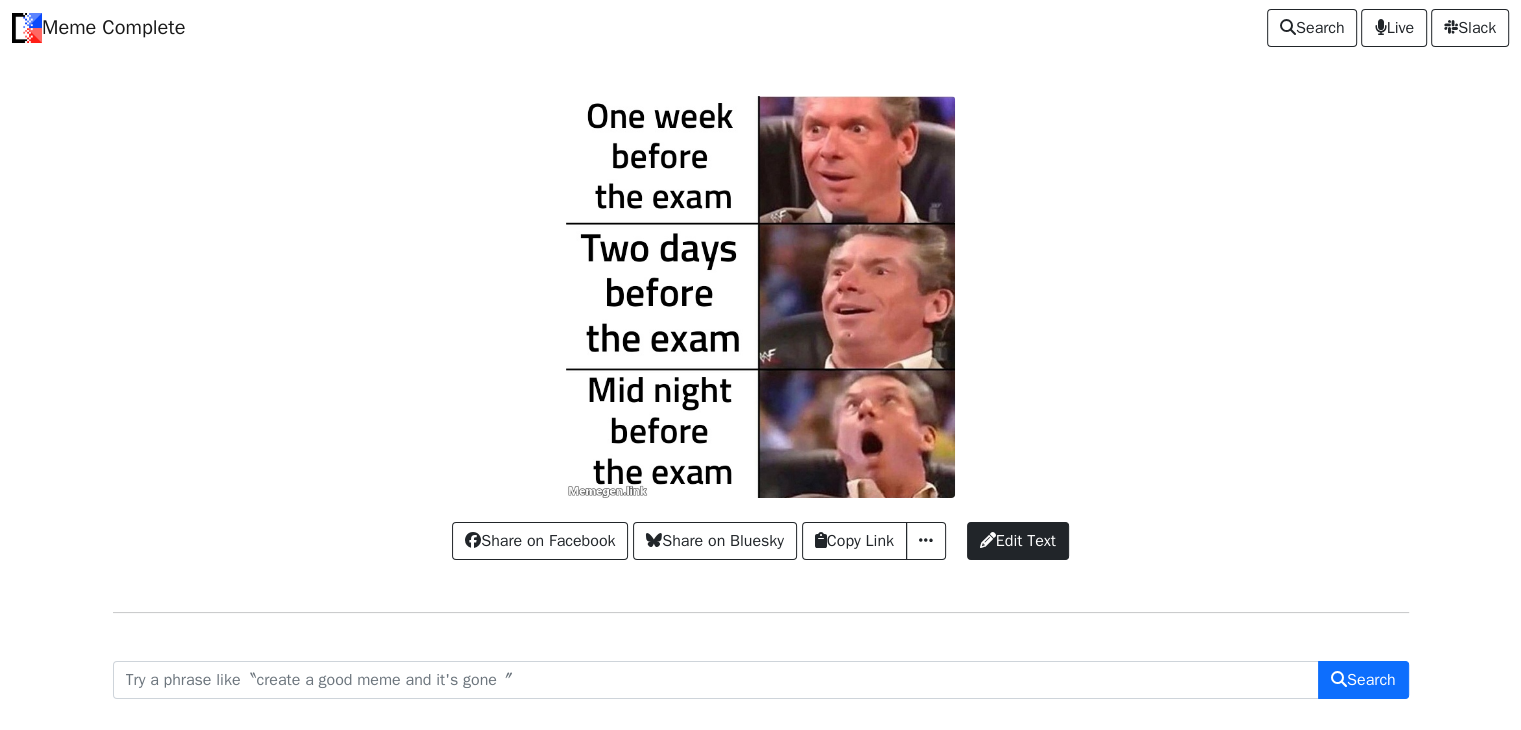 click at bounding box center [761, 297] 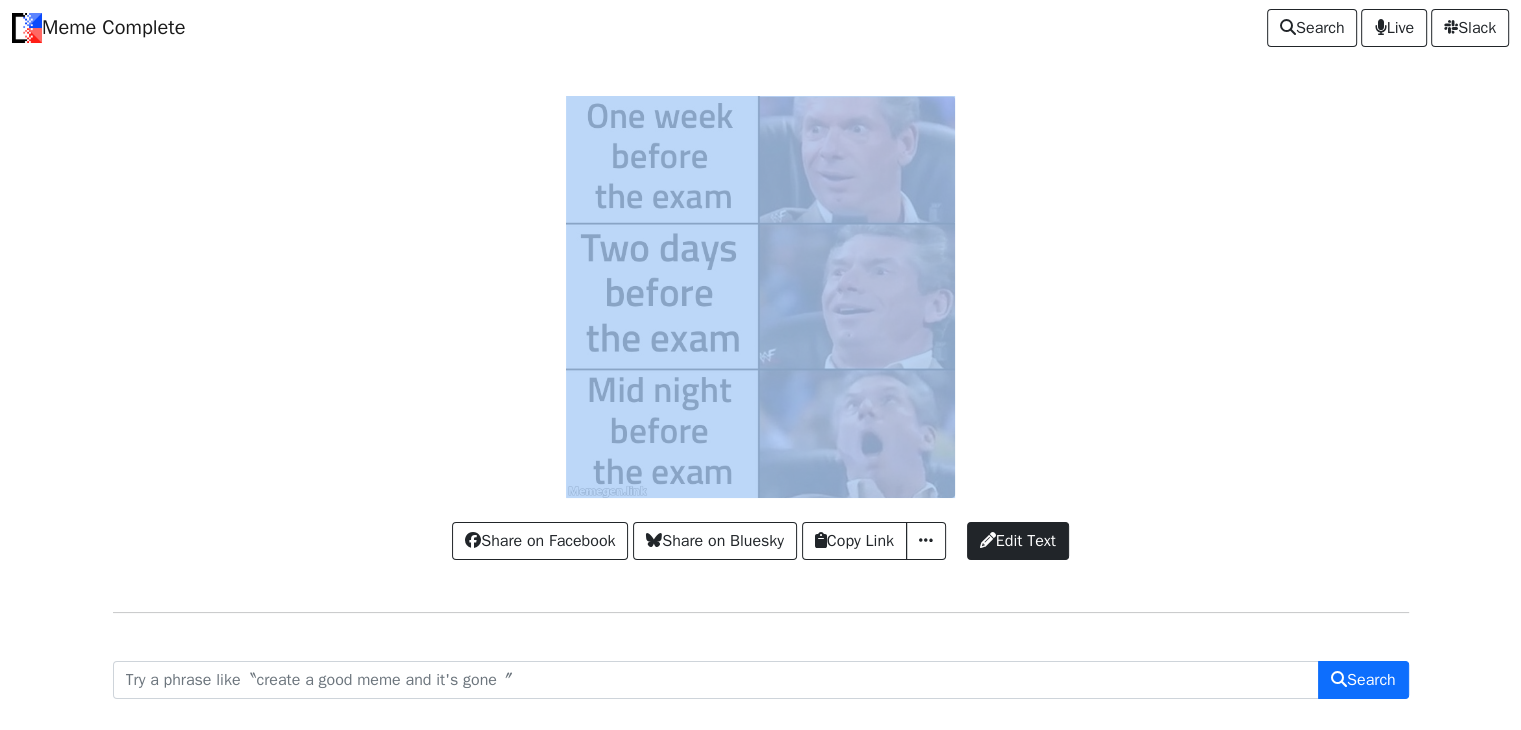 click at bounding box center [761, 297] 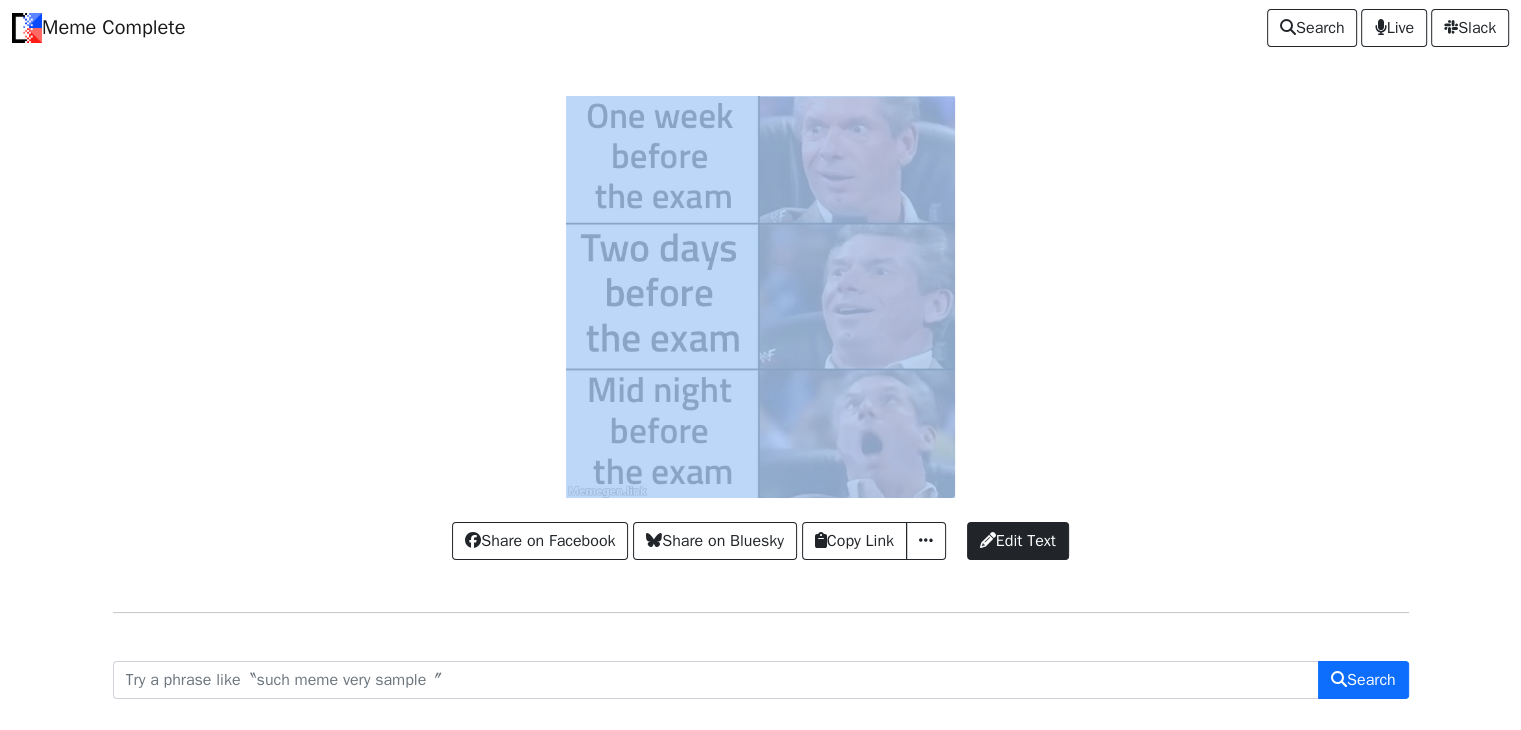 click at bounding box center [761, 297] 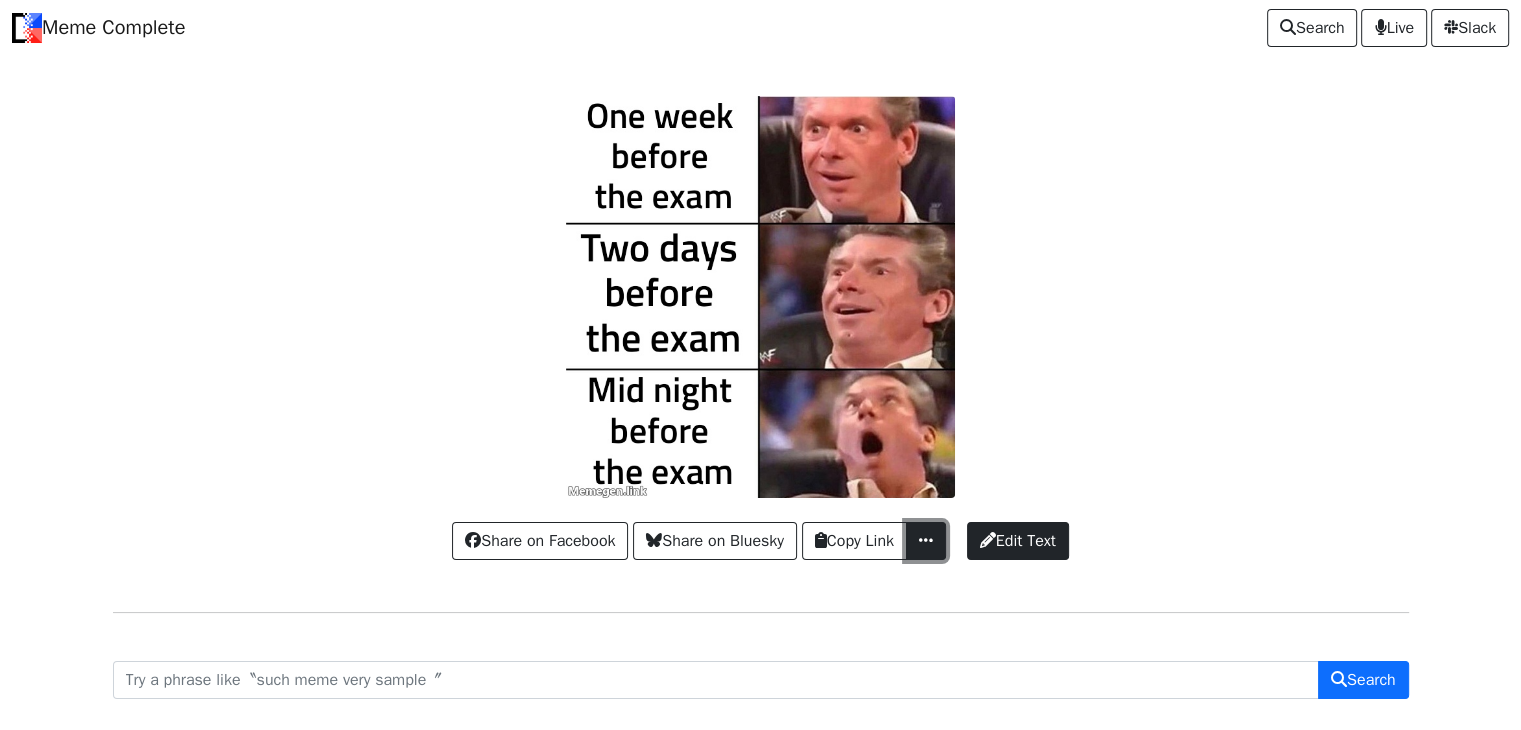 click at bounding box center [926, 540] 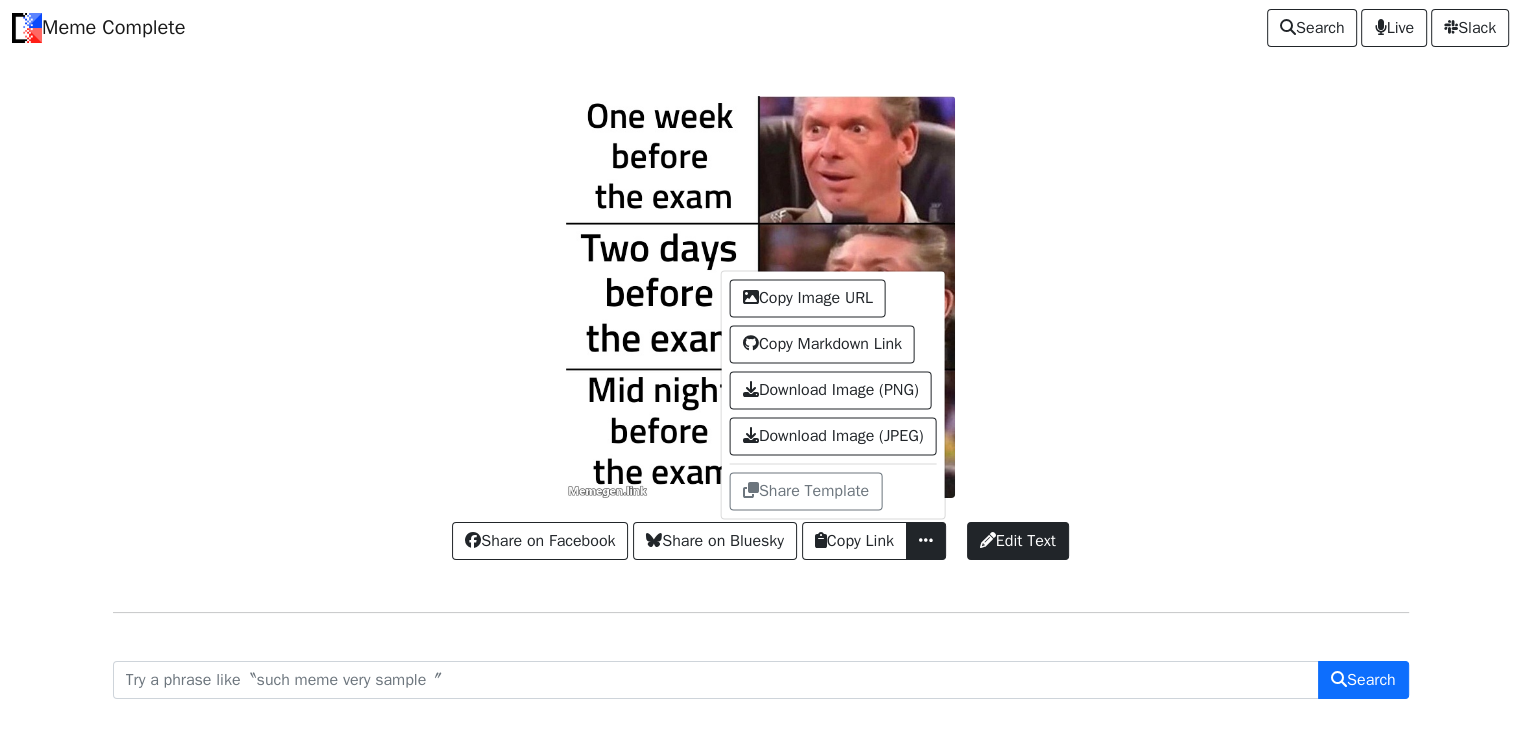 click at bounding box center (761, 297) 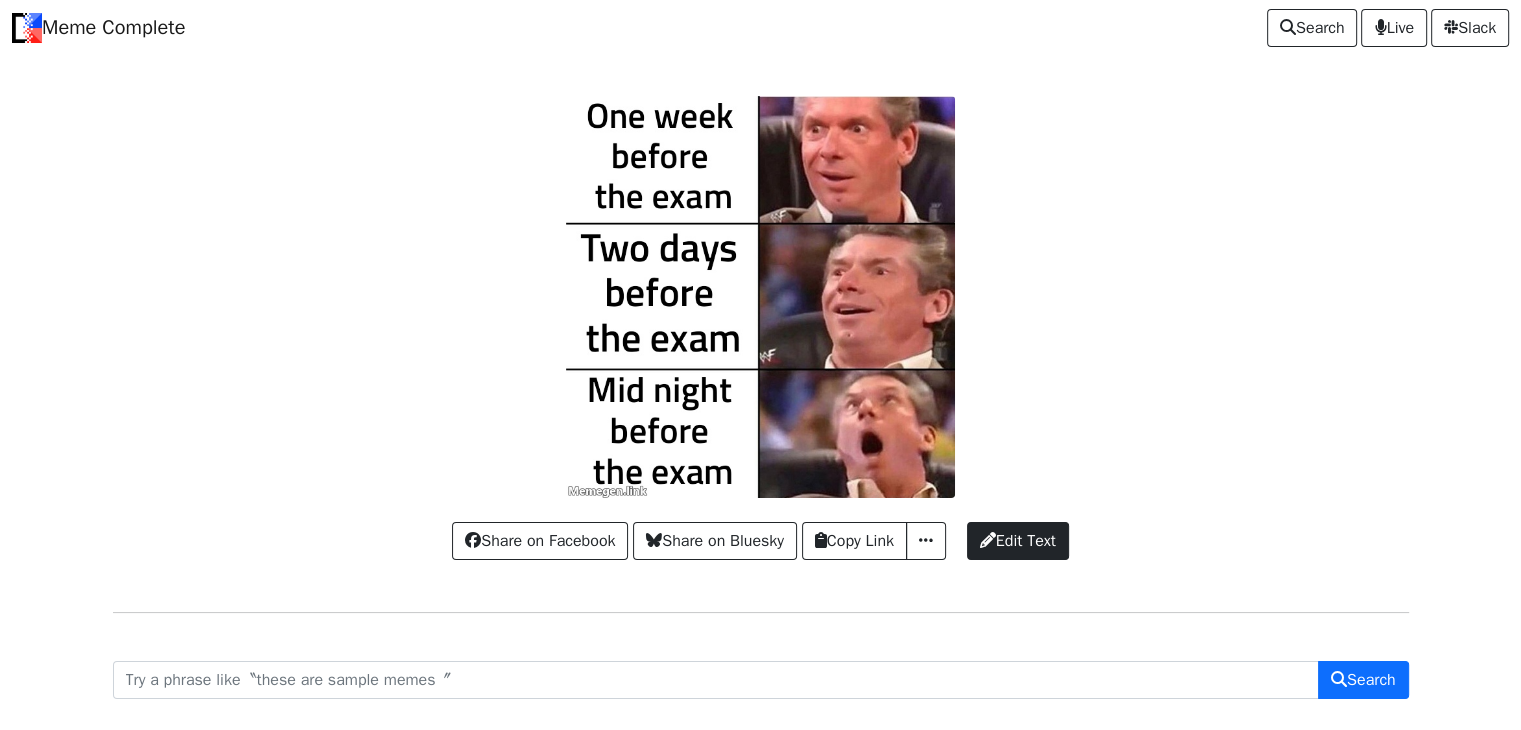 click at bounding box center [761, 297] 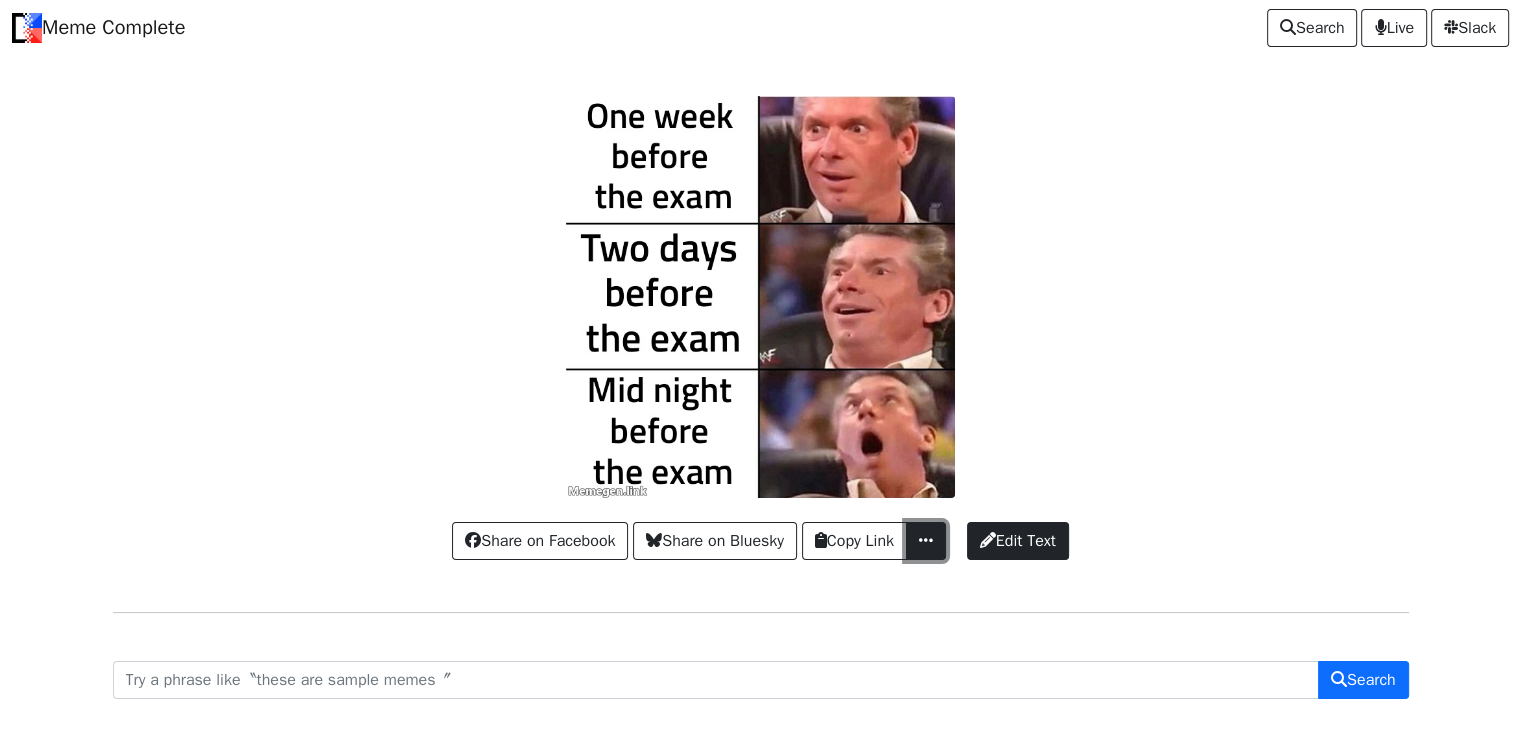 click at bounding box center (926, 540) 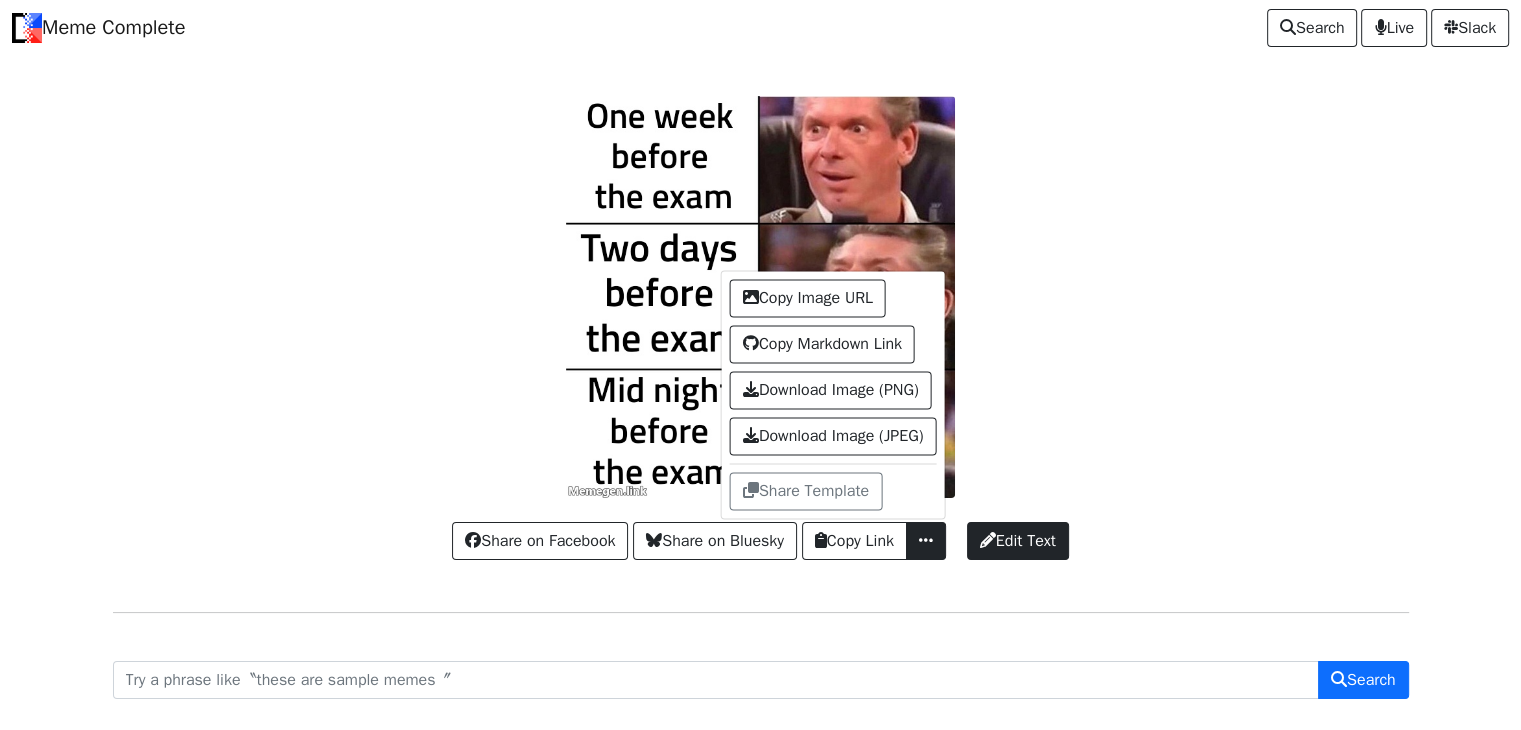 click at bounding box center (761, 297) 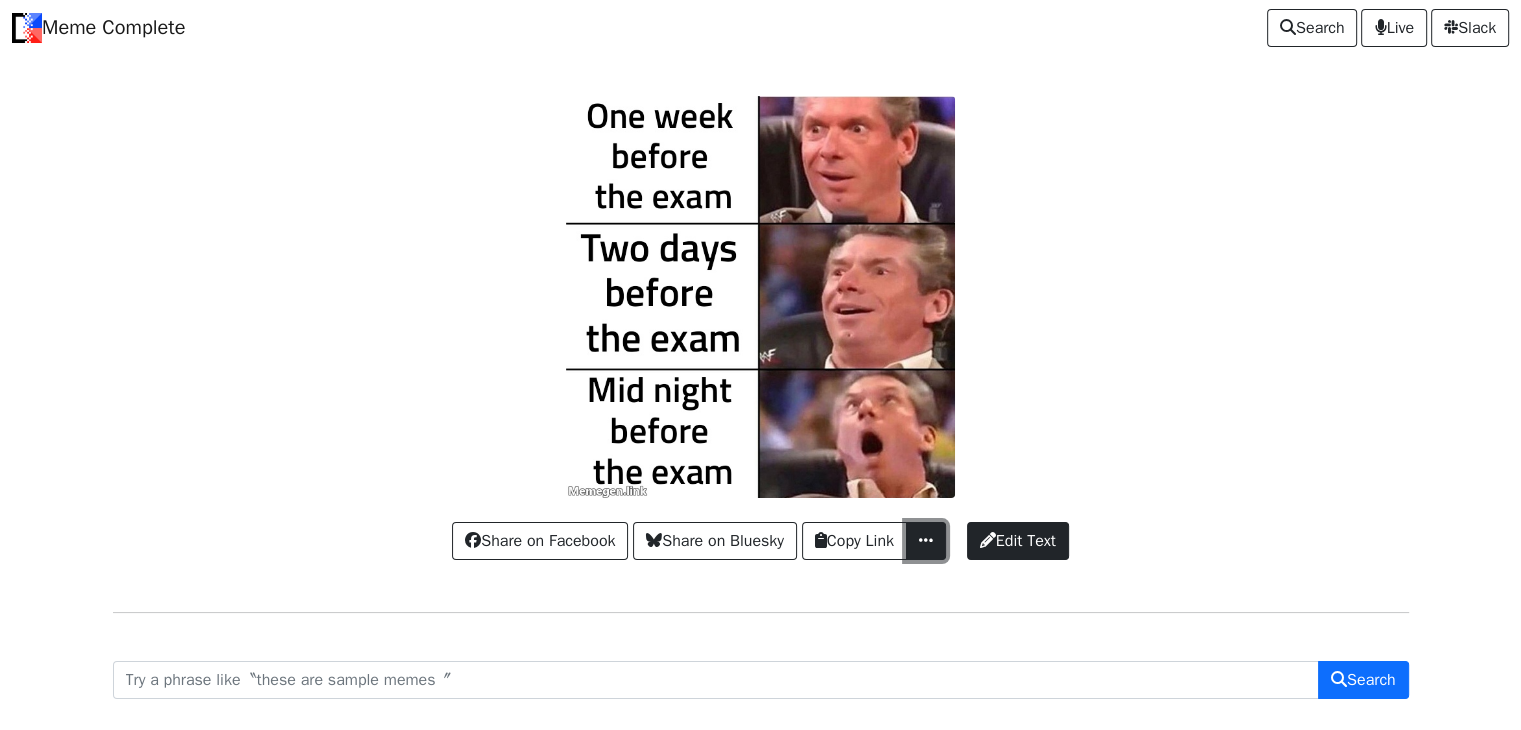 click at bounding box center (926, 540) 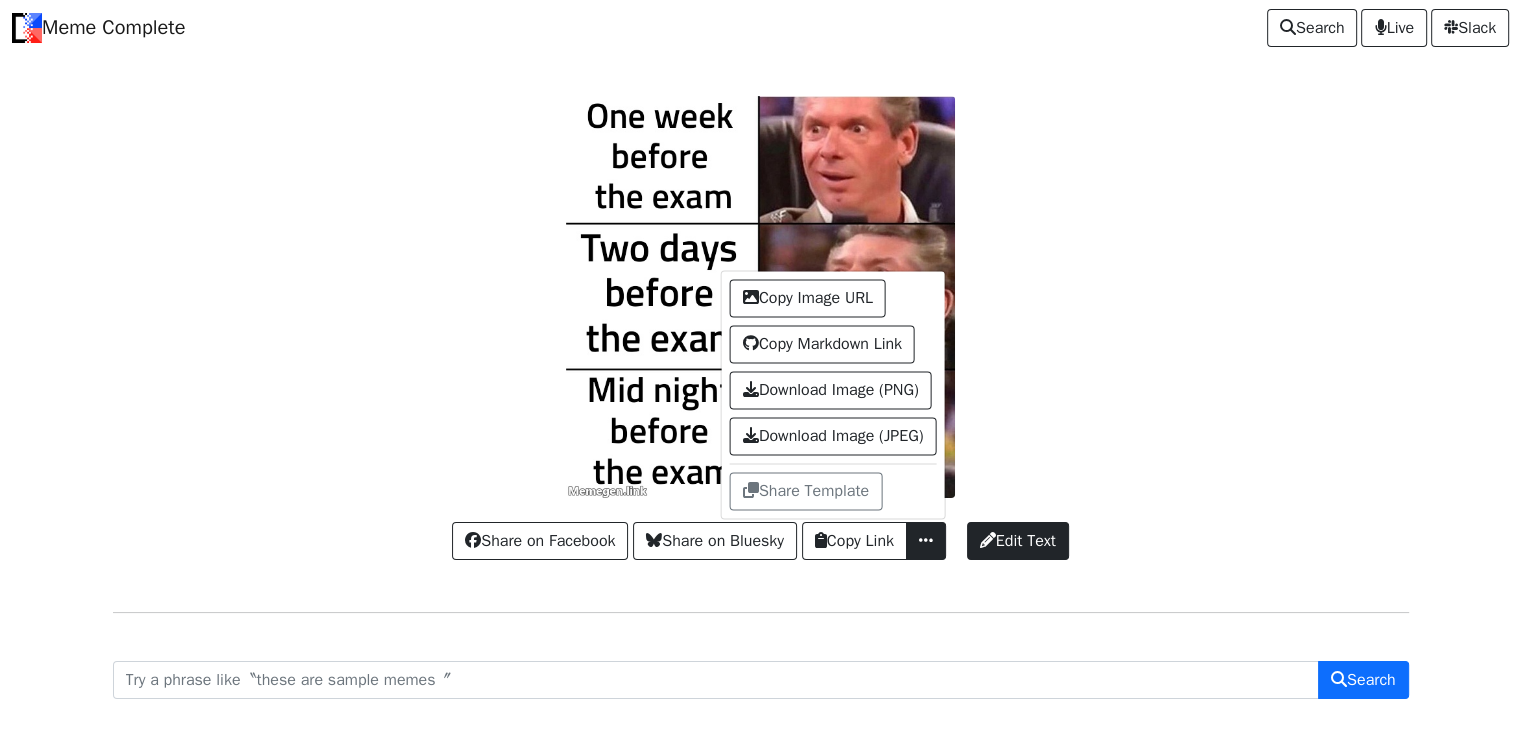 click at bounding box center [761, 297] 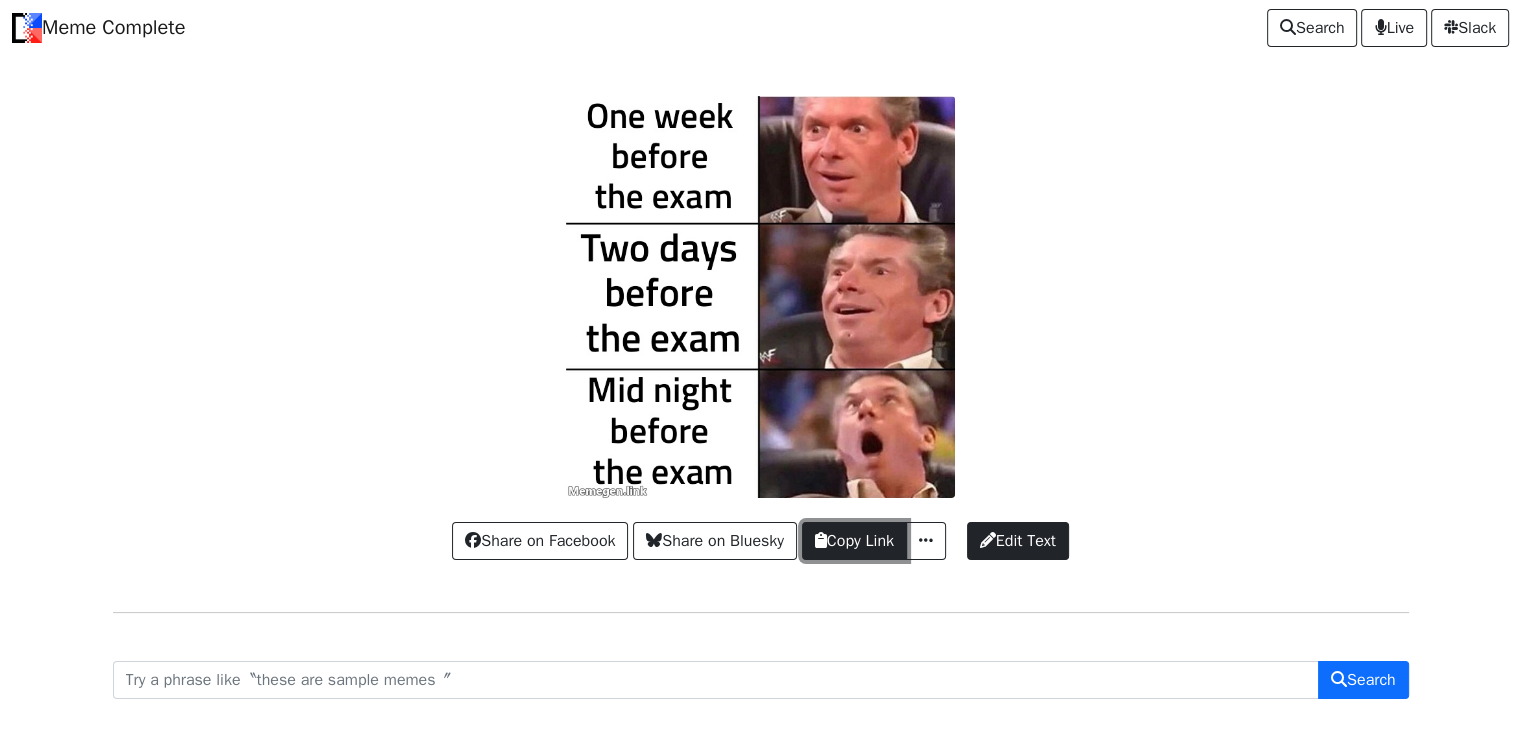 click on "Copy Link" at bounding box center (854, 541) 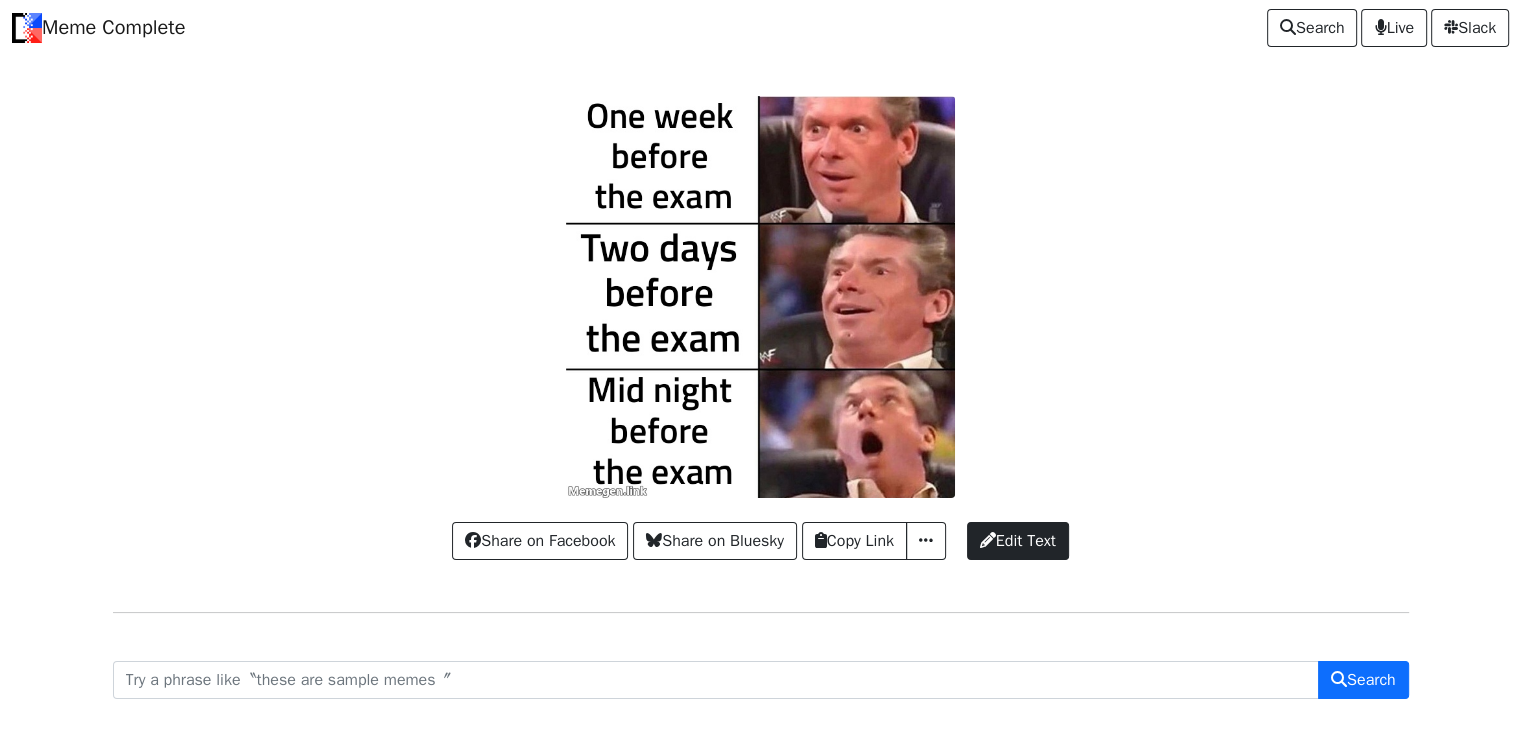 click on "Meme Complete
Search
Live
Slack" at bounding box center (760, 28) 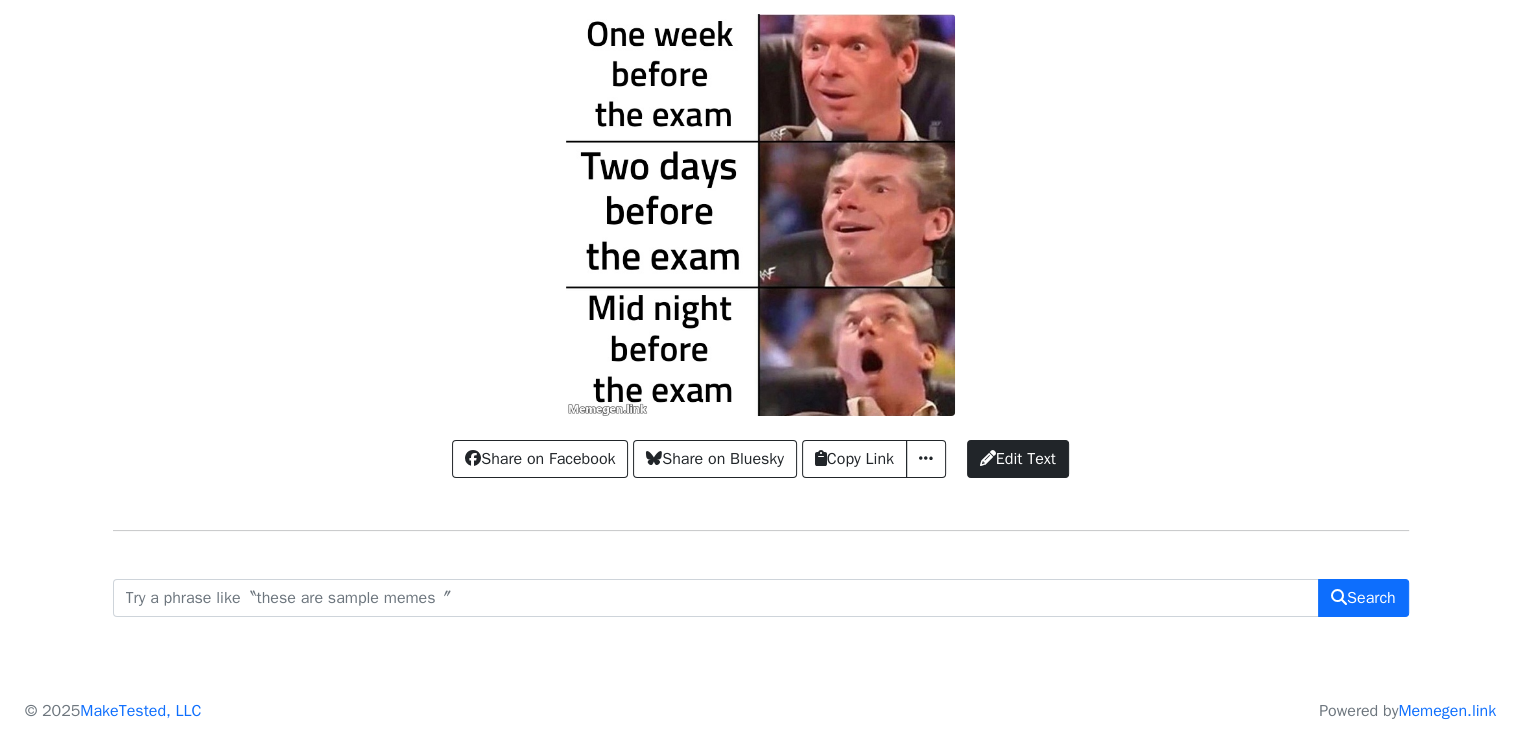 scroll, scrollTop: 89, scrollLeft: 0, axis: vertical 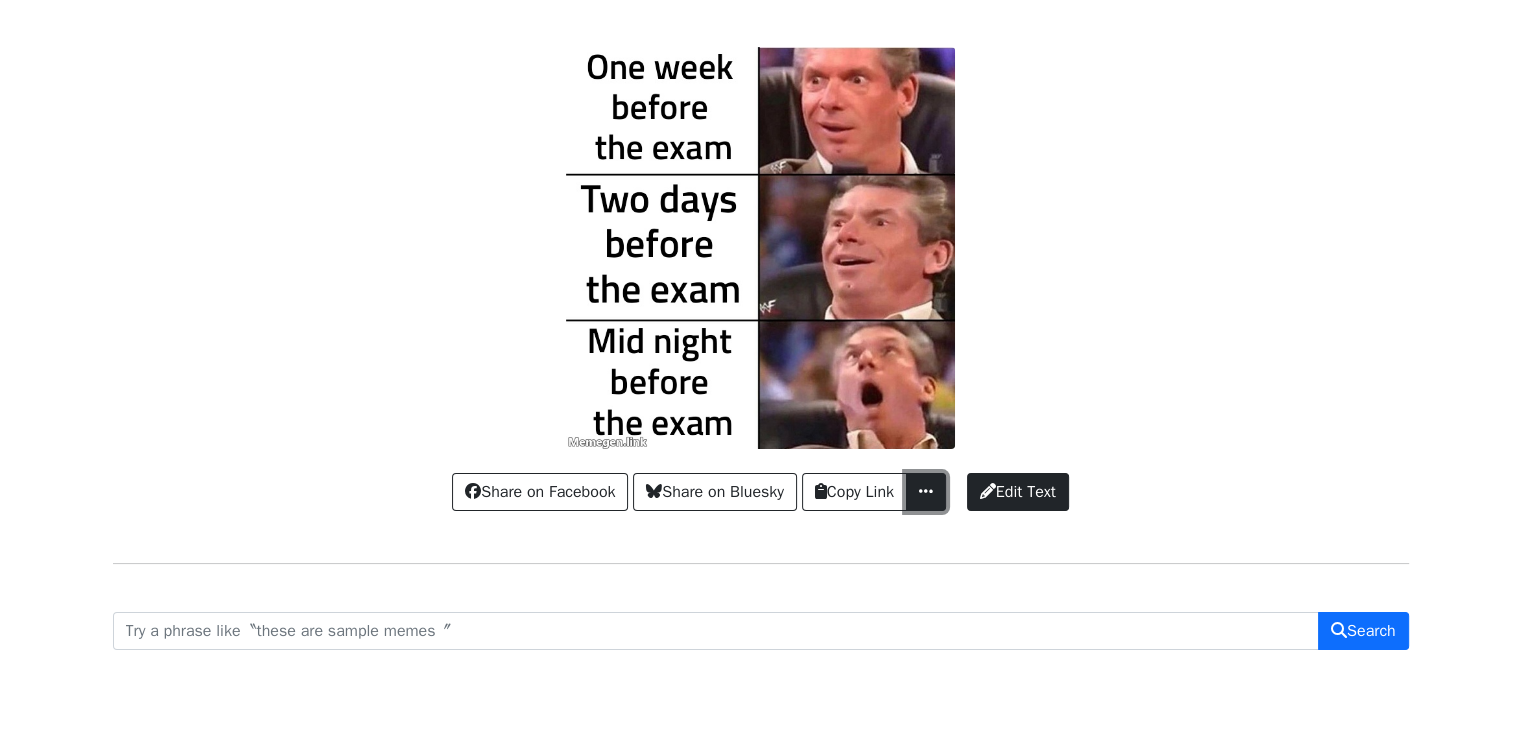 click at bounding box center (926, 491) 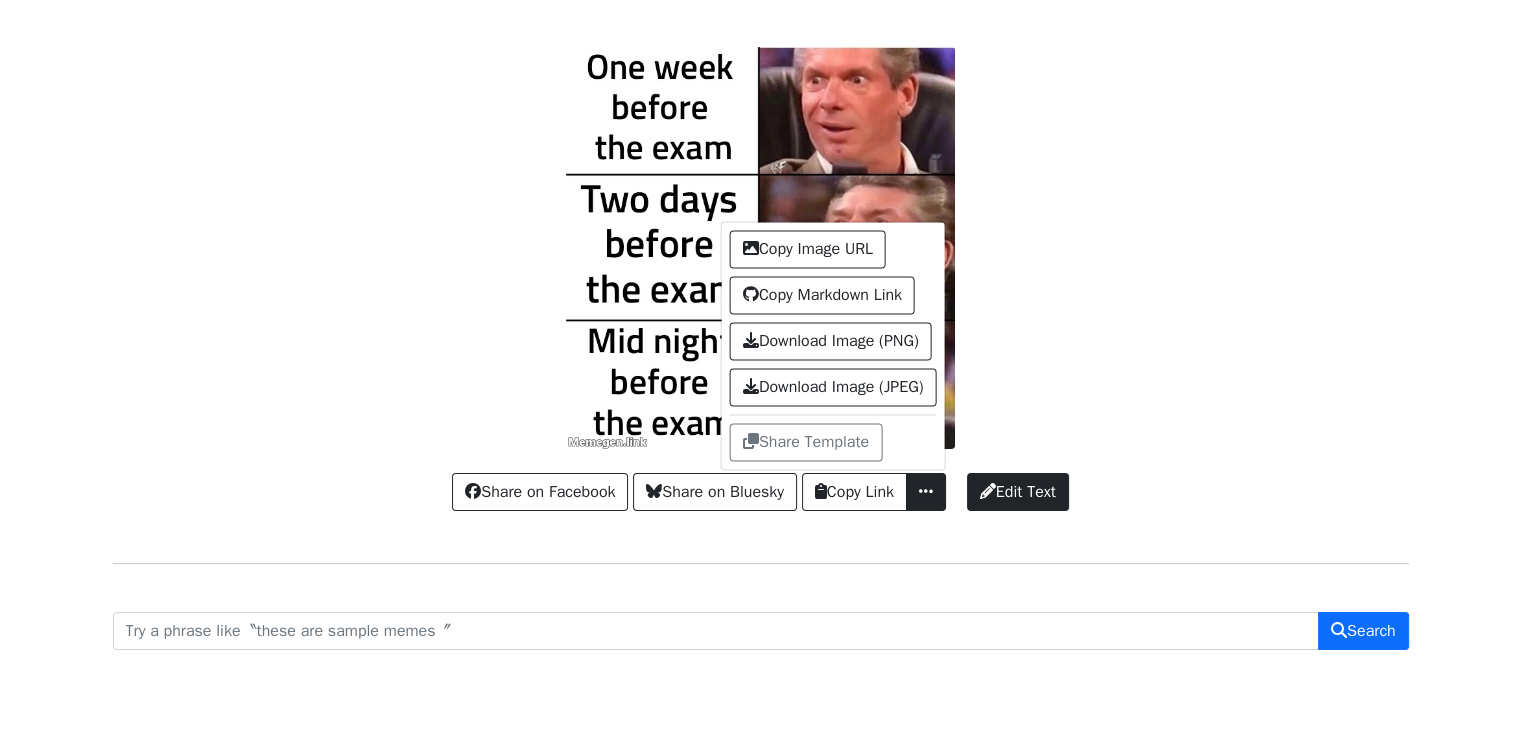 click at bounding box center (761, 248) 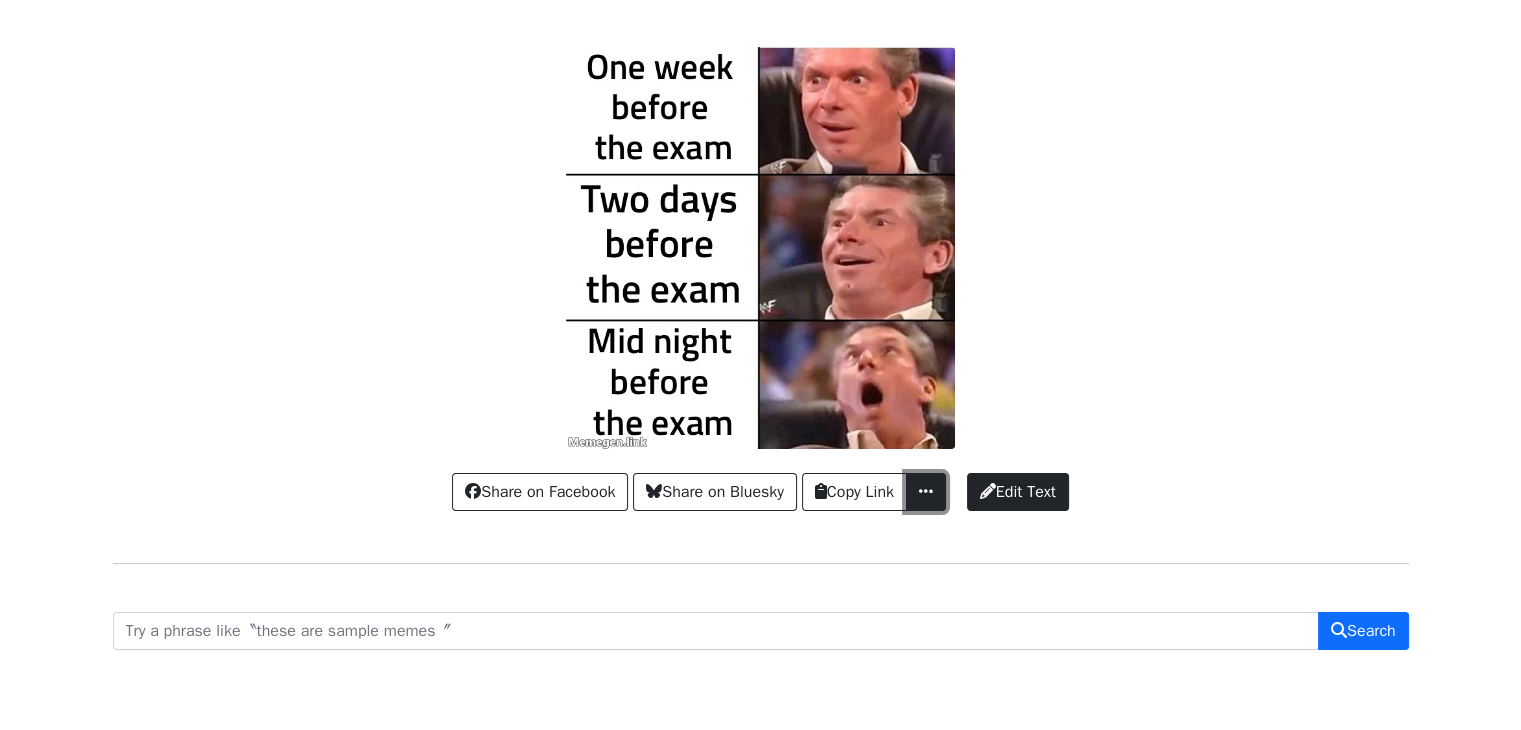 click at bounding box center (926, 491) 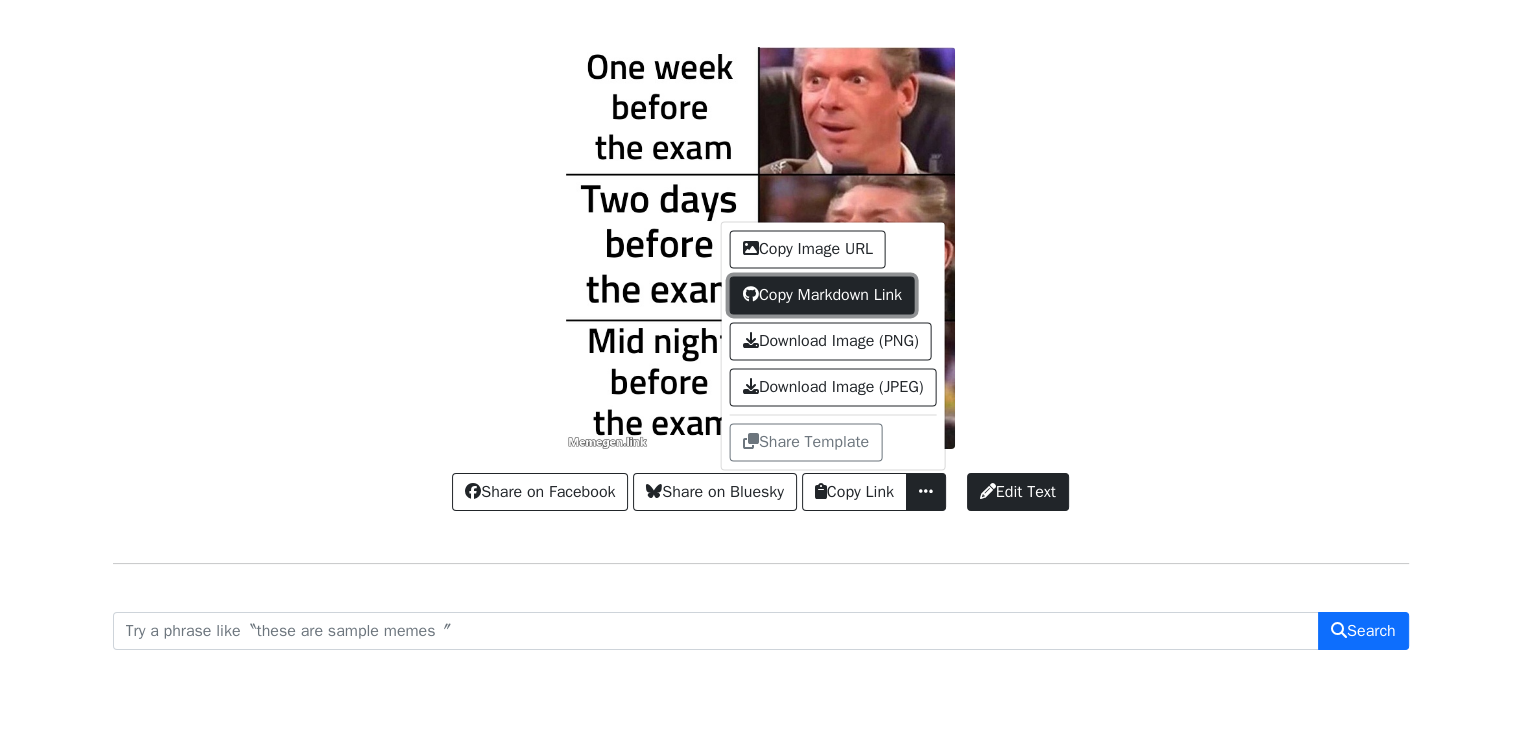 click on "Copy Markdown Link" at bounding box center (822, 295) 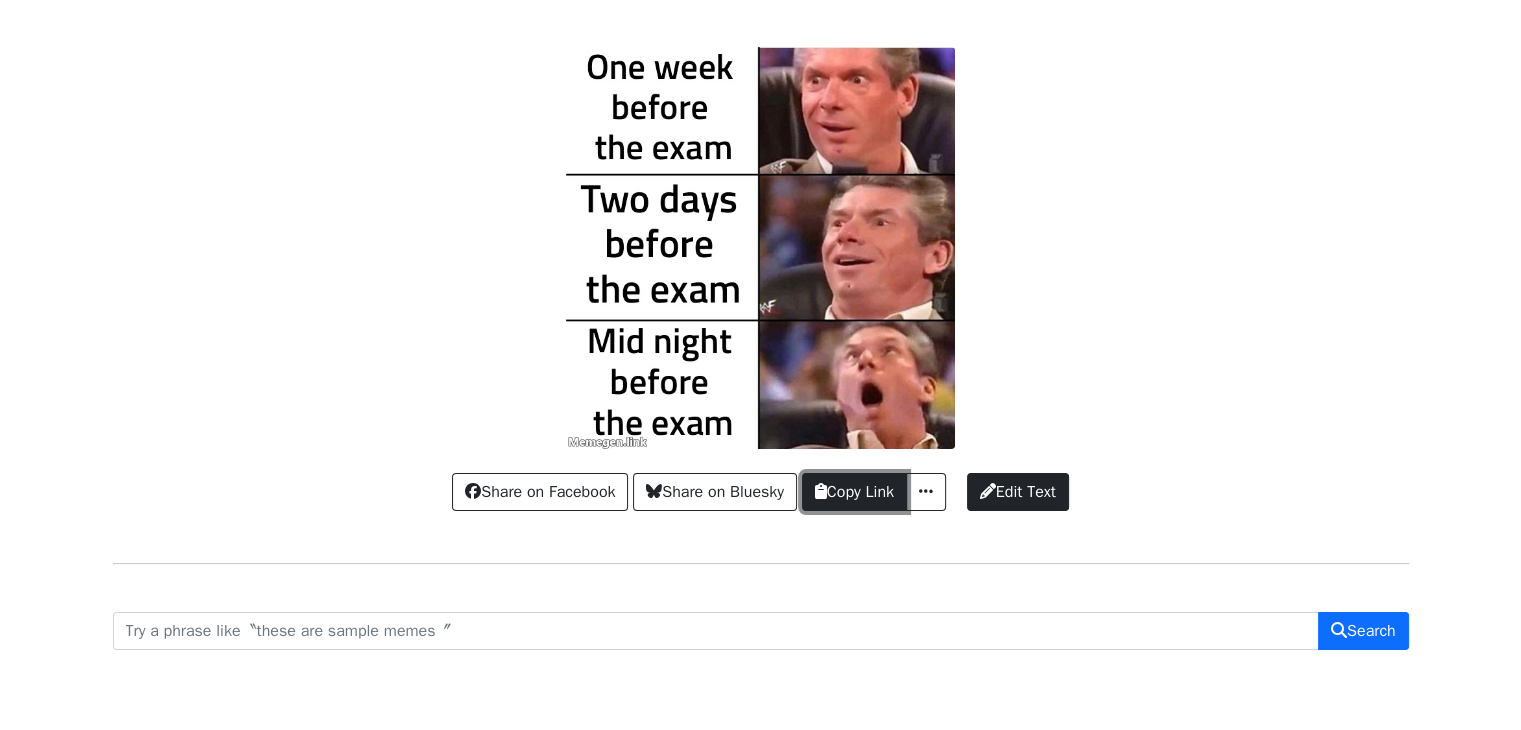 click on "Copy Link" at bounding box center (854, 492) 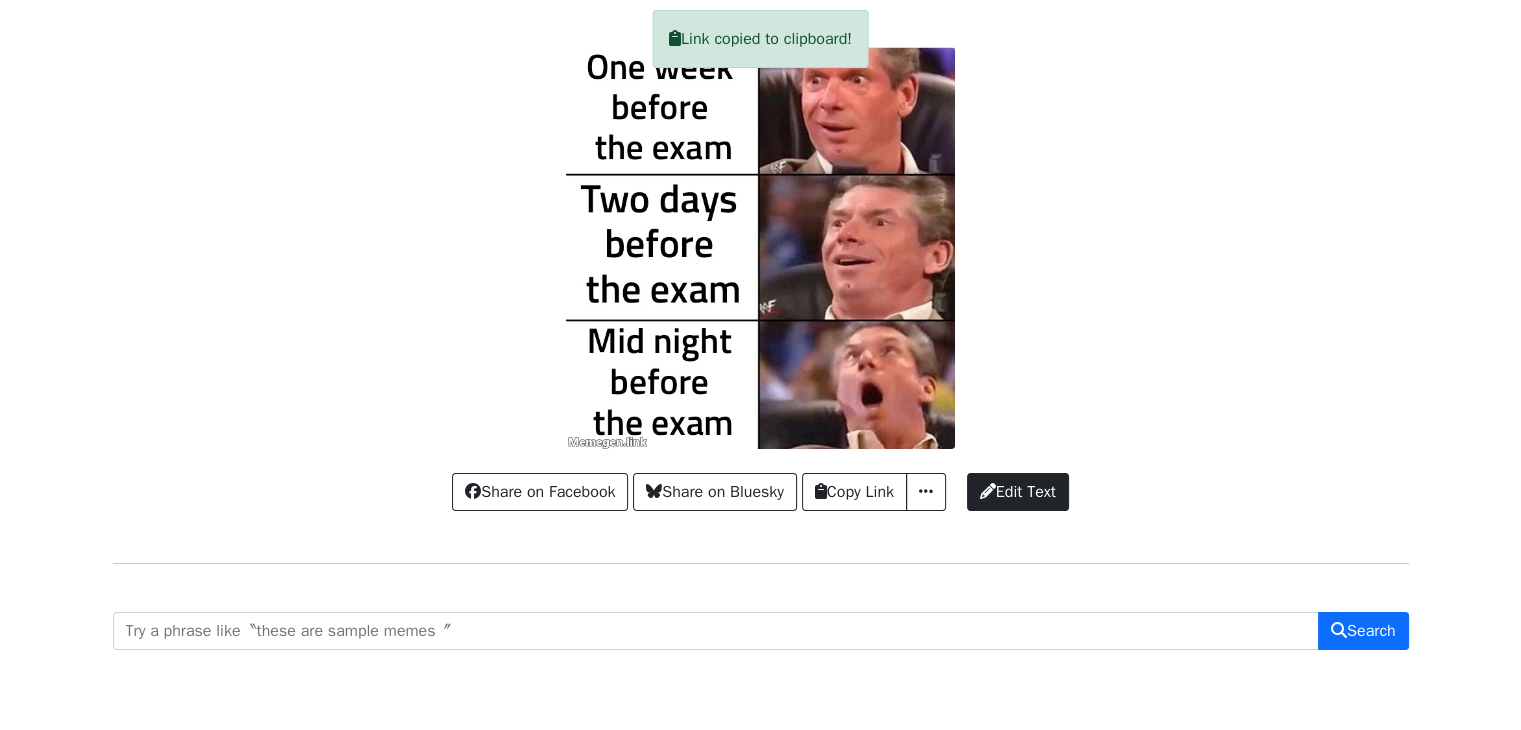click on "Link copied to clipboard!" at bounding box center (760, 39) 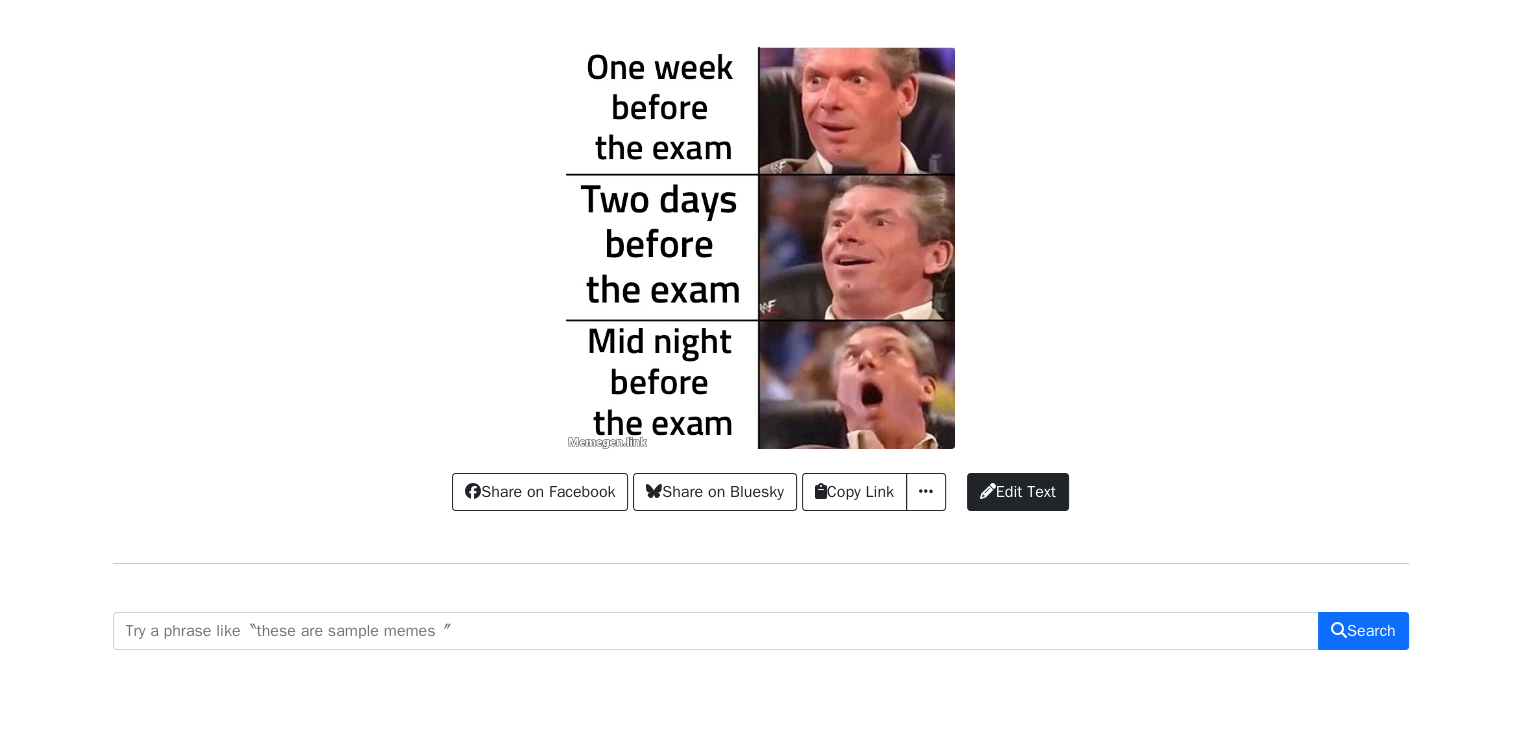 drag, startPoint x: 1061, startPoint y: 421, endPoint x: 1031, endPoint y: 389, distance: 43.863426 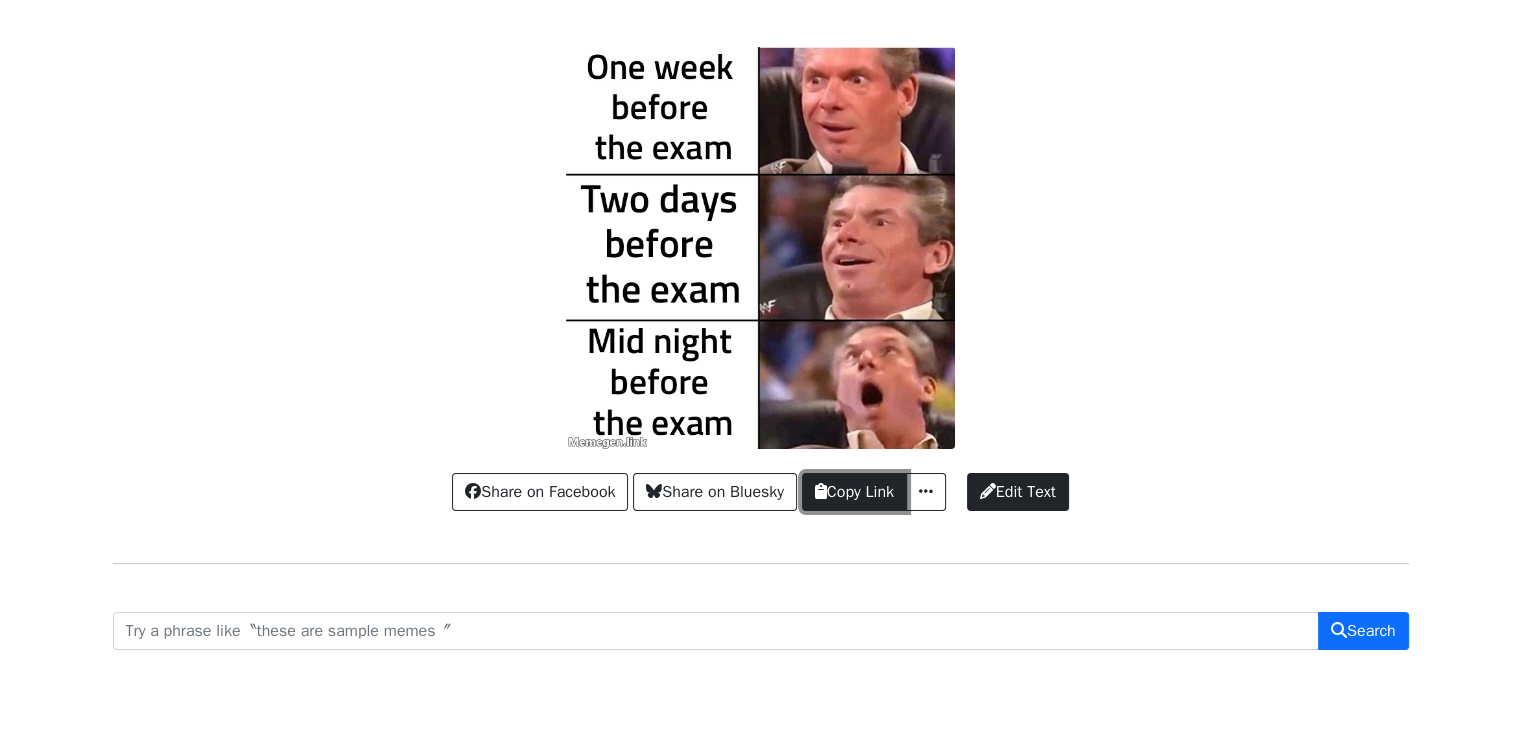 click on "Copy Link" at bounding box center (854, 492) 